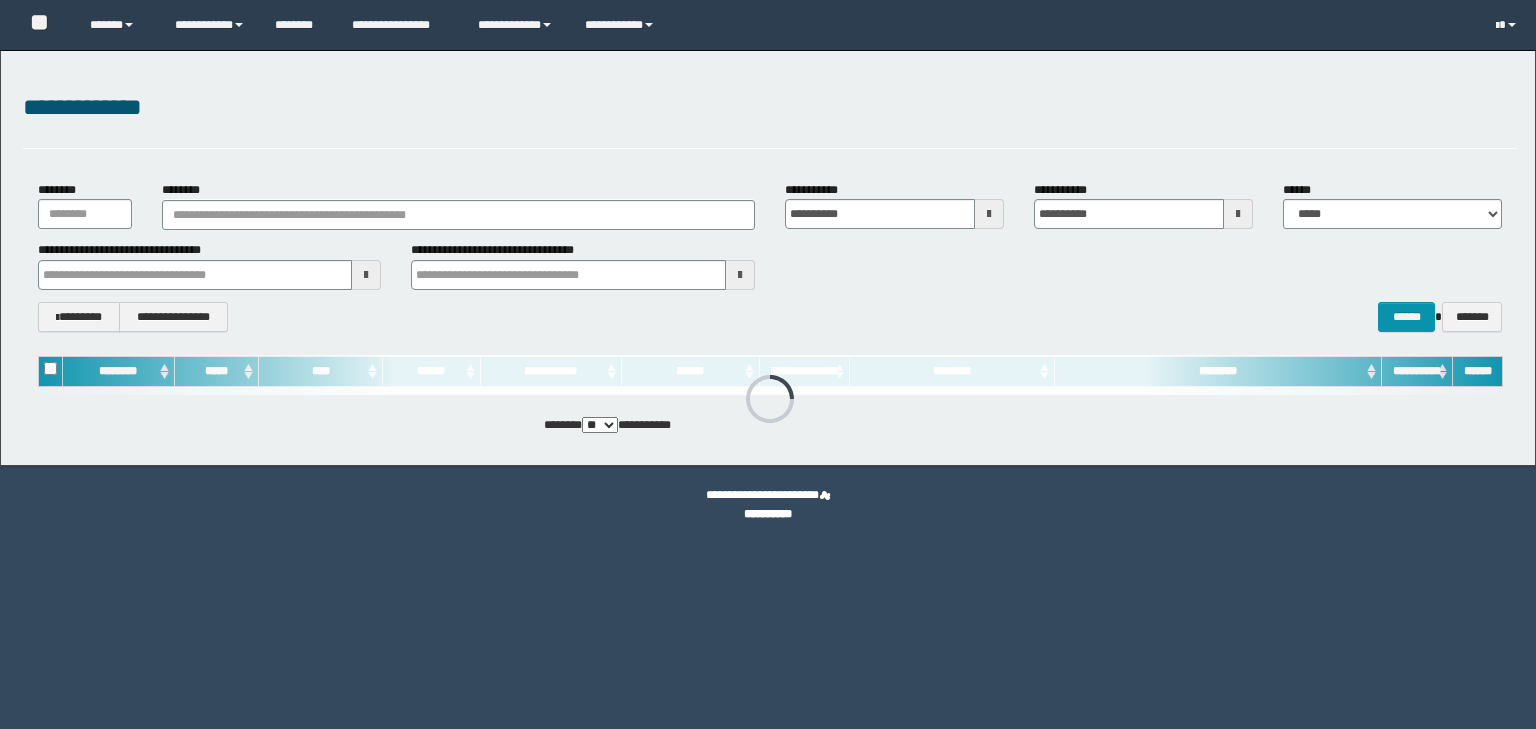 scroll, scrollTop: 0, scrollLeft: 0, axis: both 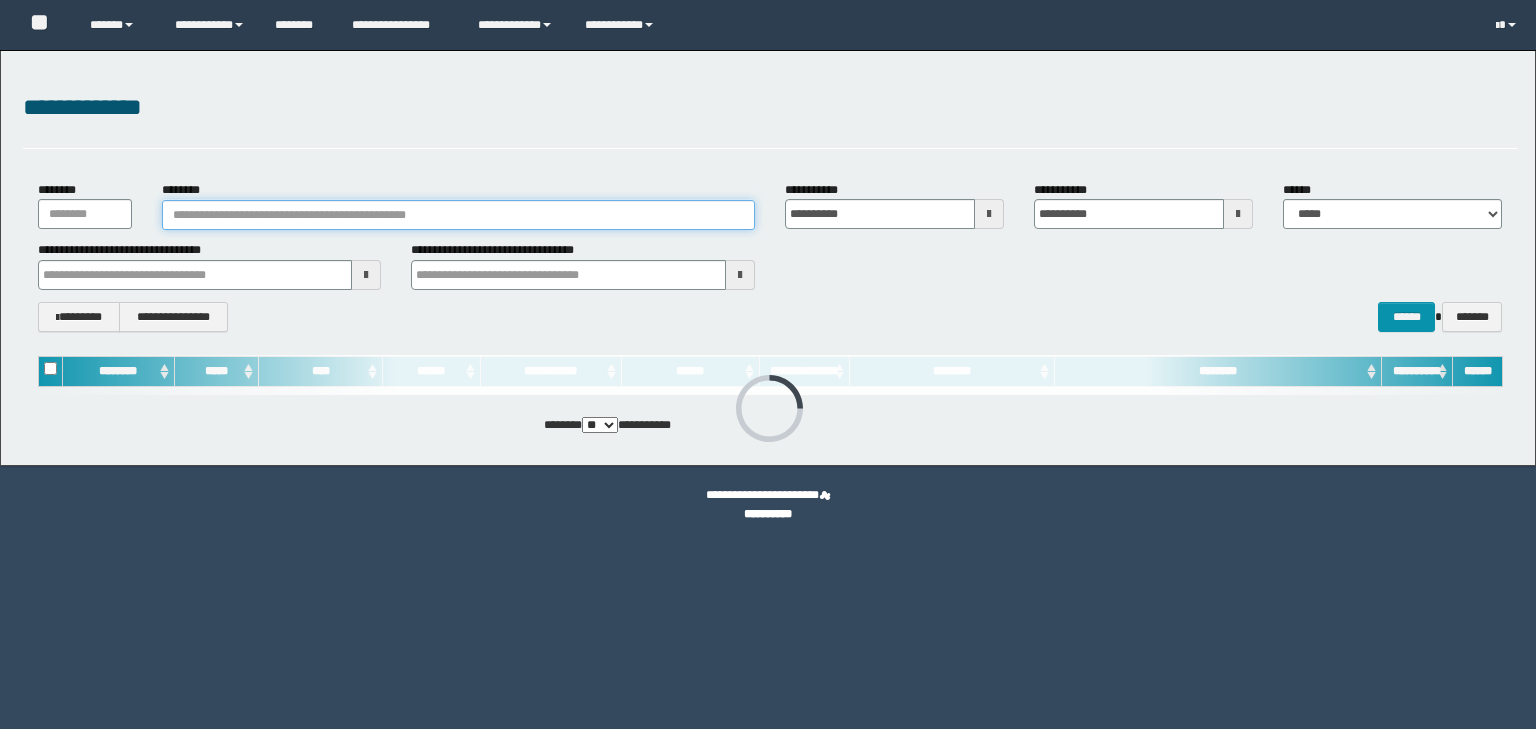 click on "********" at bounding box center [458, 215] 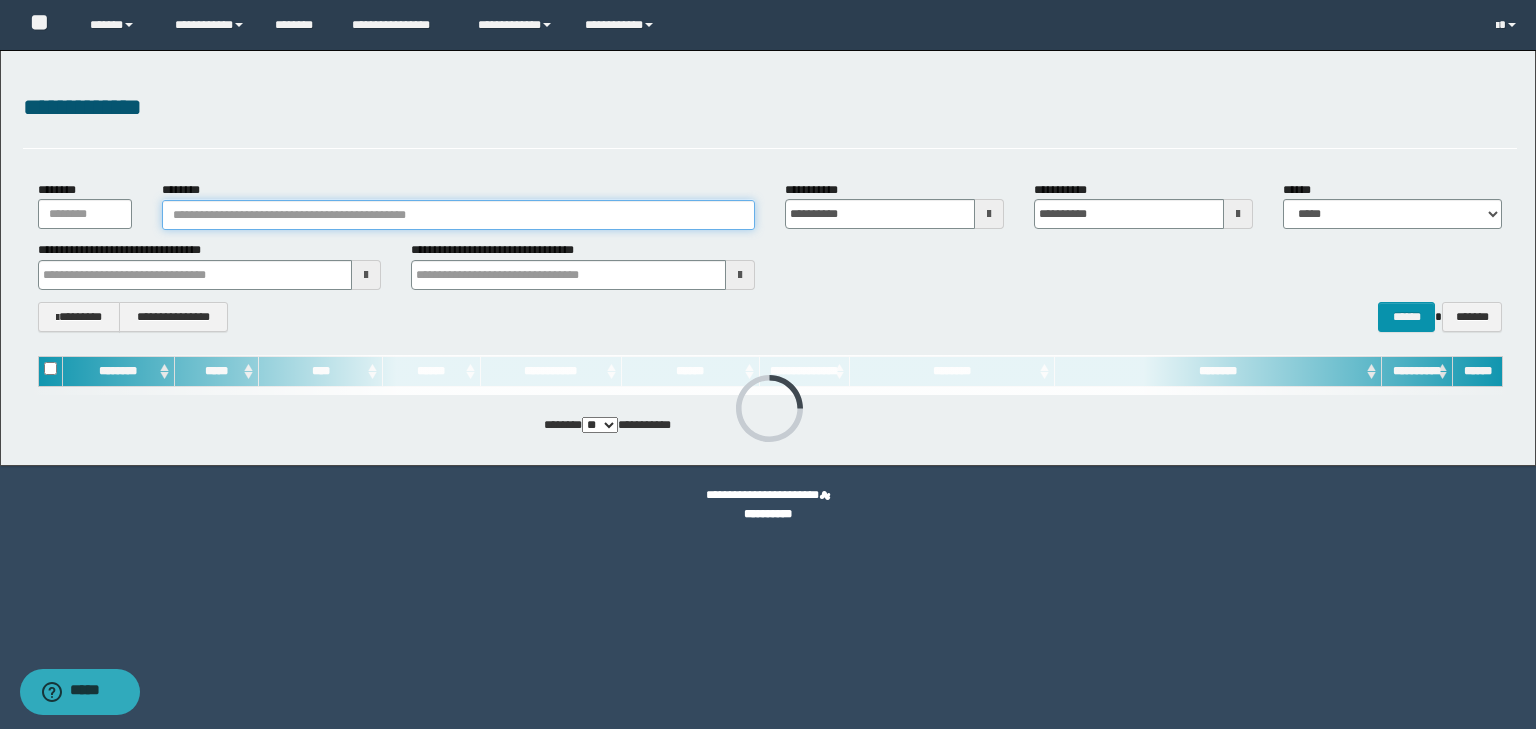 paste on "********" 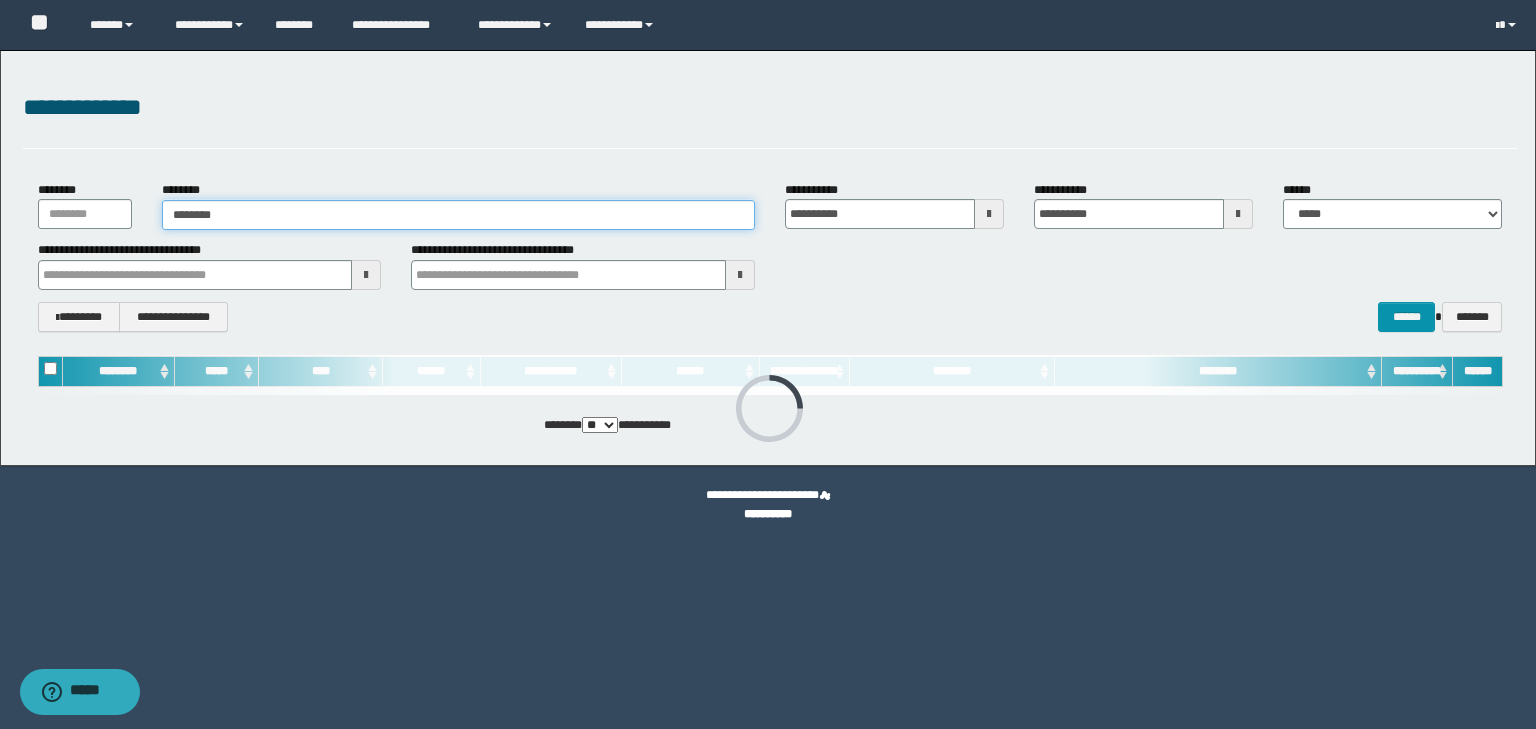 type on "********" 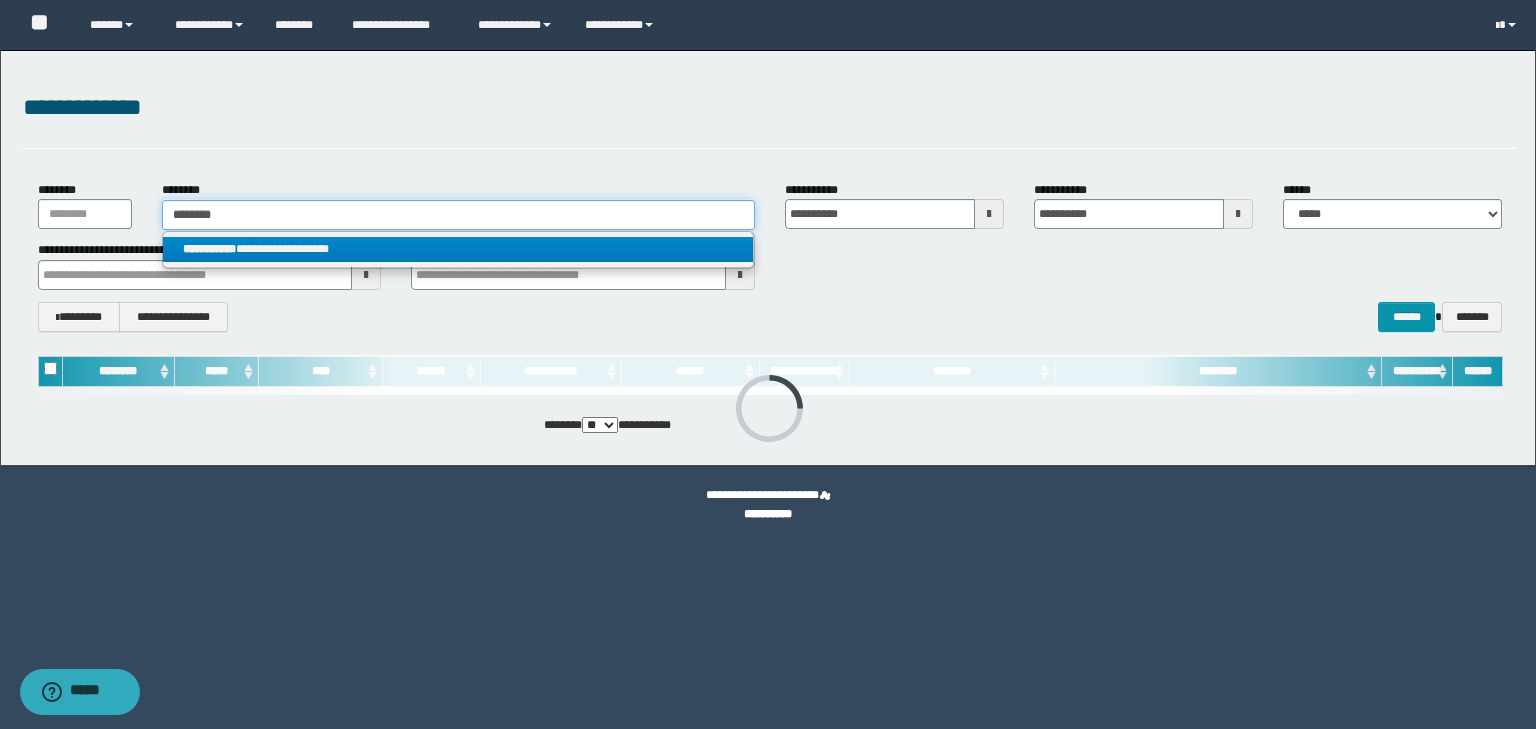 type on "********" 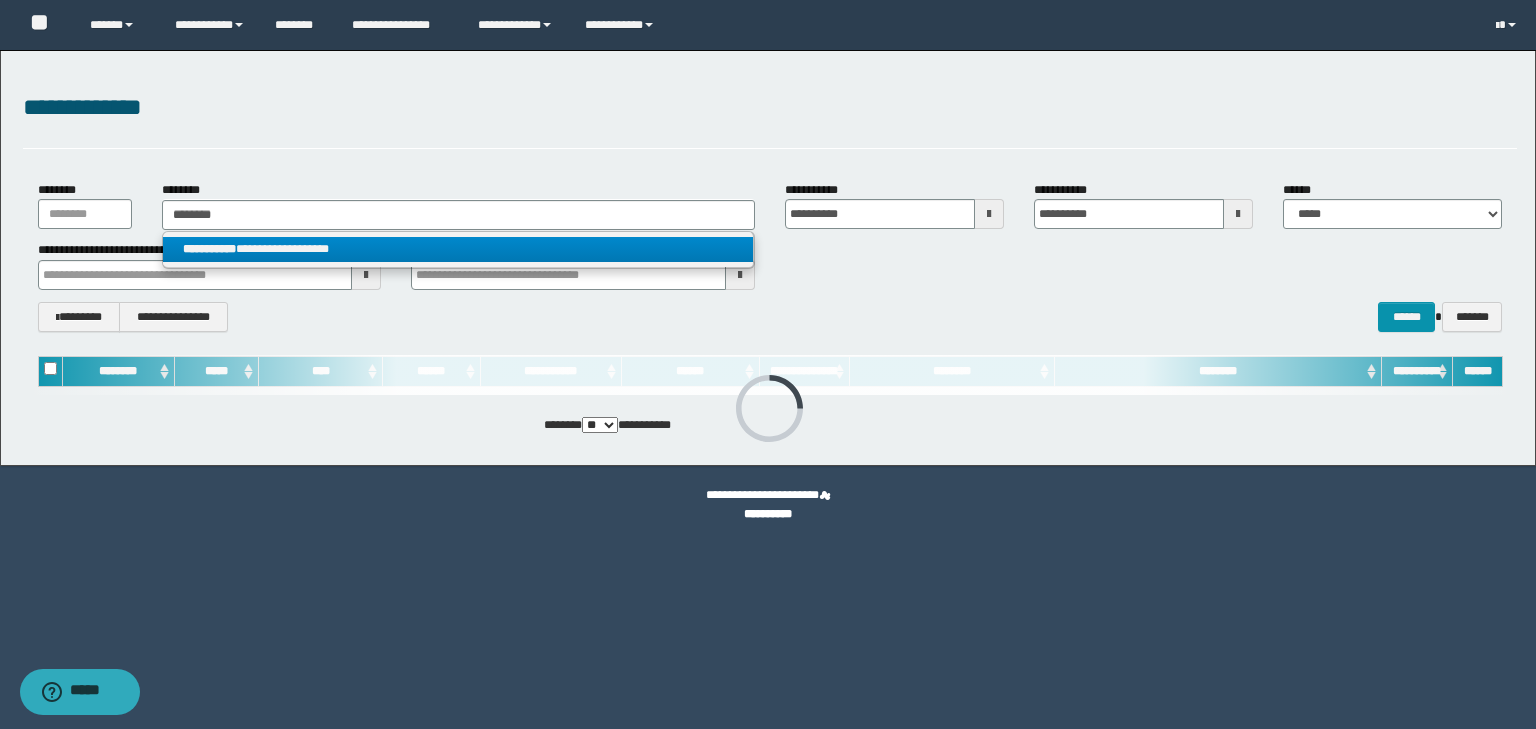 click on "**********" at bounding box center (458, 249) 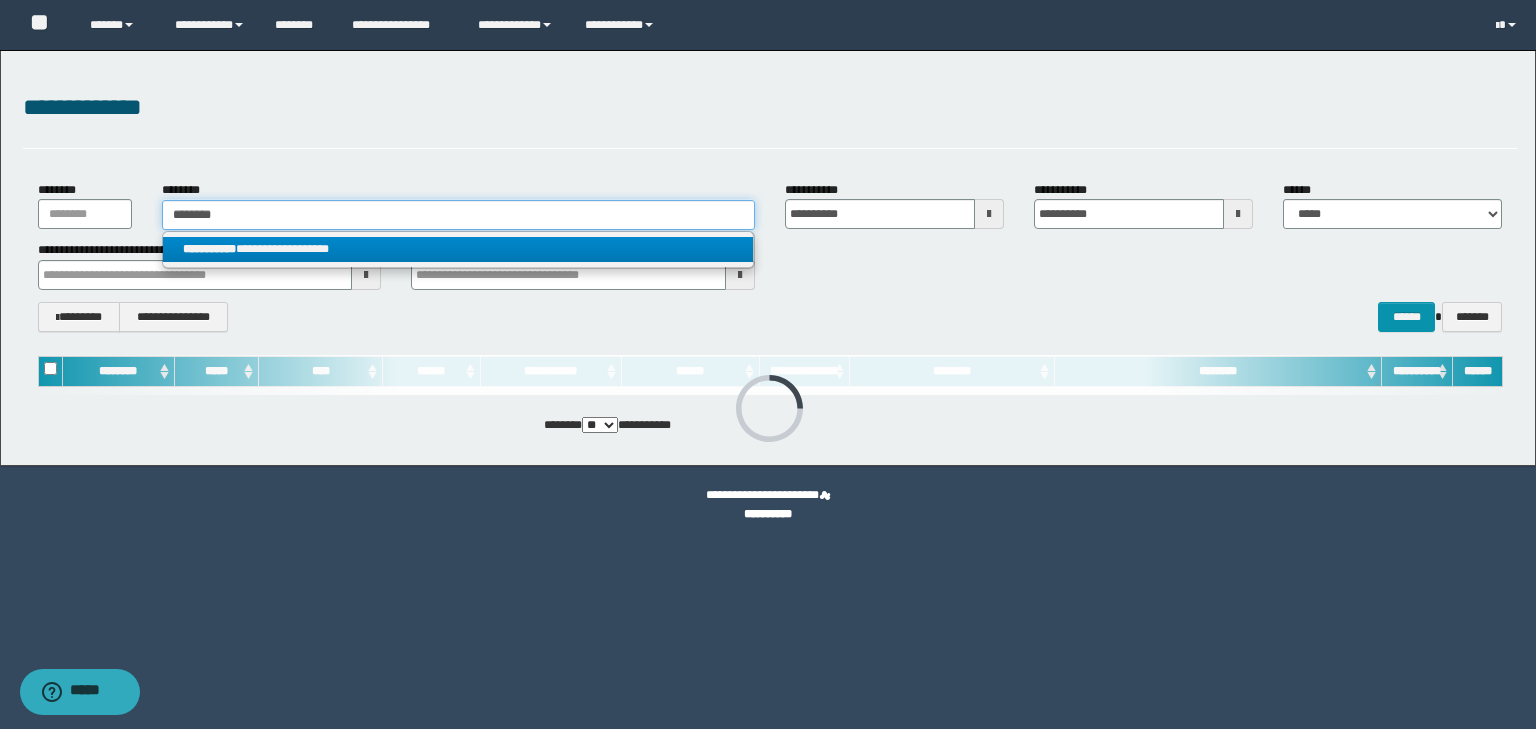 type 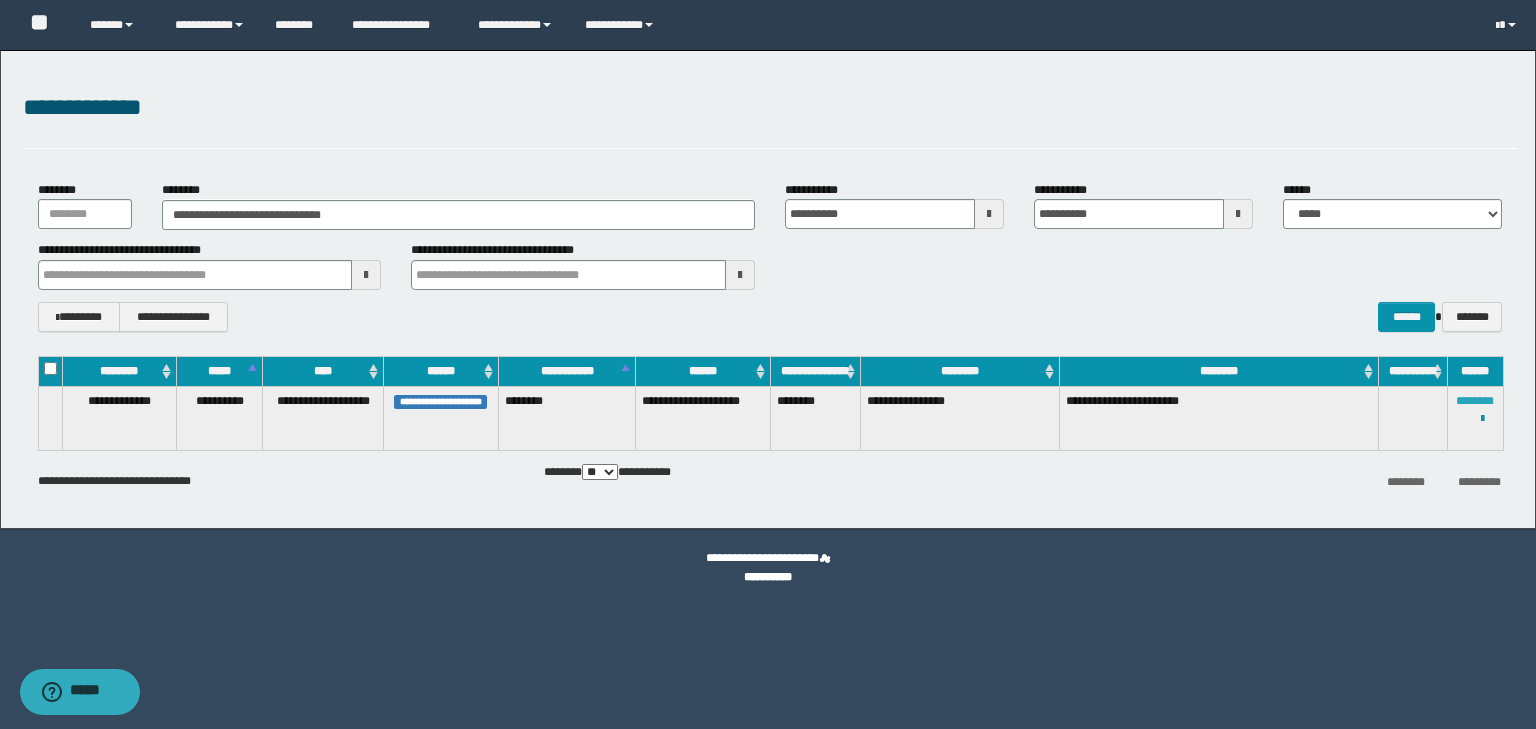 click on "********" at bounding box center [1475, 401] 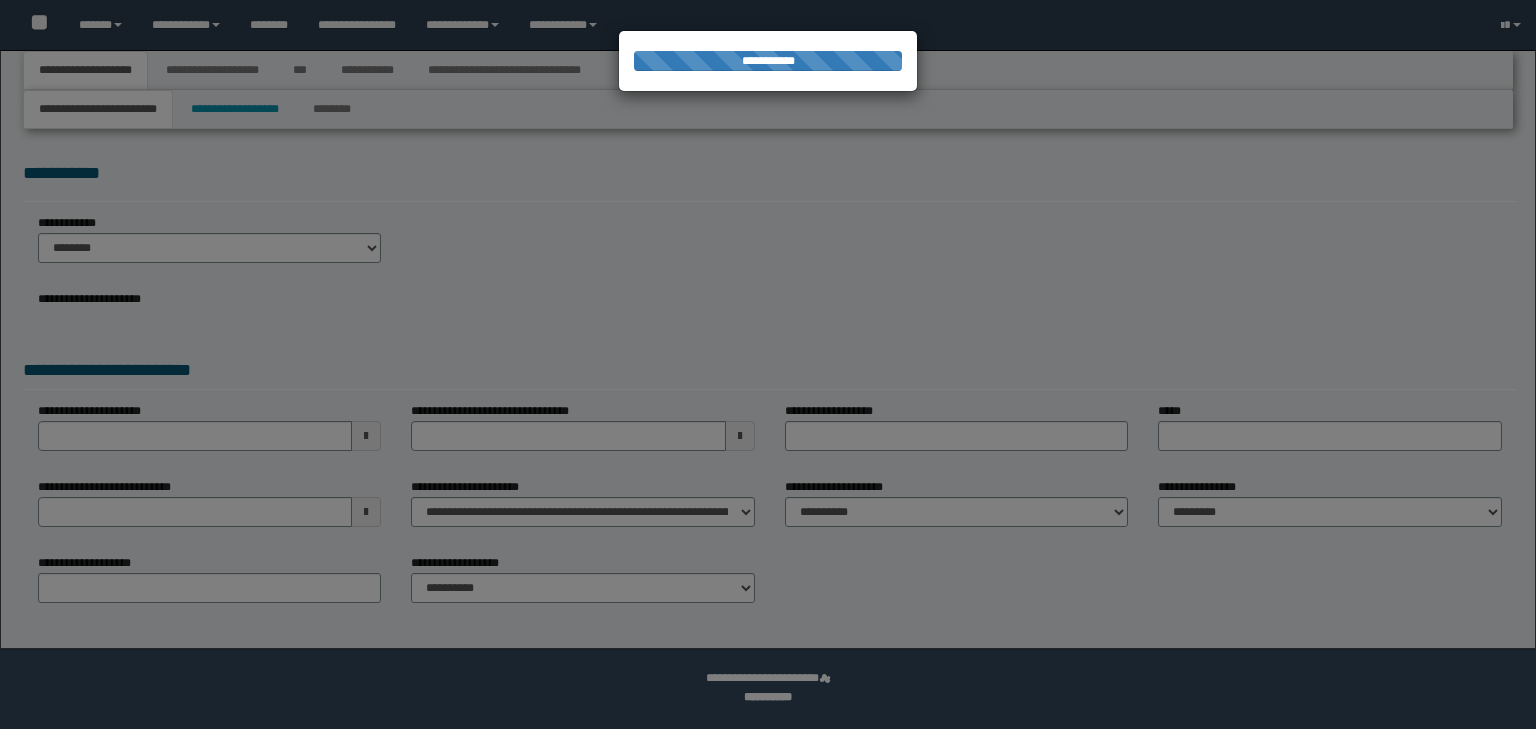 scroll, scrollTop: 0, scrollLeft: 0, axis: both 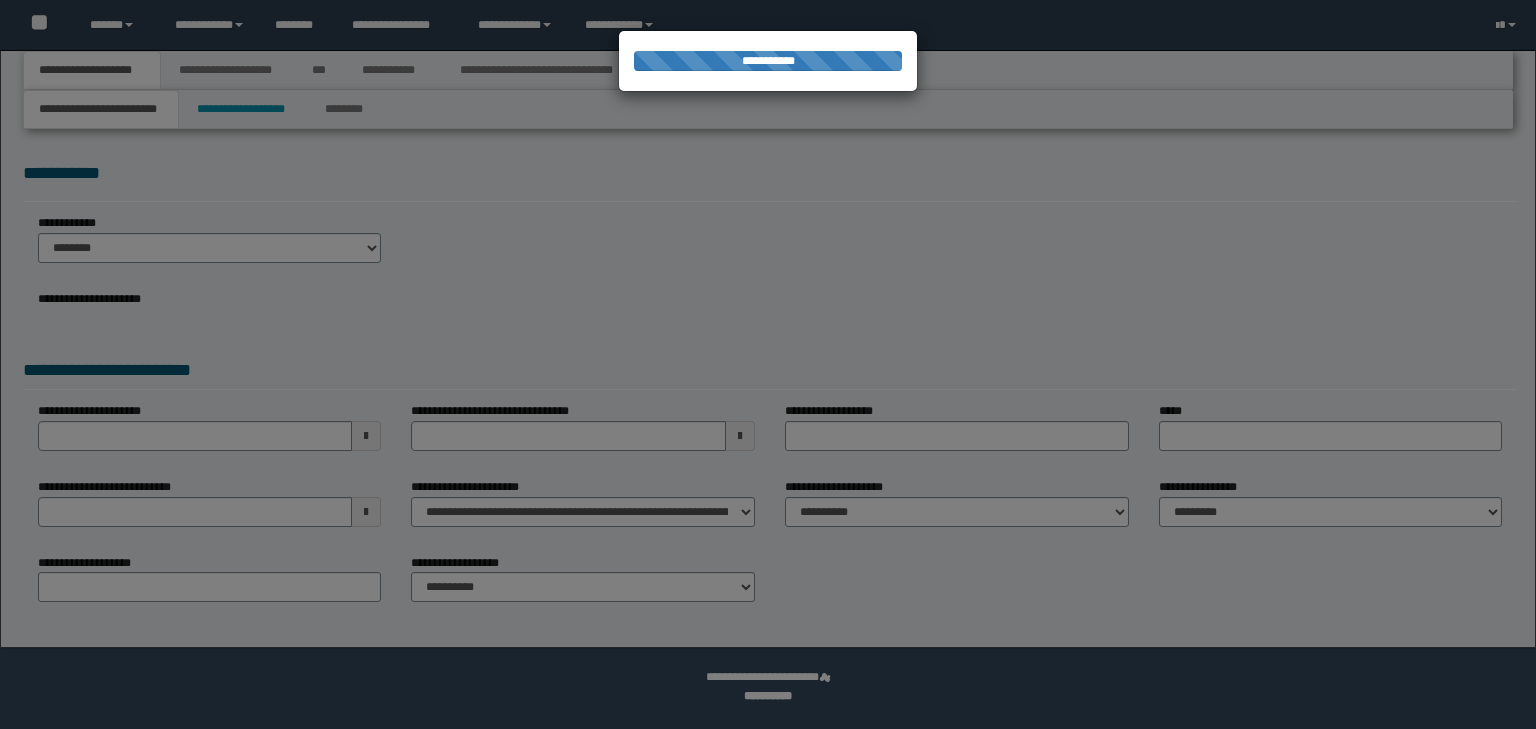 select on "*" 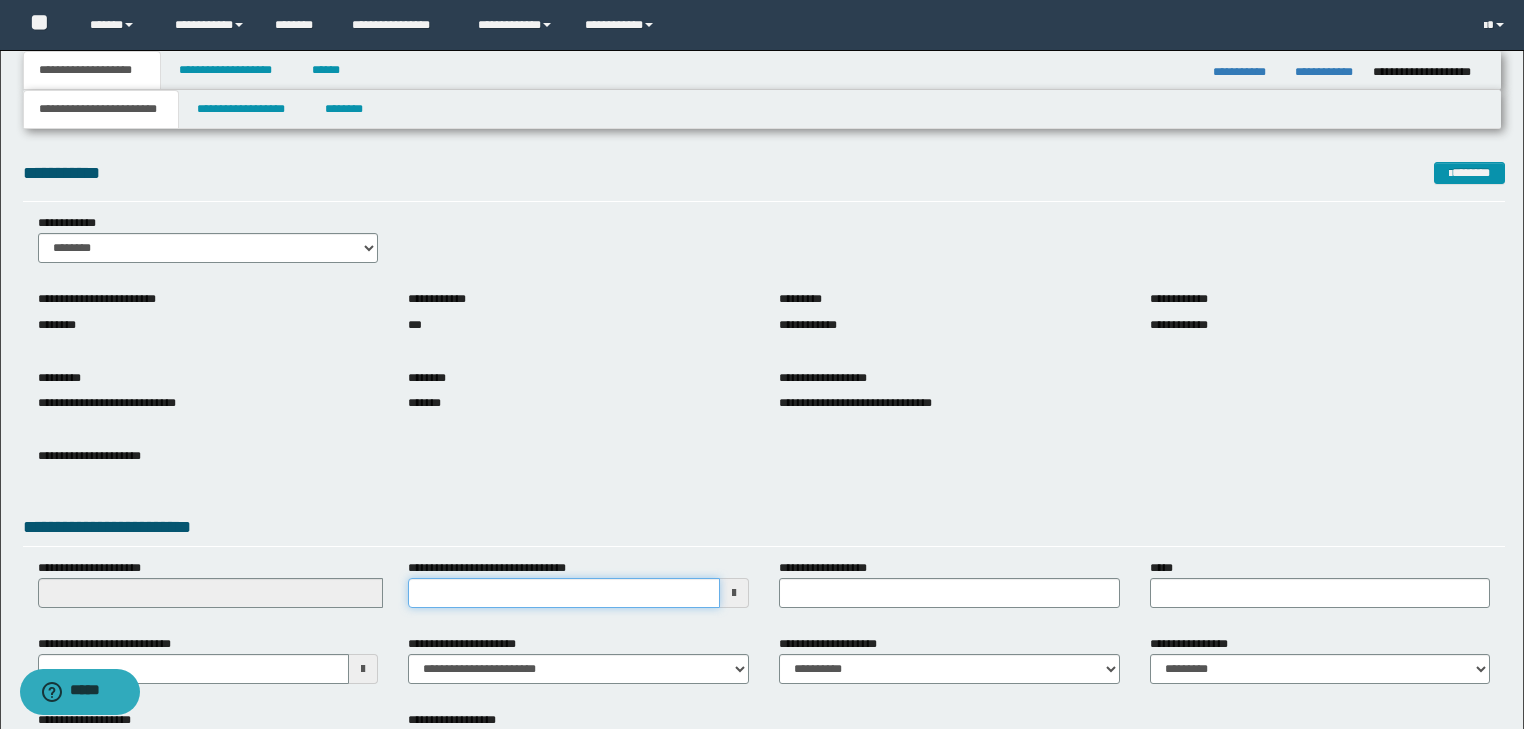 click on "**********" at bounding box center [564, 593] 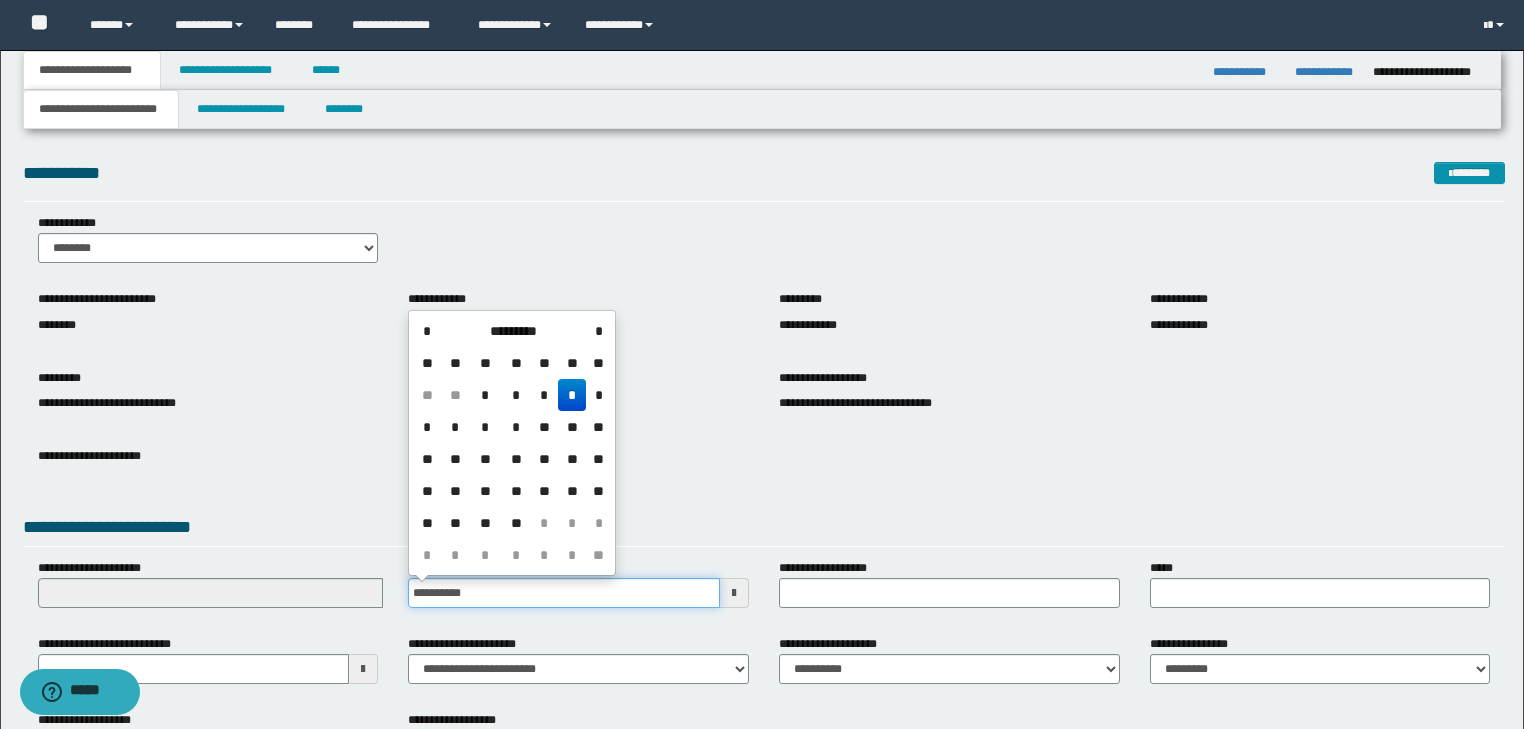type on "**********" 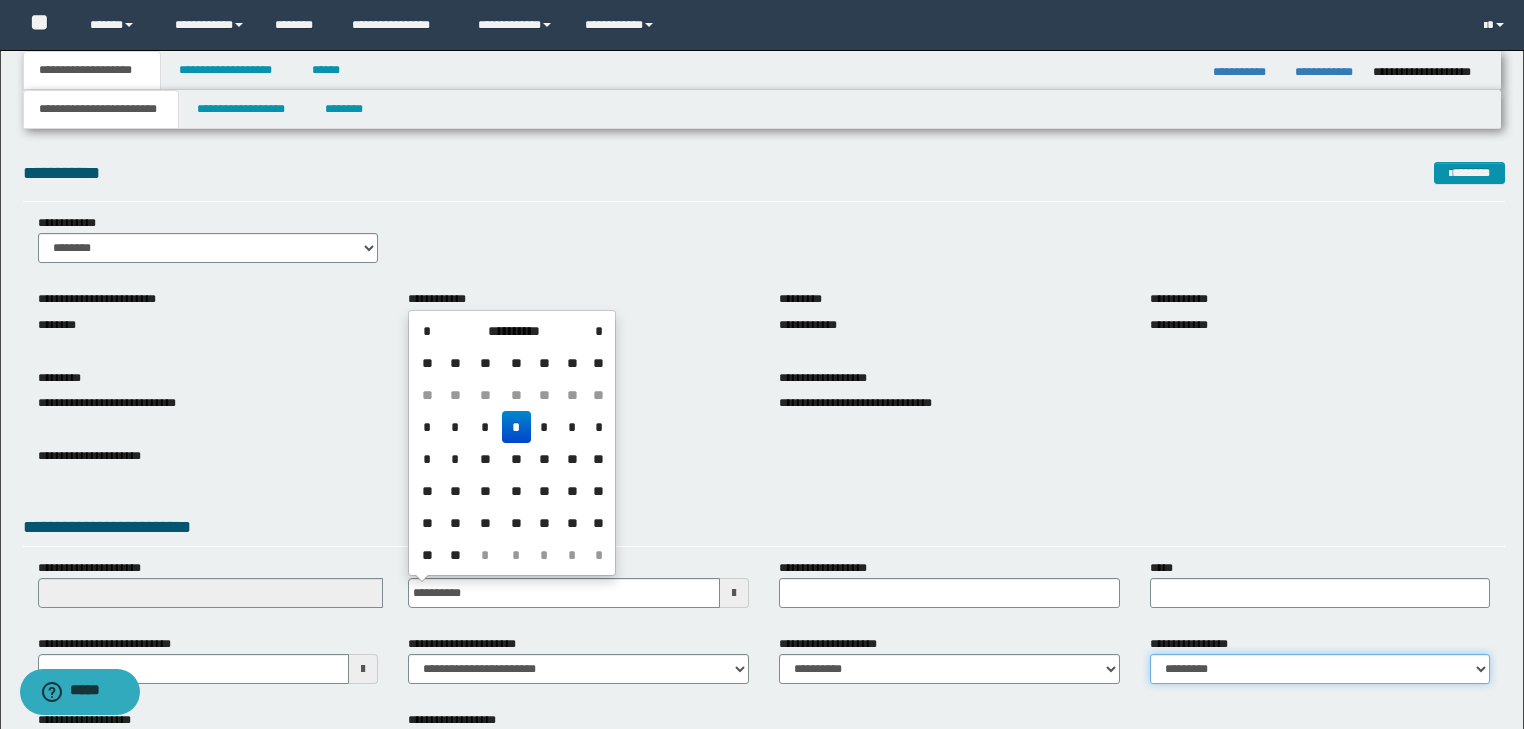click on "**********" at bounding box center [1320, 669] 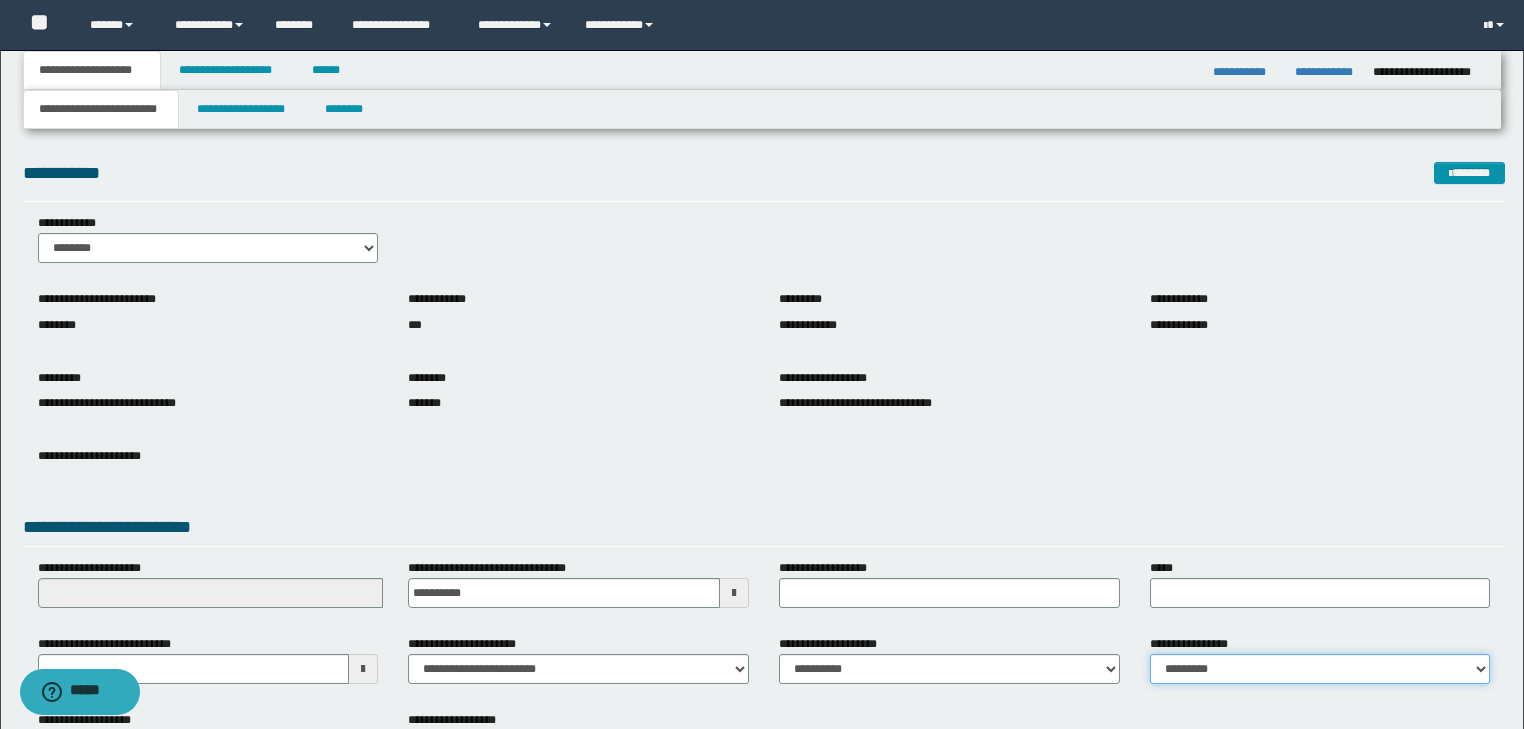select on "*" 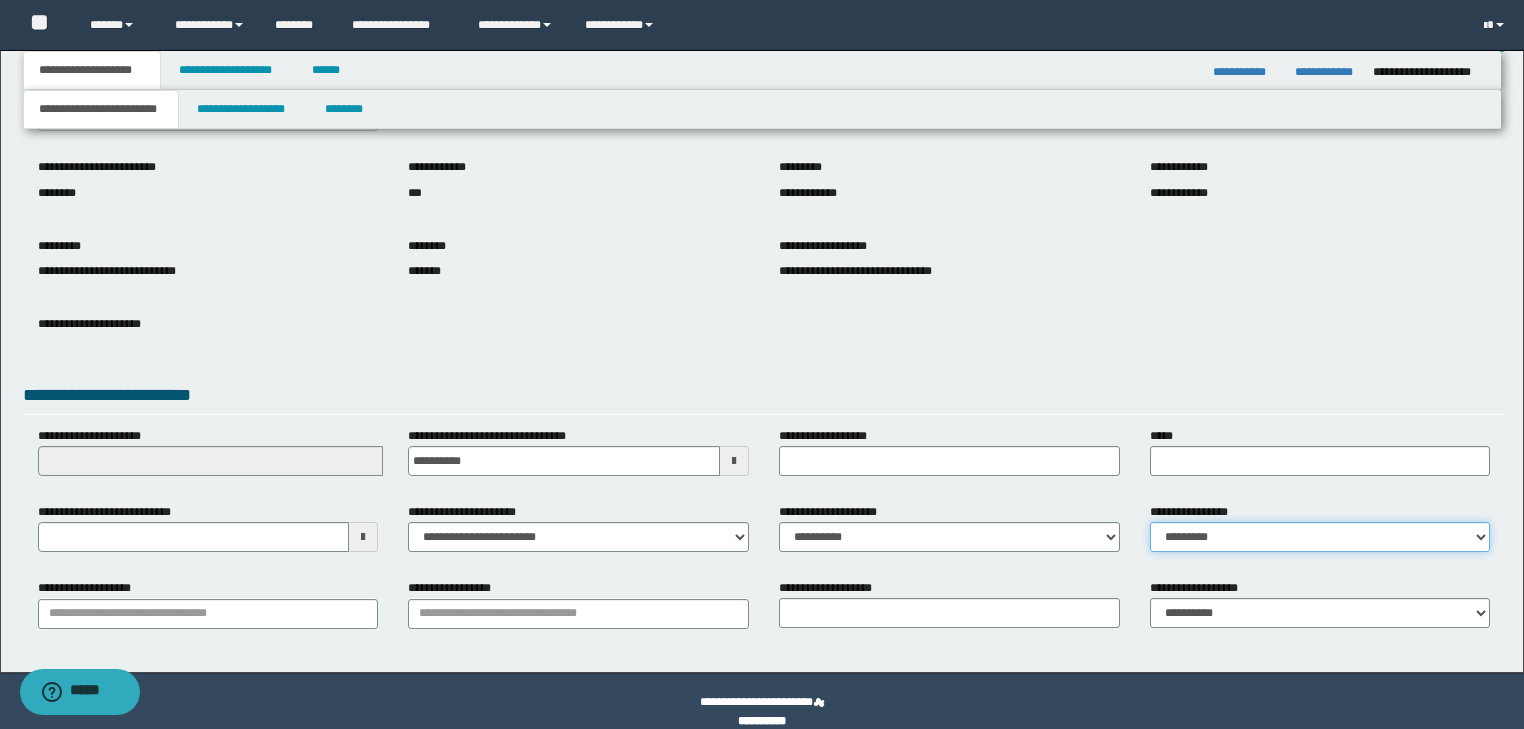 scroll, scrollTop: 154, scrollLeft: 0, axis: vertical 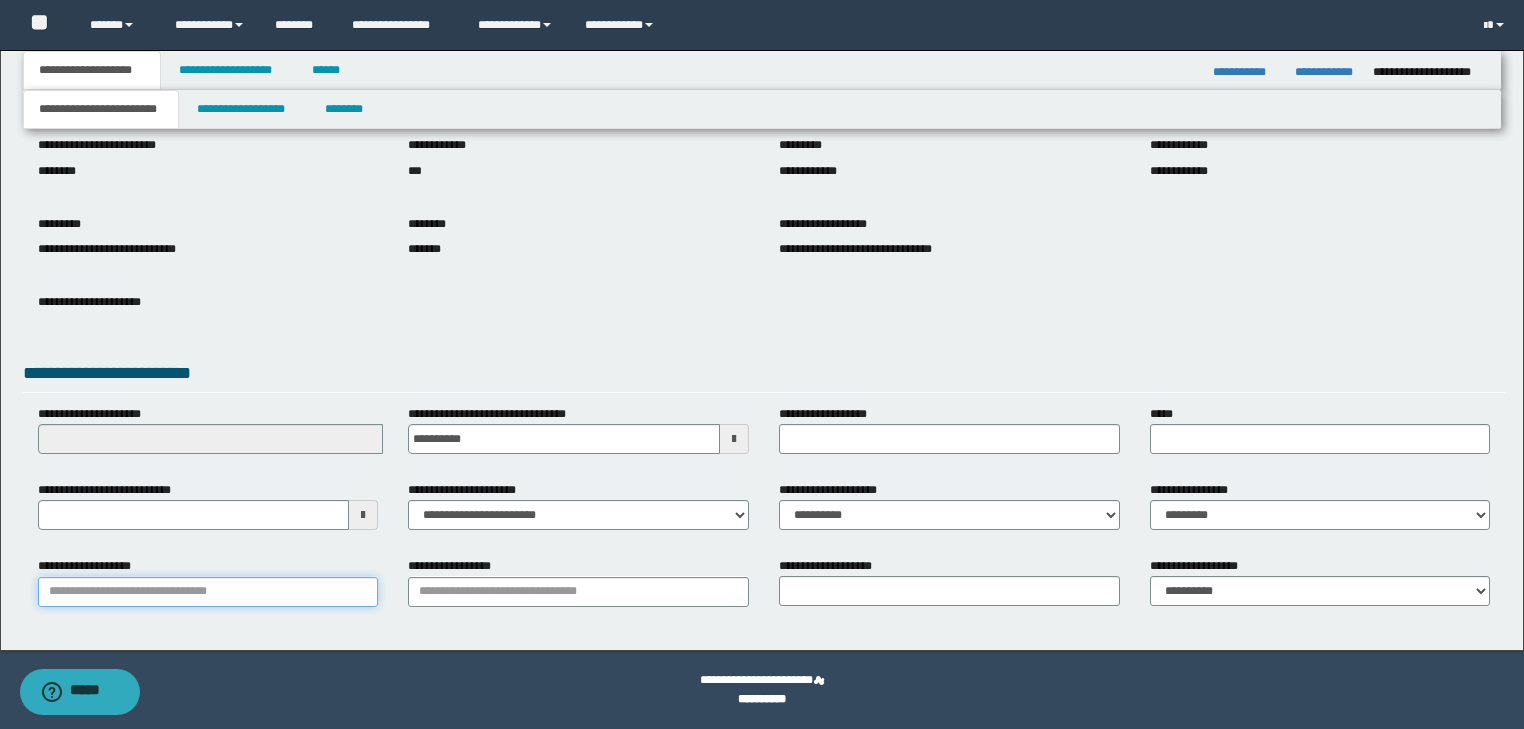 click on "**********" at bounding box center (208, 592) 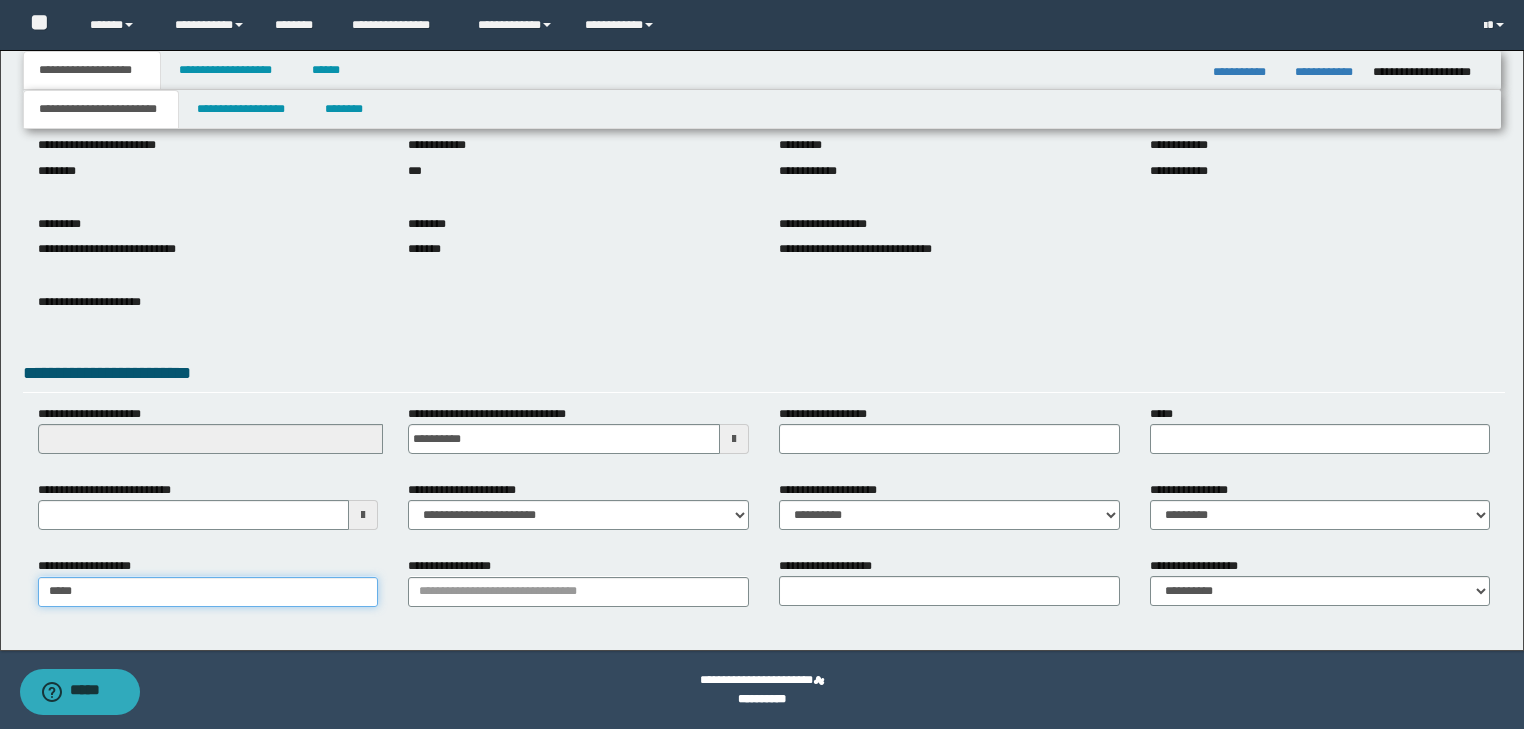 type on "*****" 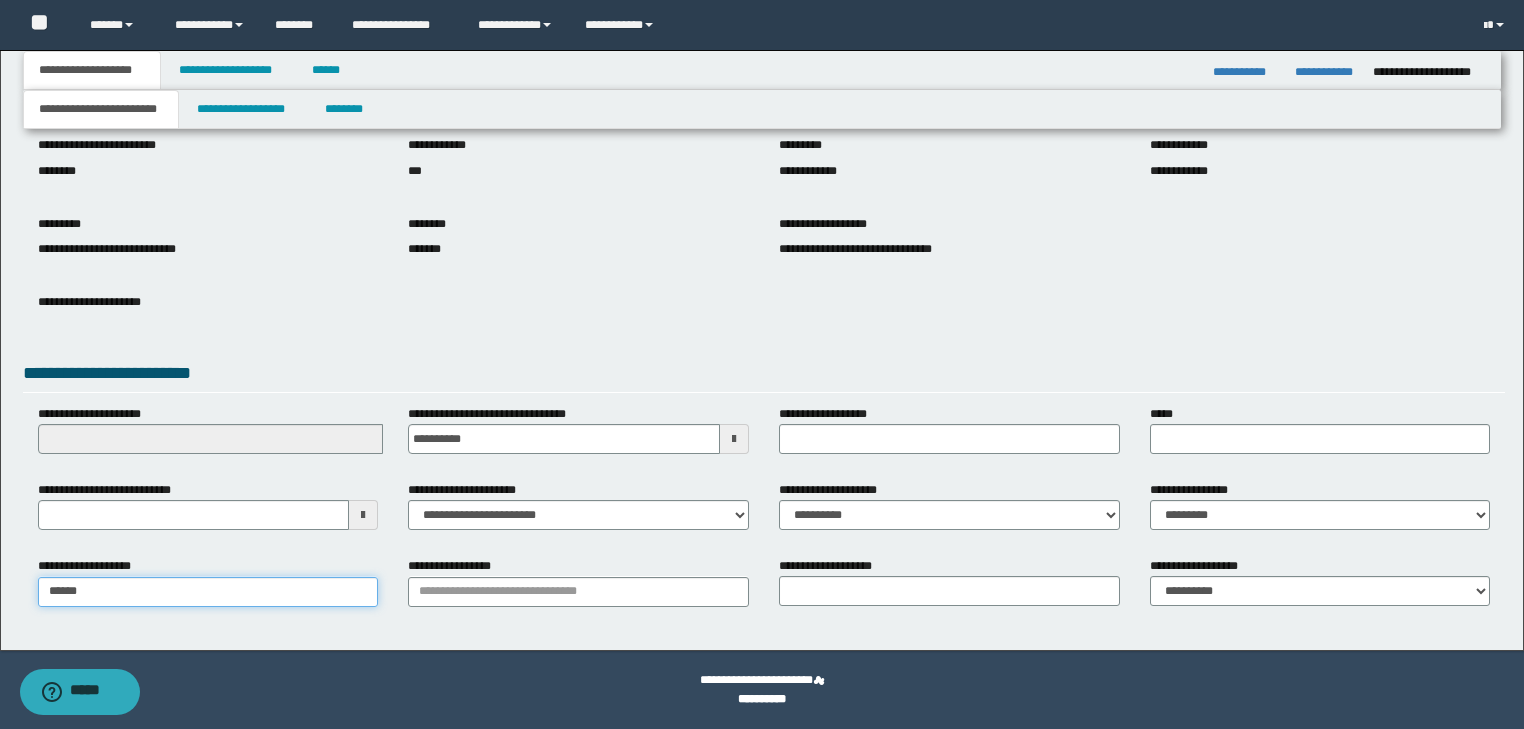 type on "**********" 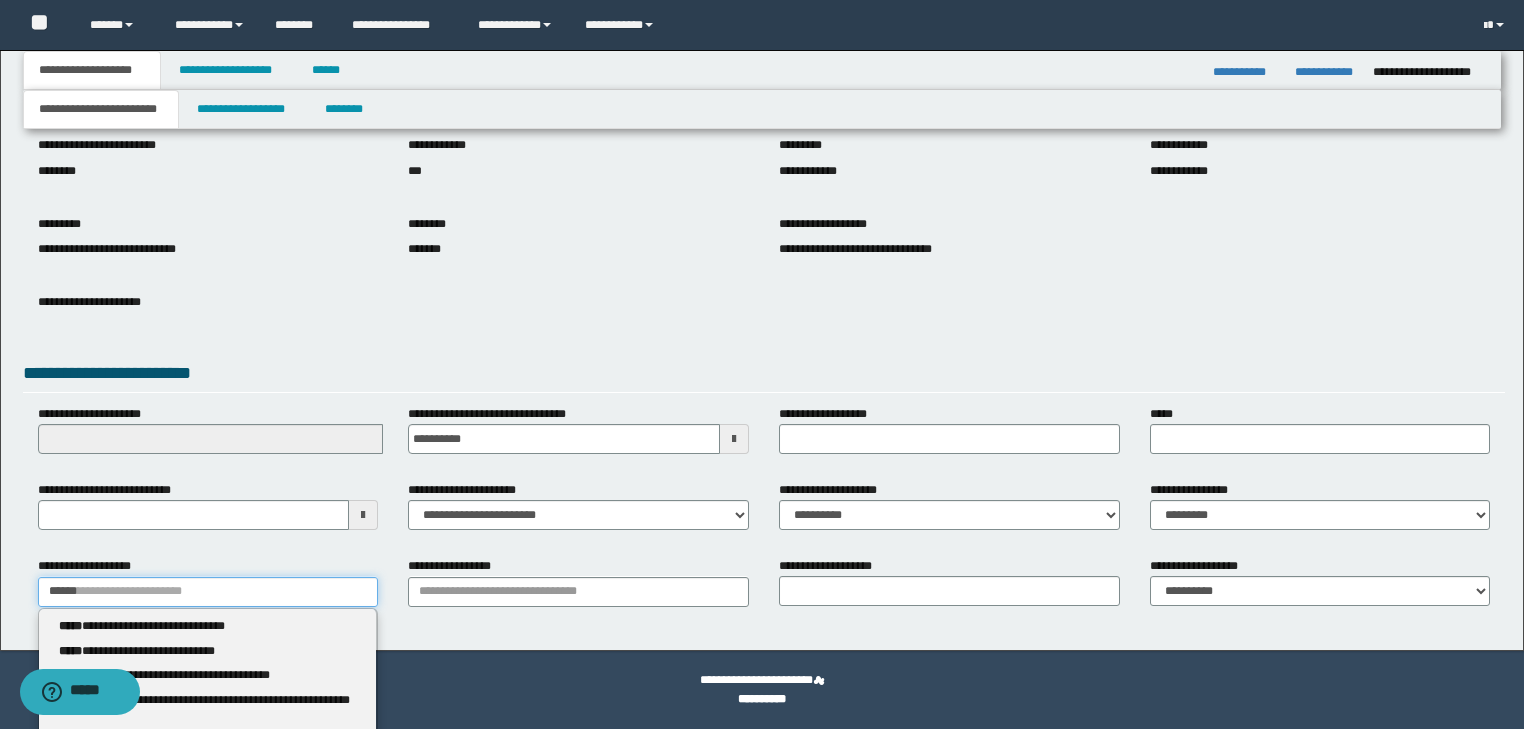 type 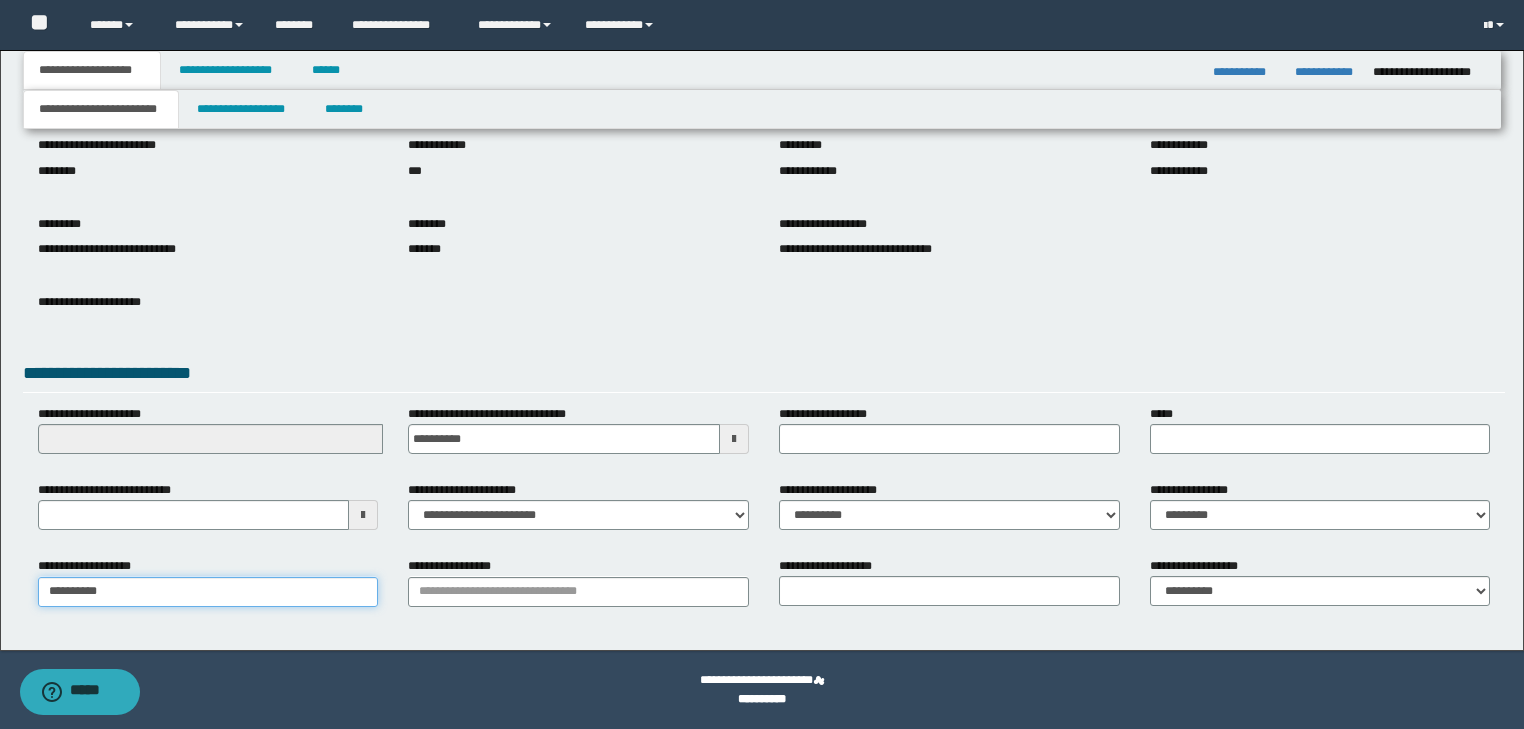 type on "**********" 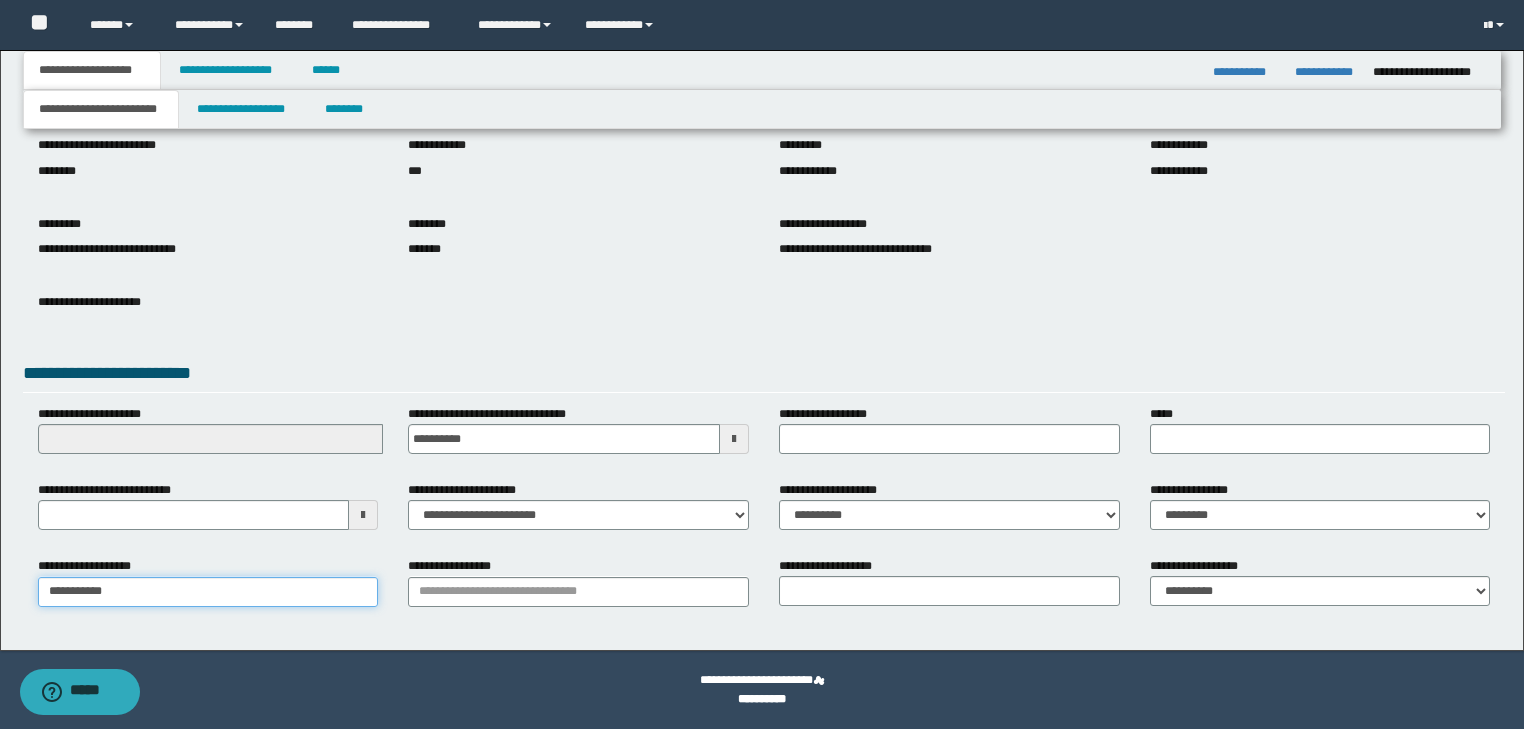 type on "**********" 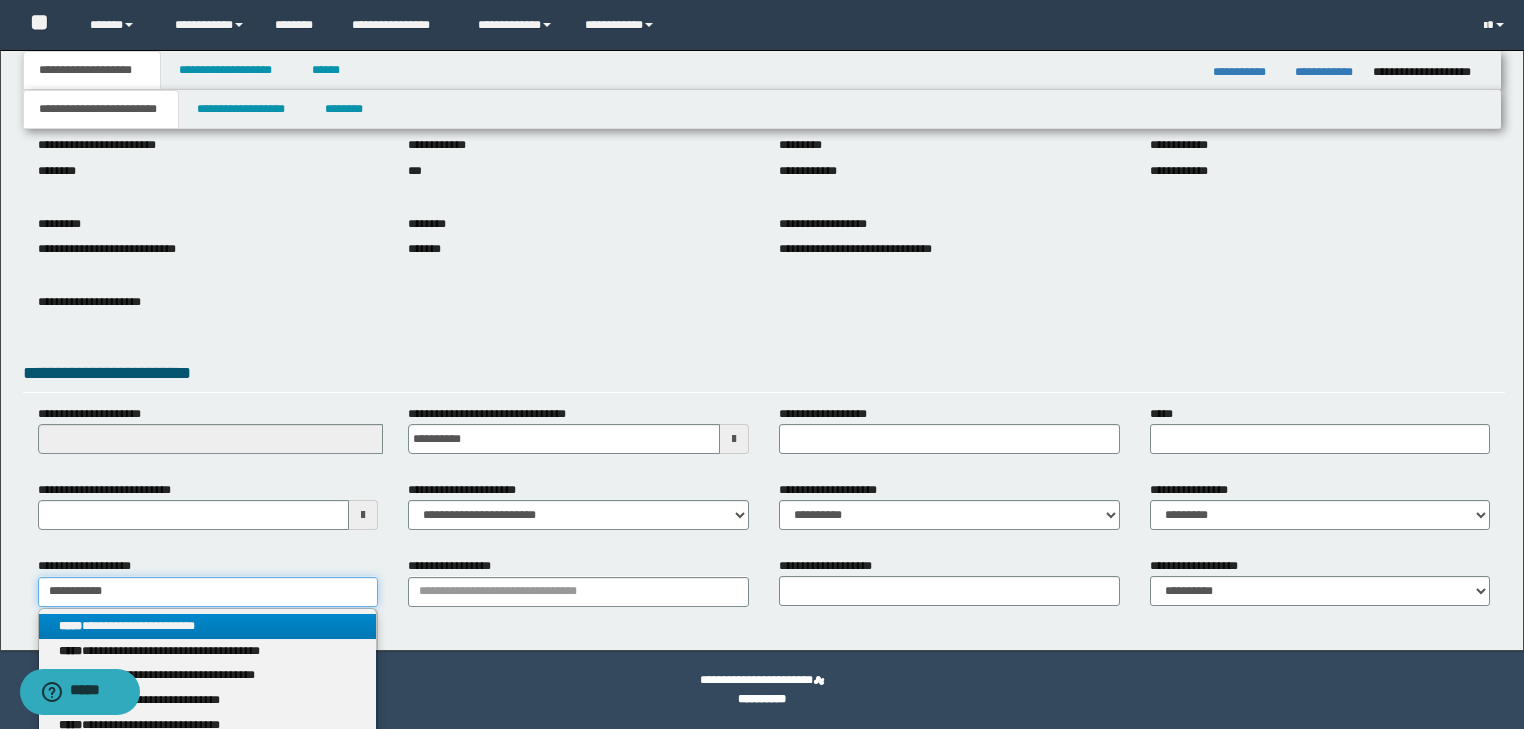 type on "**********" 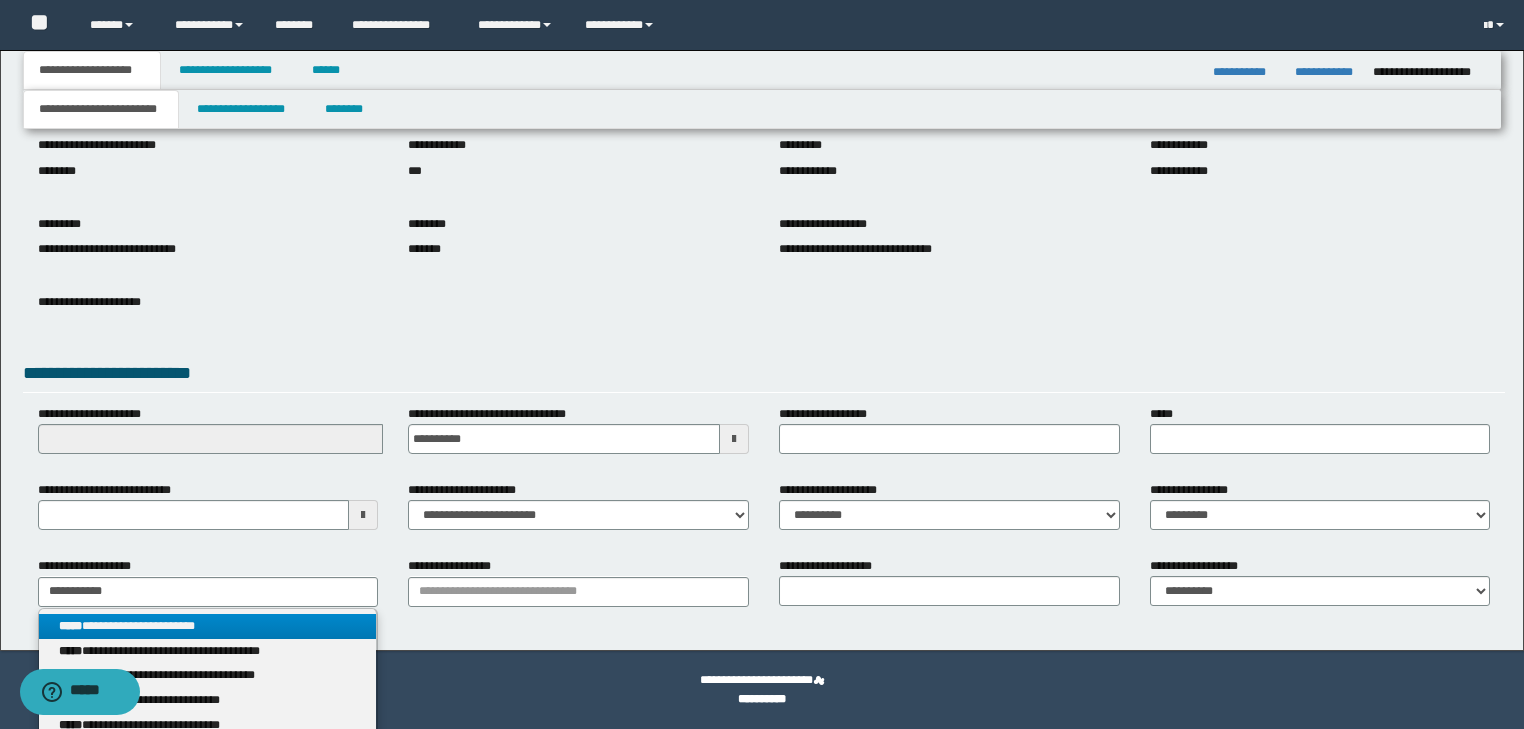 click on "**********" at bounding box center (208, 626) 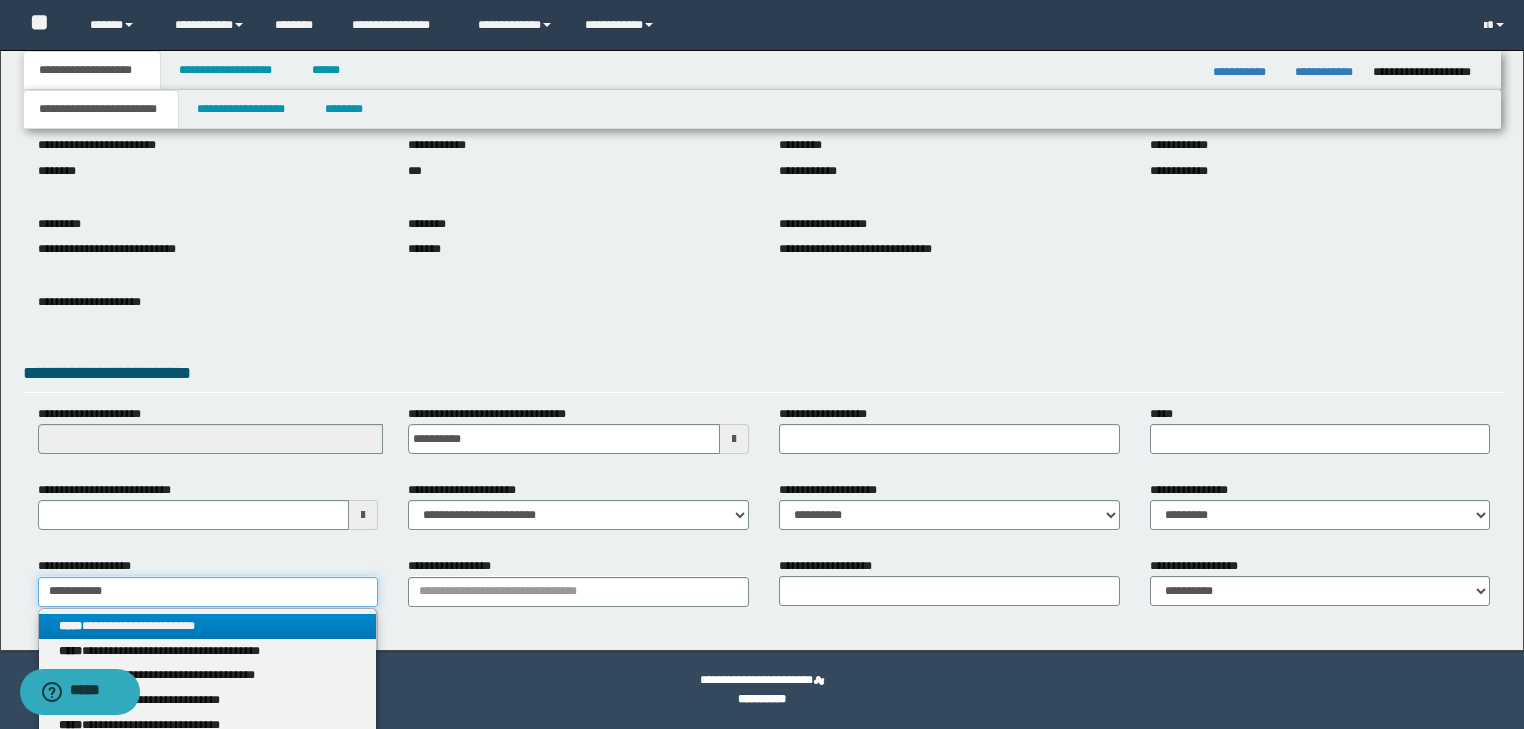 type 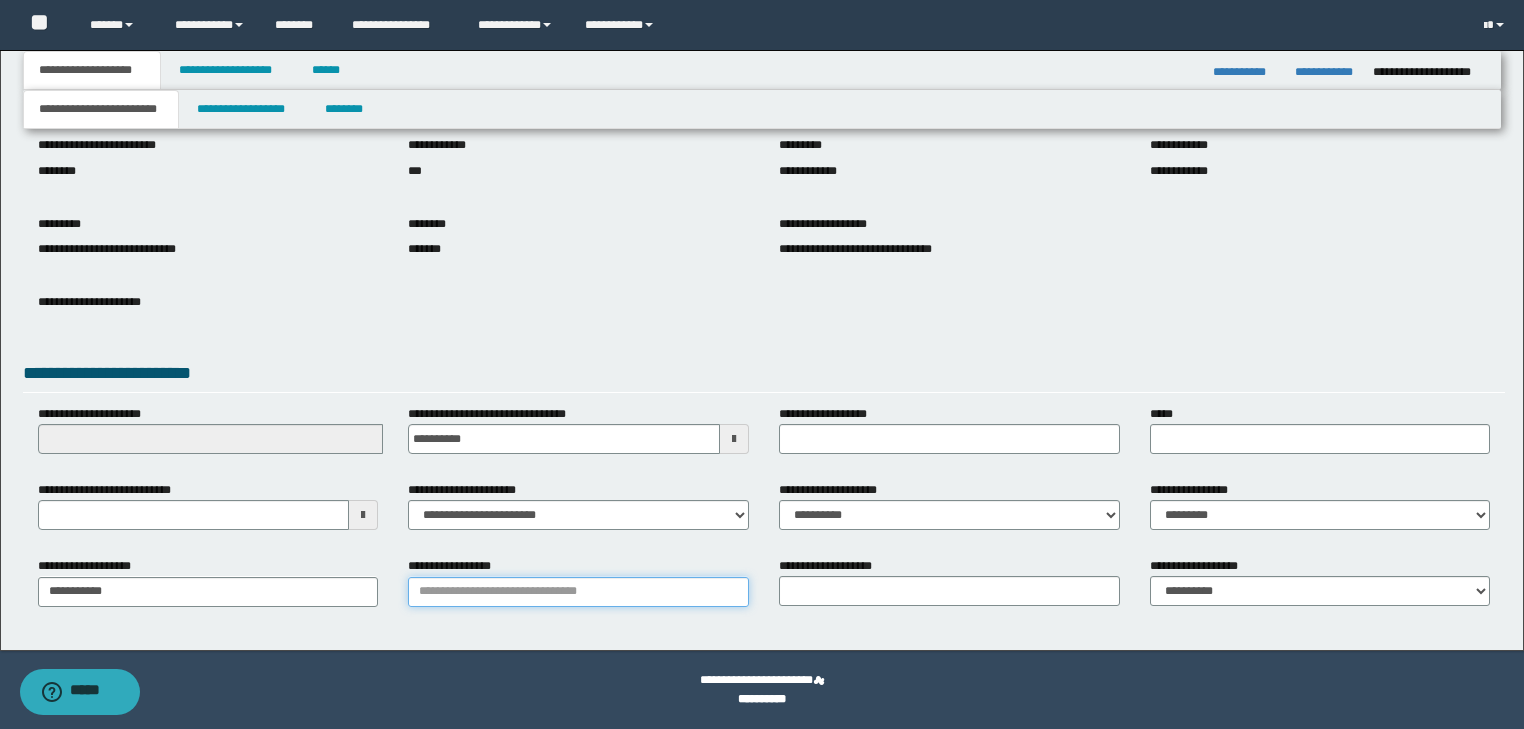 click on "**********" at bounding box center (578, 592) 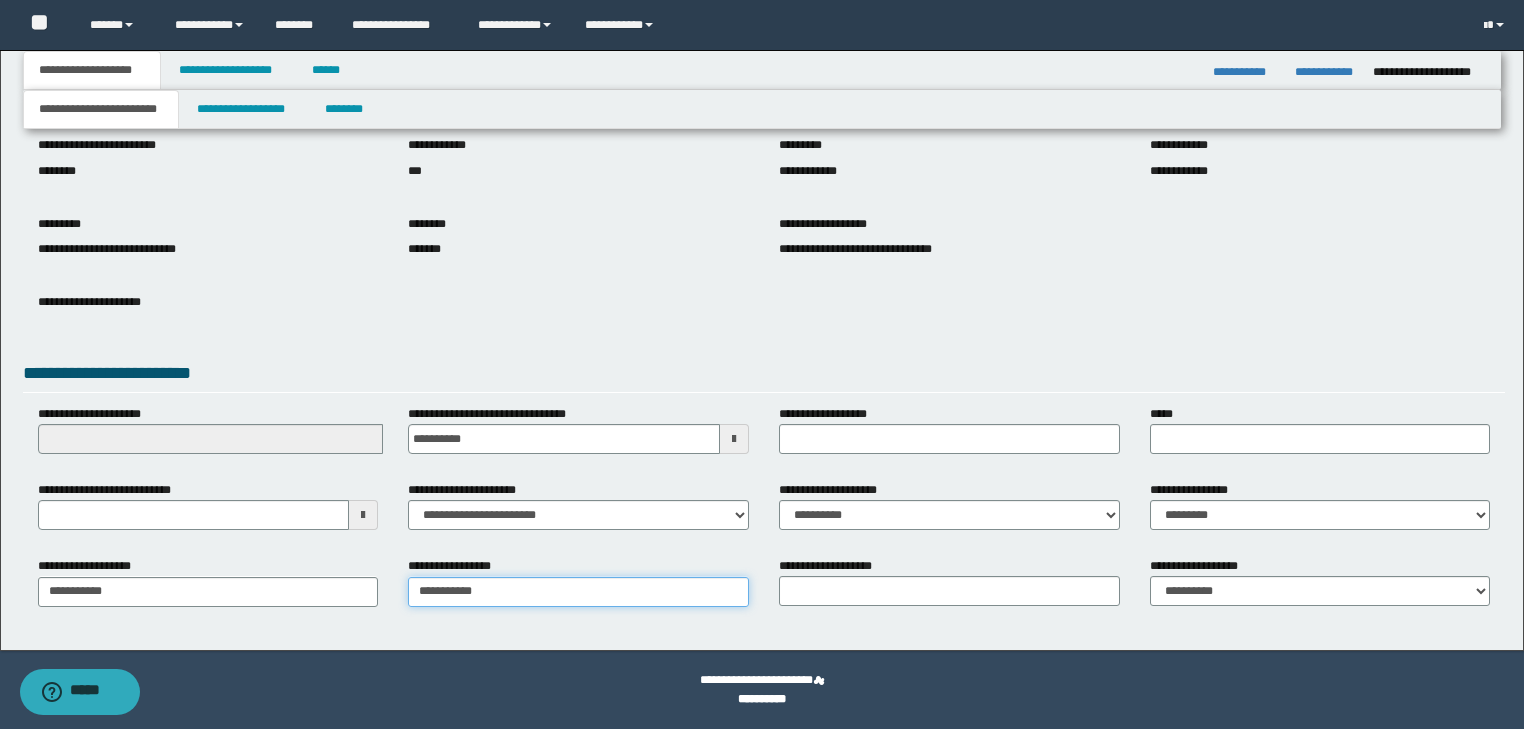 type on "**********" 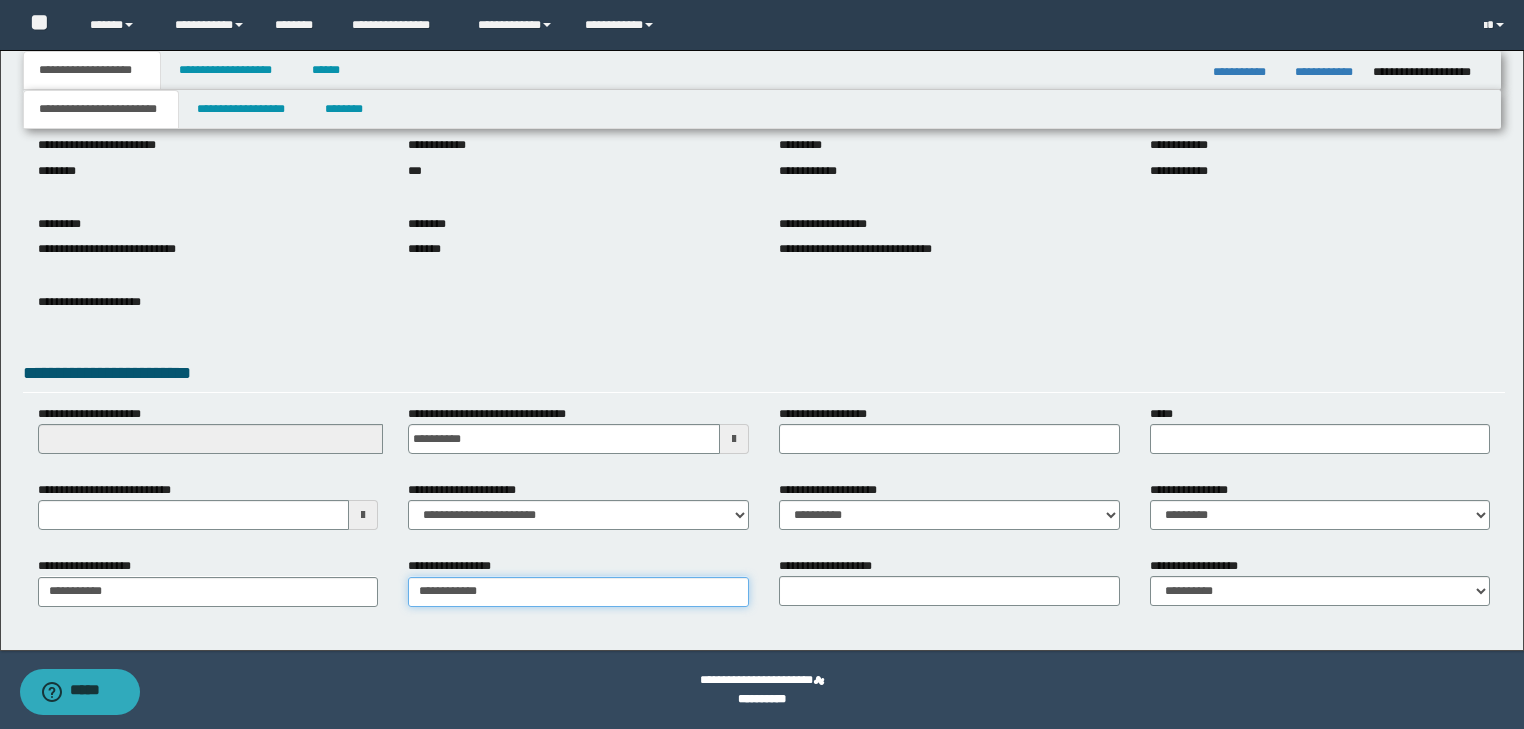 type on "**********" 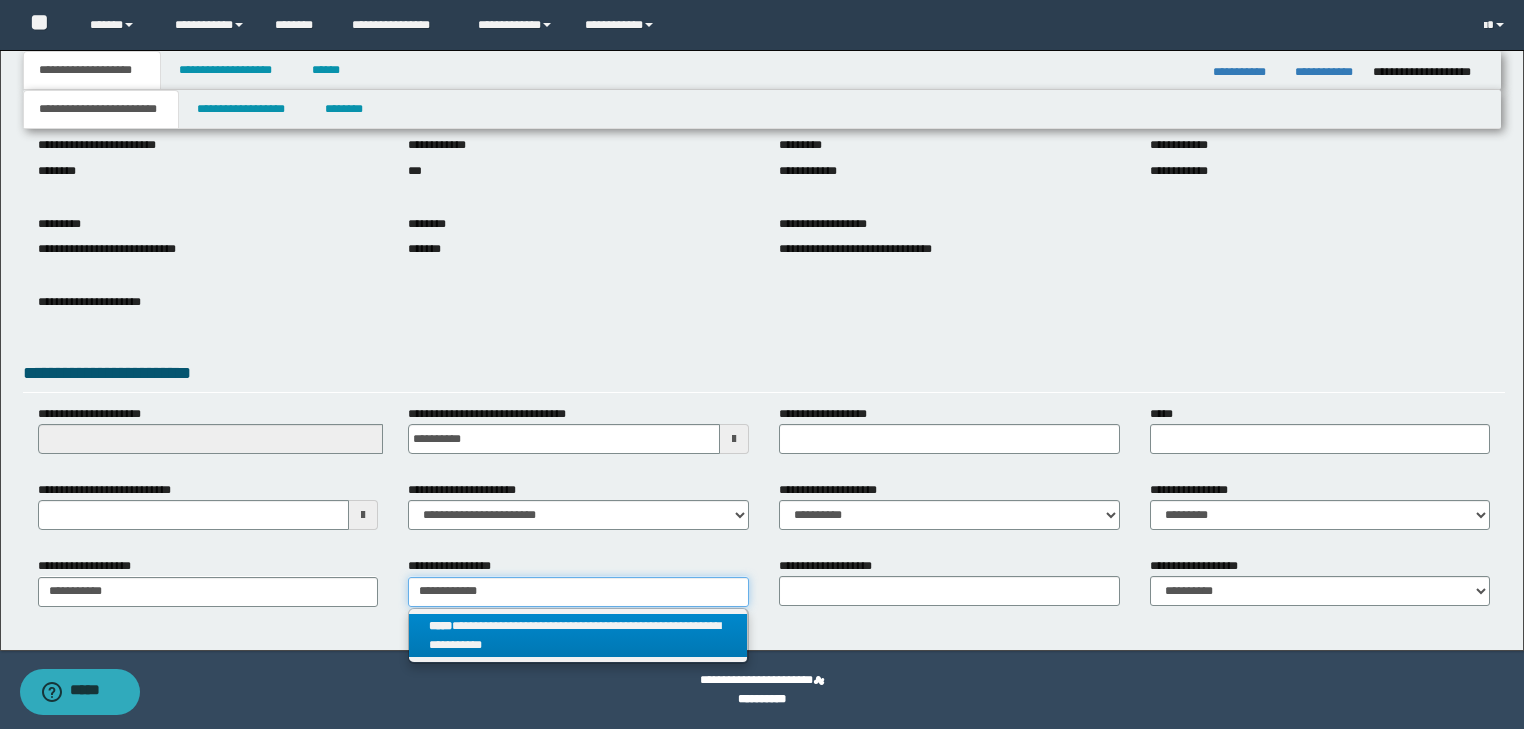 type on "**********" 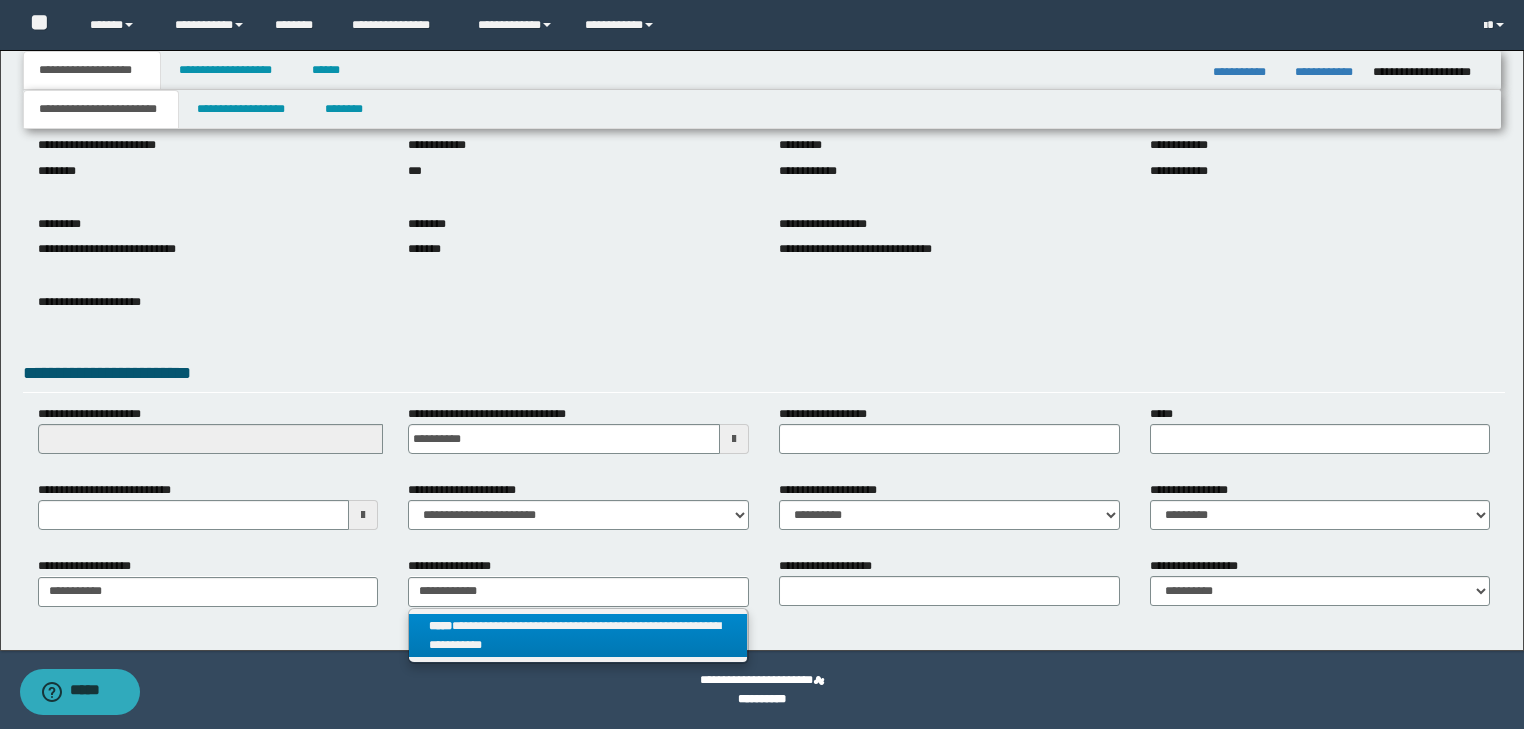 click on "**********" at bounding box center [578, 636] 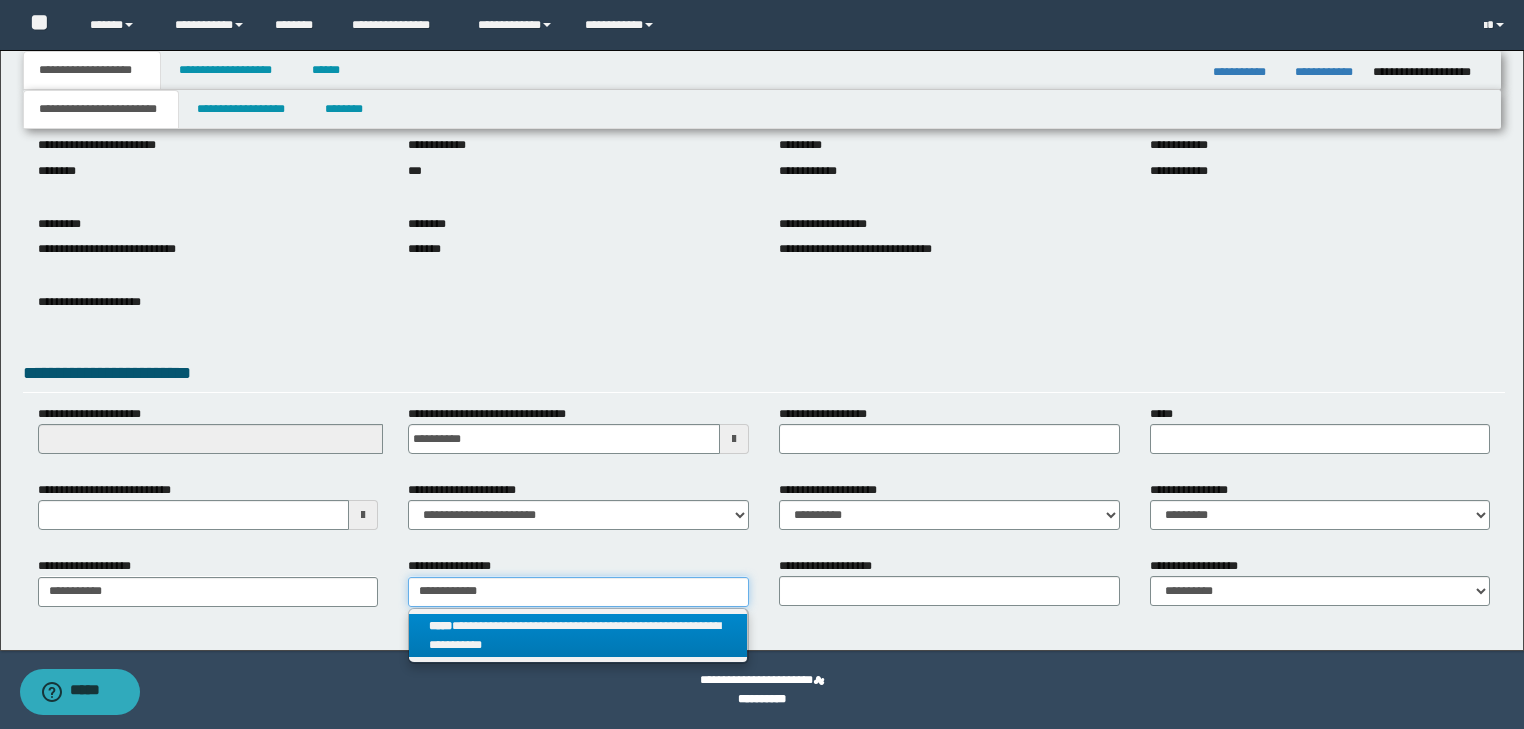 type 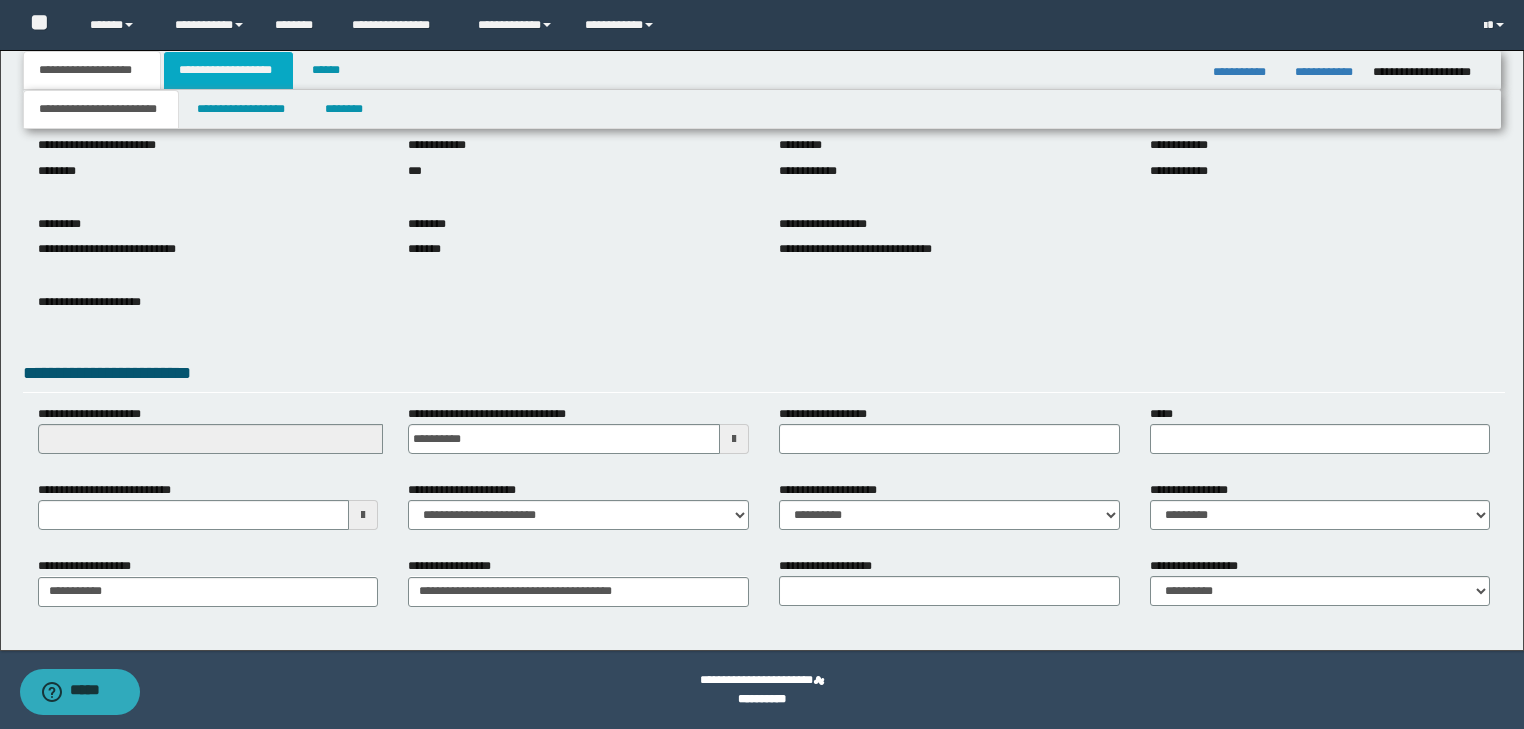 click on "**********" at bounding box center (228, 70) 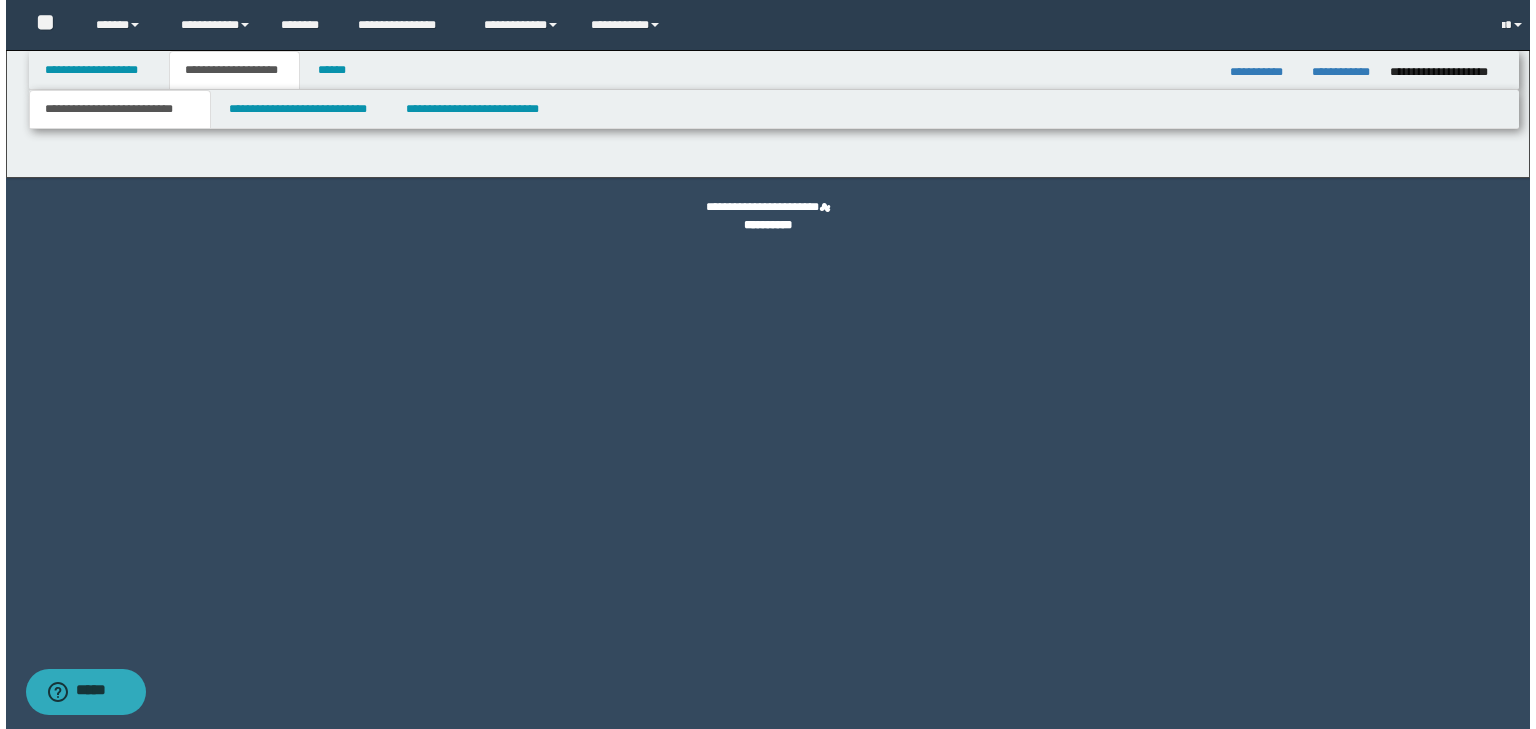 scroll, scrollTop: 0, scrollLeft: 0, axis: both 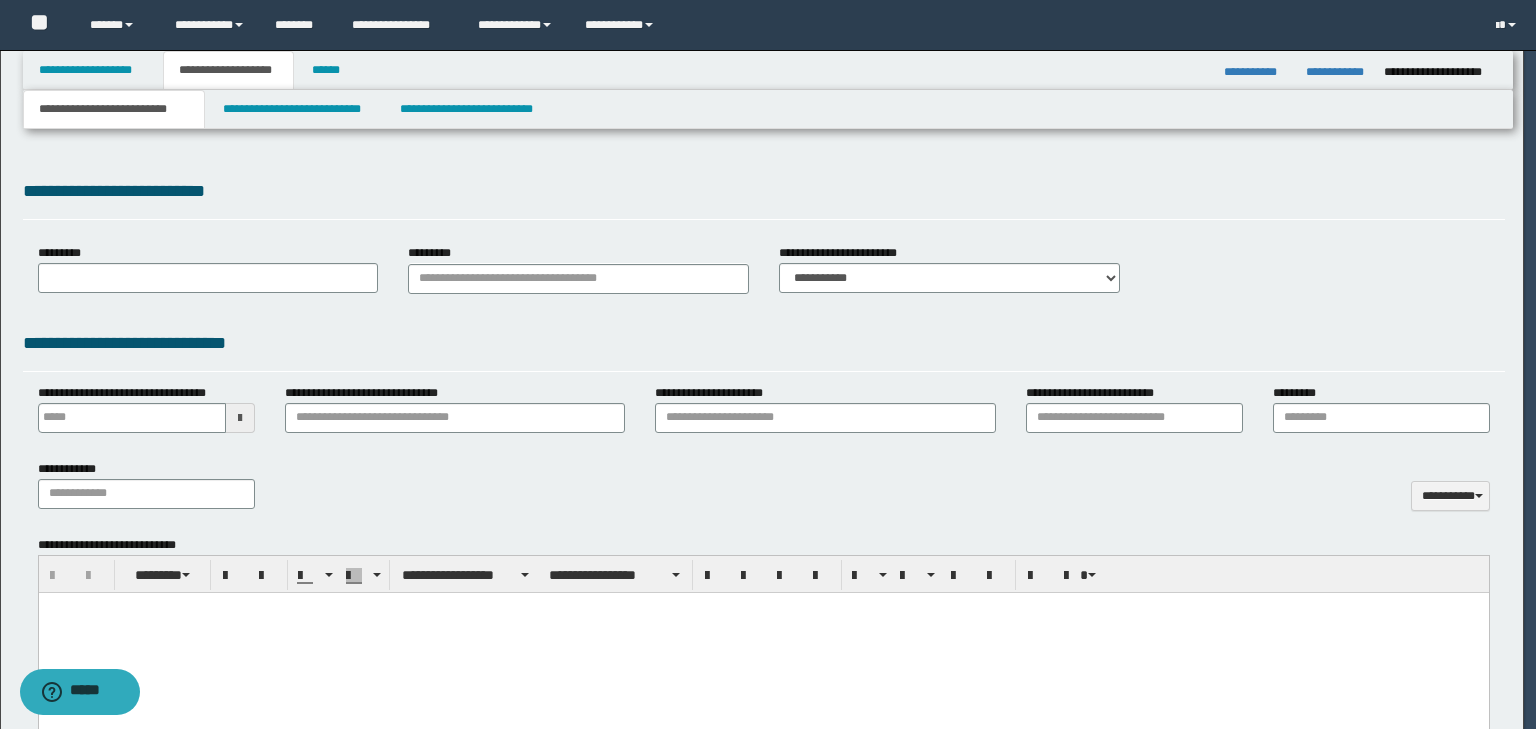 type 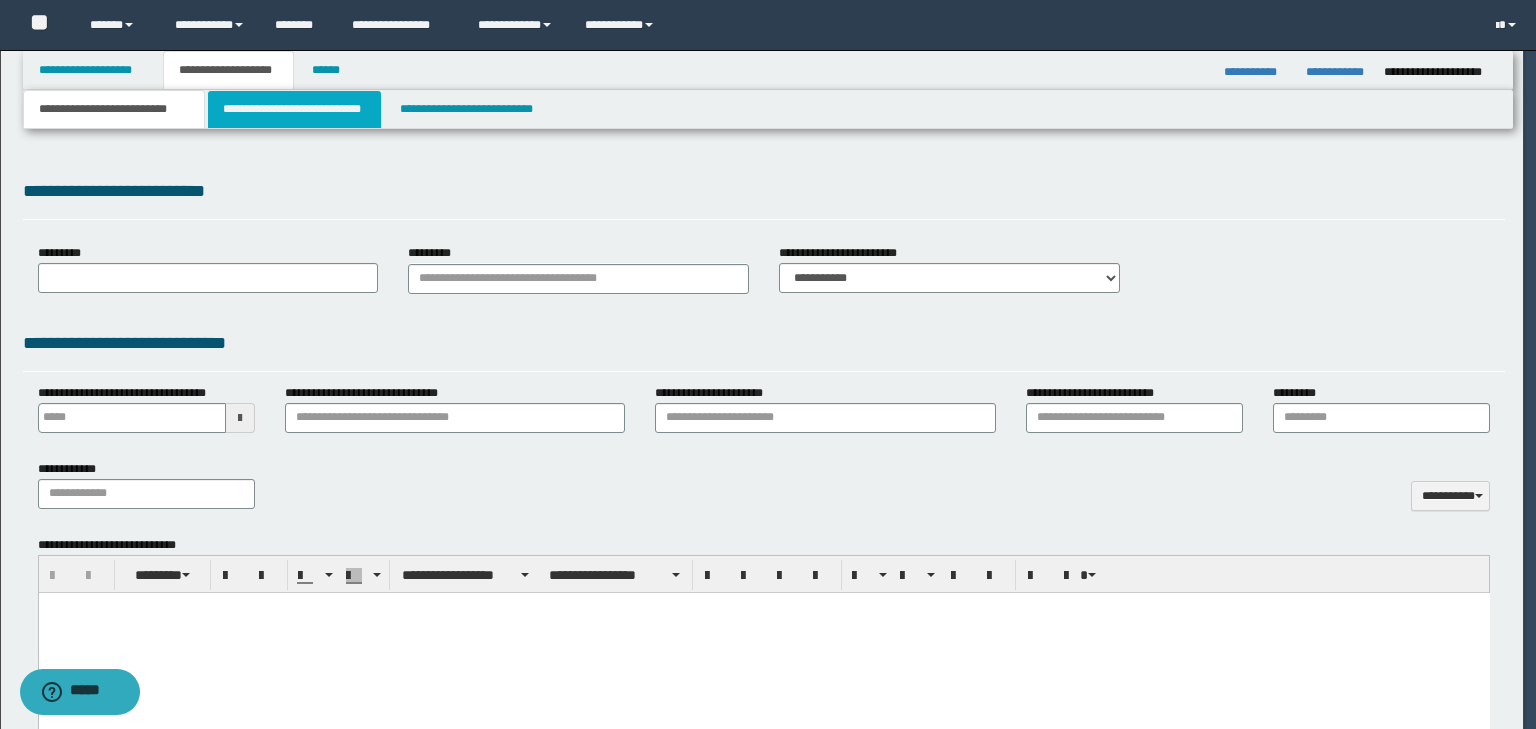 scroll, scrollTop: 0, scrollLeft: 0, axis: both 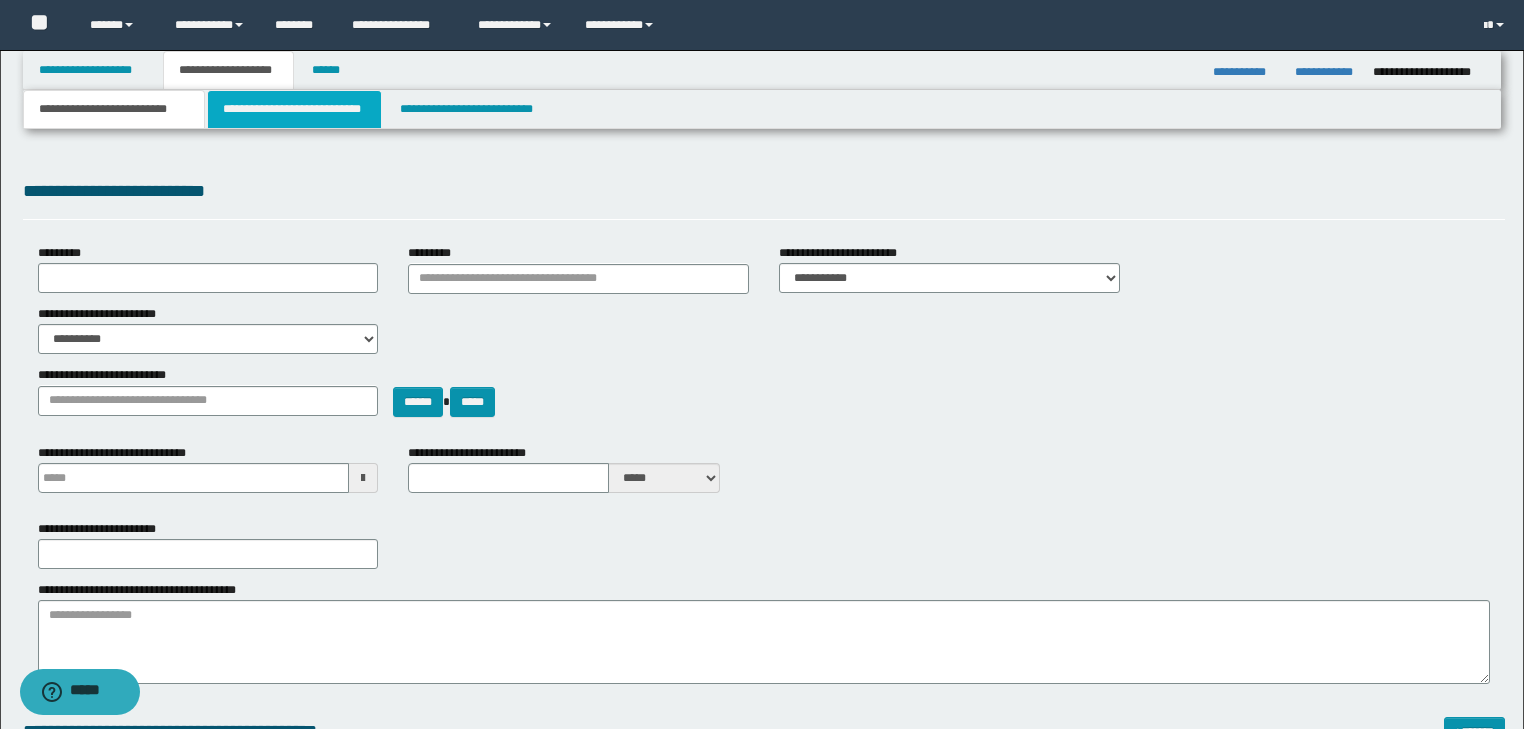 click on "**********" at bounding box center (294, 109) 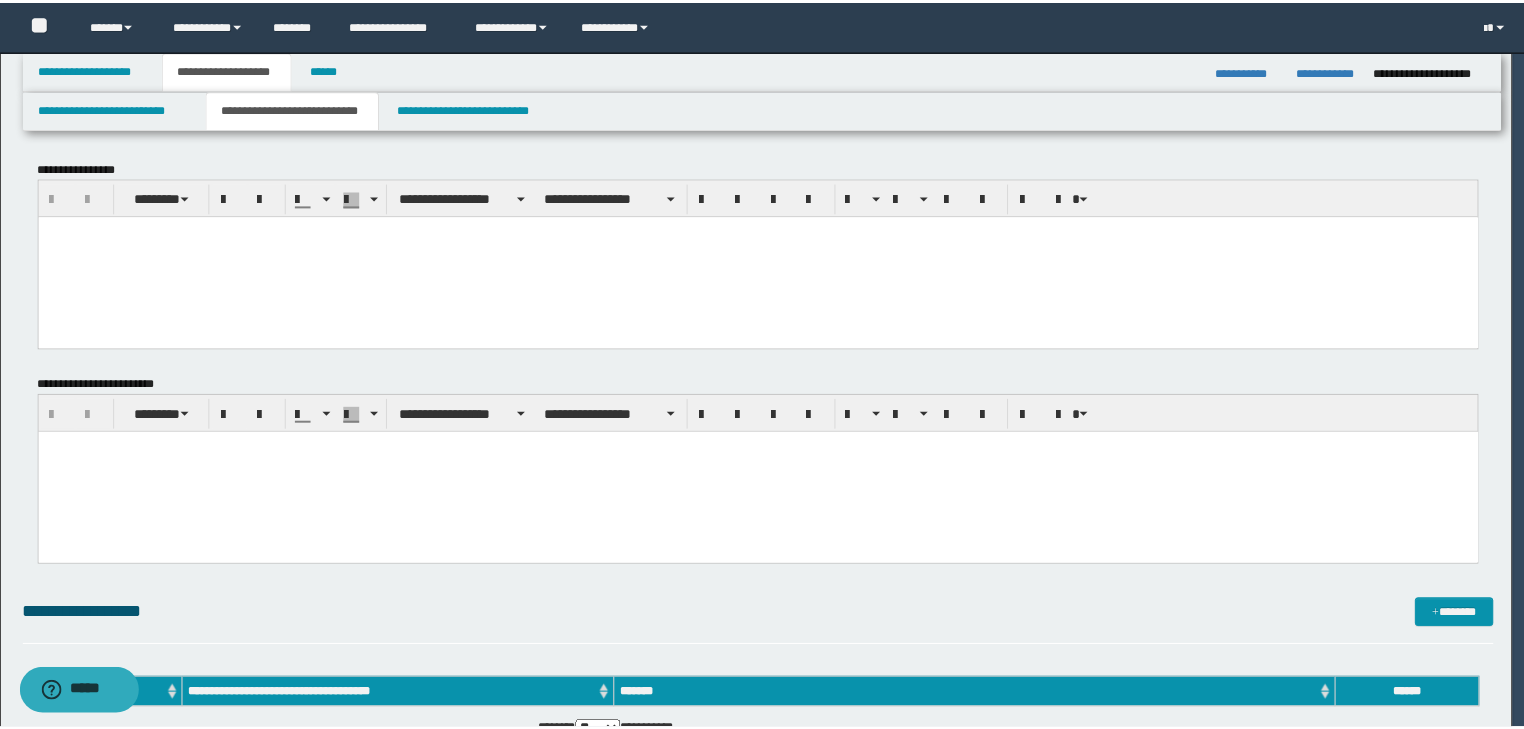 scroll, scrollTop: 0, scrollLeft: 0, axis: both 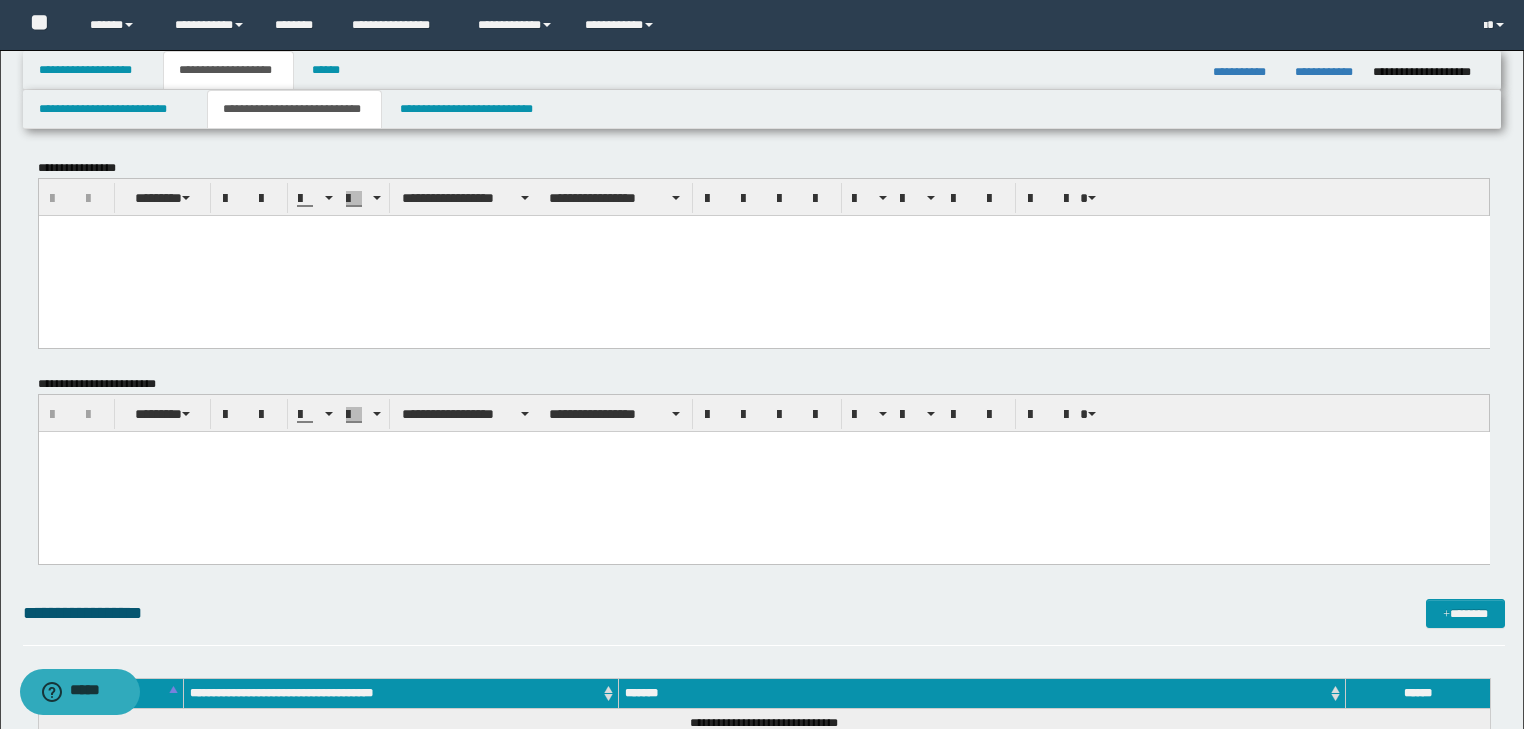 click at bounding box center (763, 255) 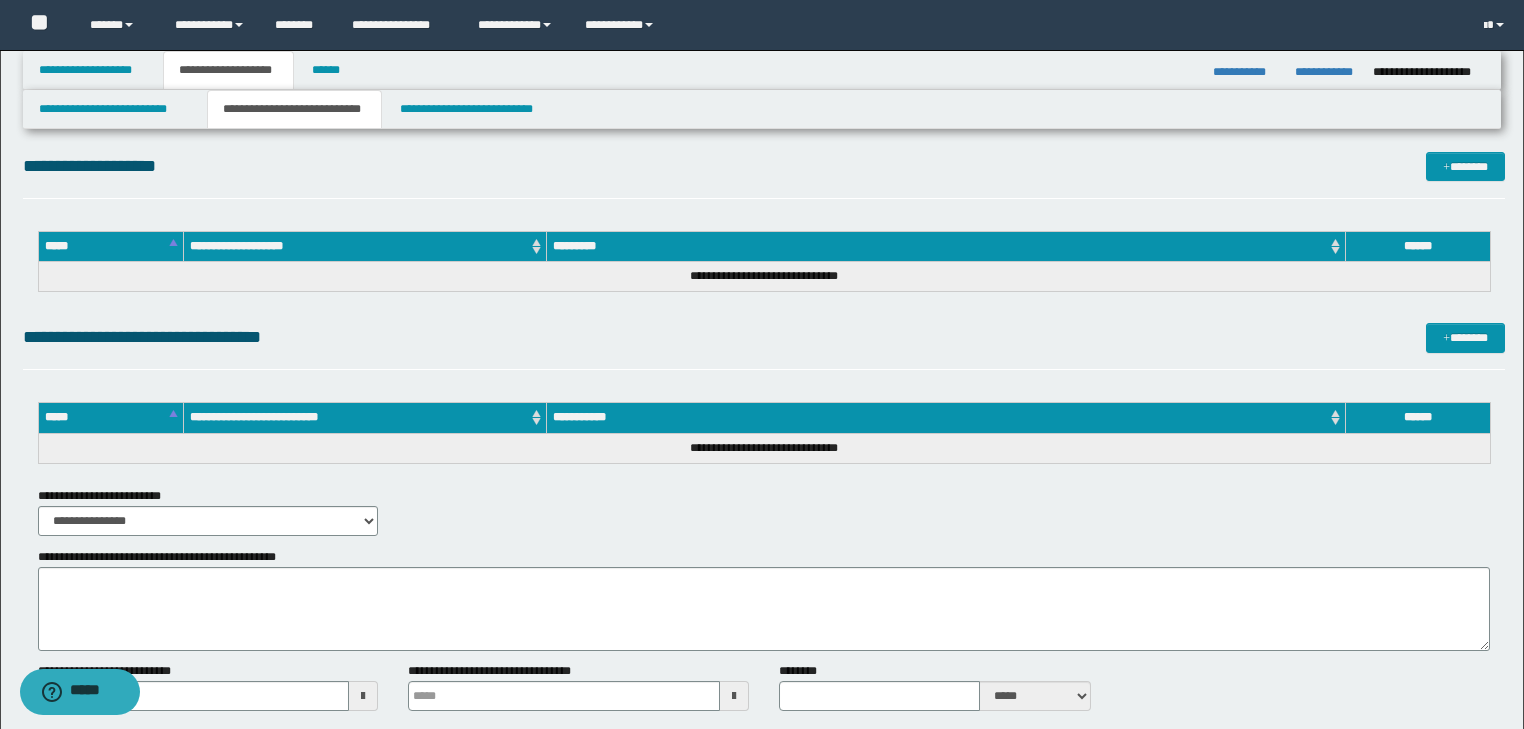 drag, startPoint x: 47, startPoint y: -1477, endPoint x: 551, endPoint y: 723, distance: 2256.9927 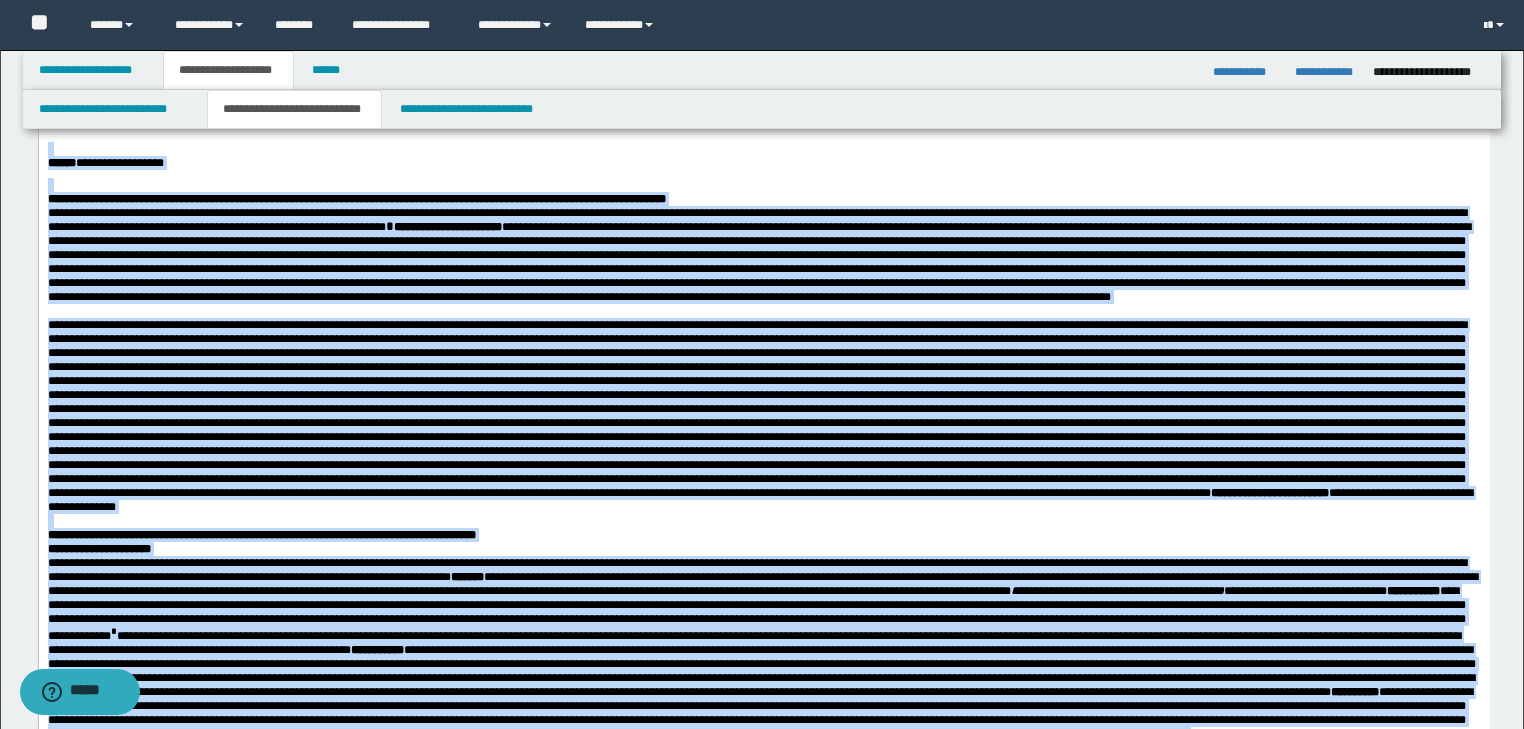 scroll, scrollTop: 0, scrollLeft: 0, axis: both 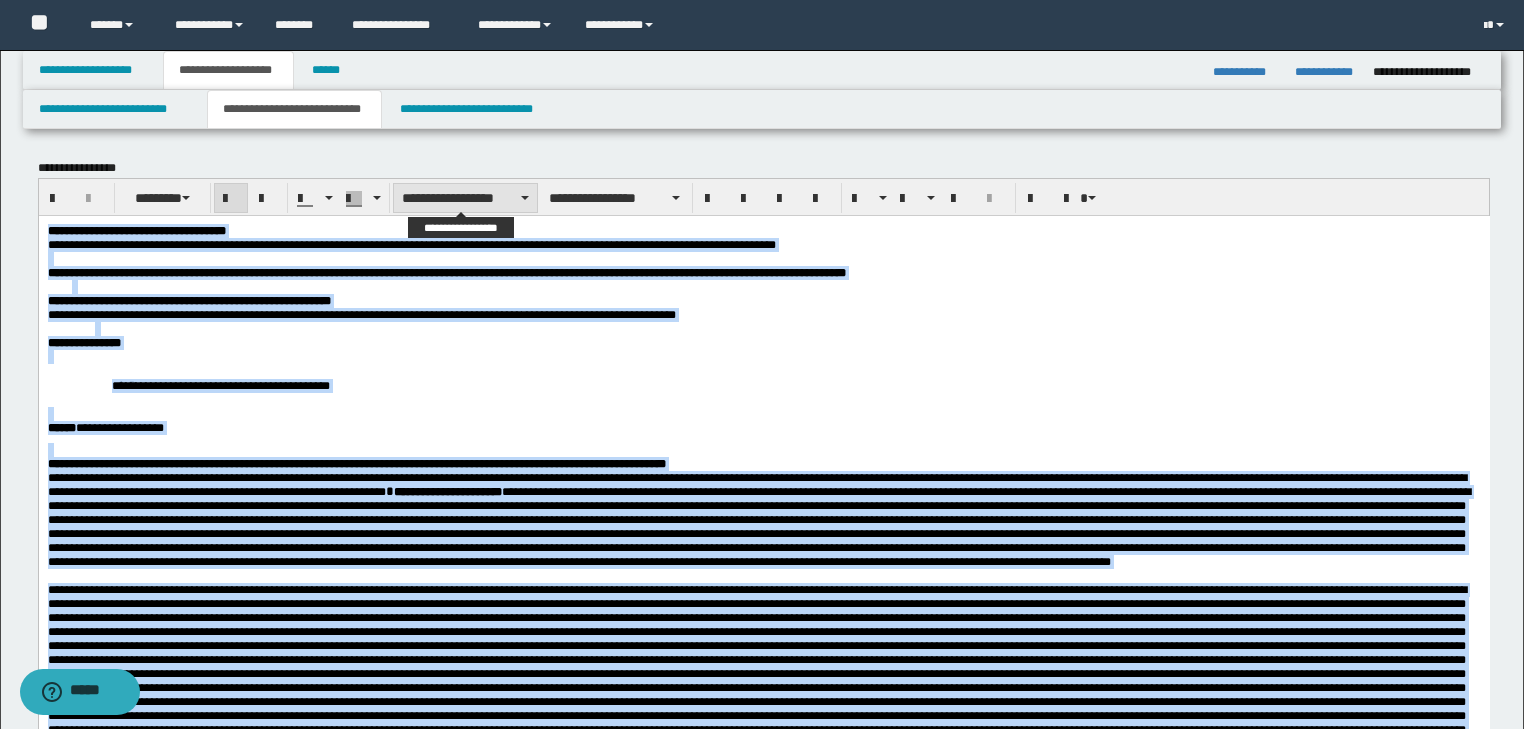 click on "**********" at bounding box center [465, 198] 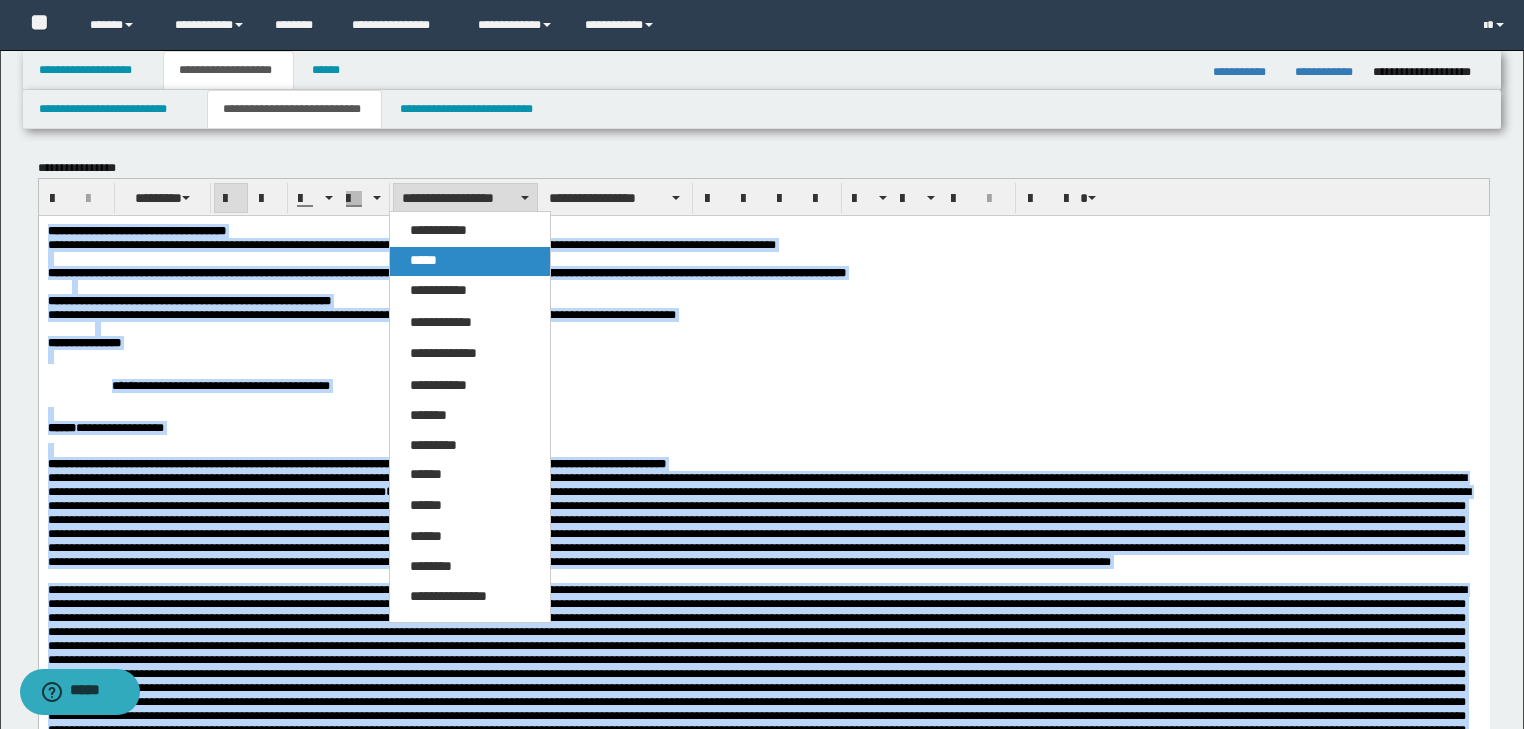 drag, startPoint x: 417, startPoint y: 265, endPoint x: 429, endPoint y: 4, distance: 261.27573 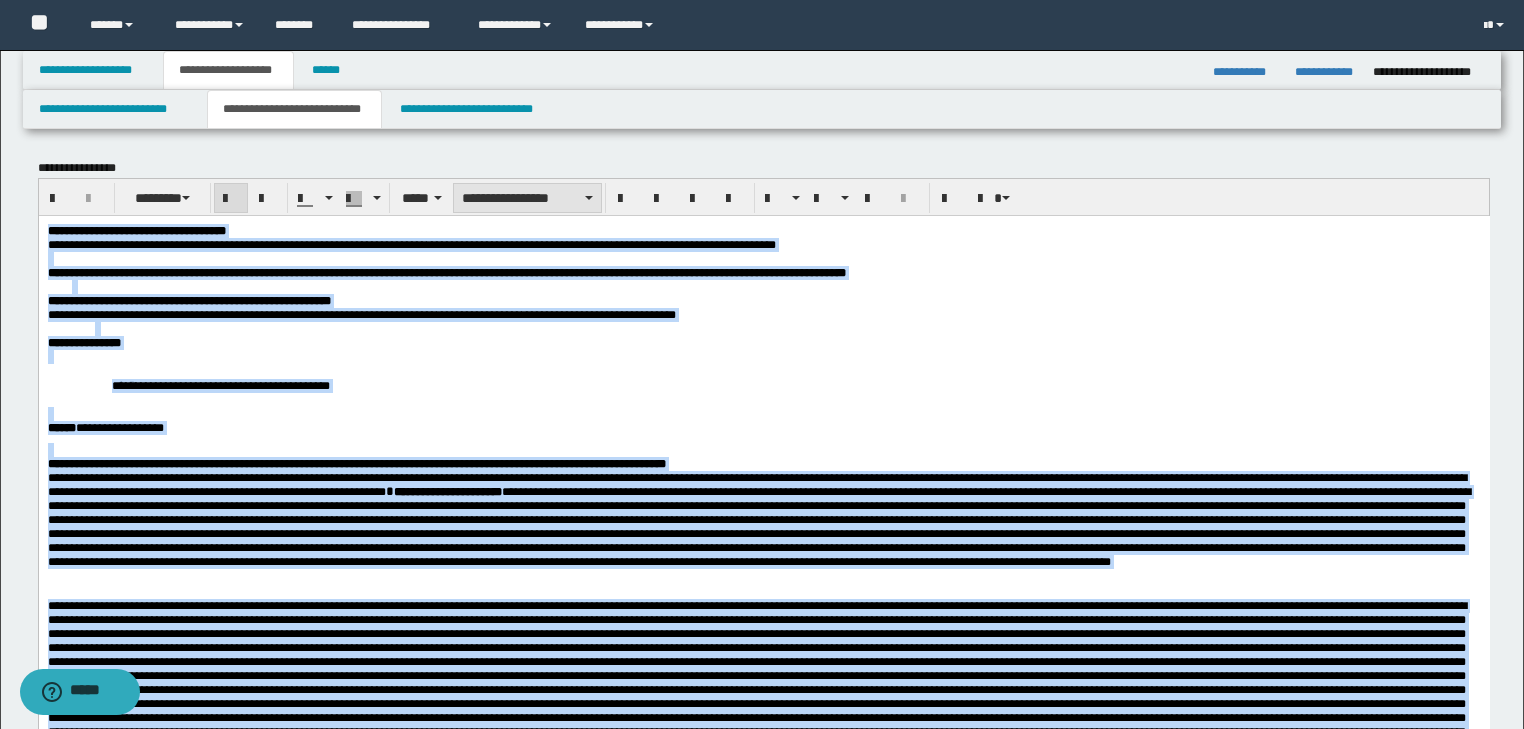 click on "**********" at bounding box center [527, 198] 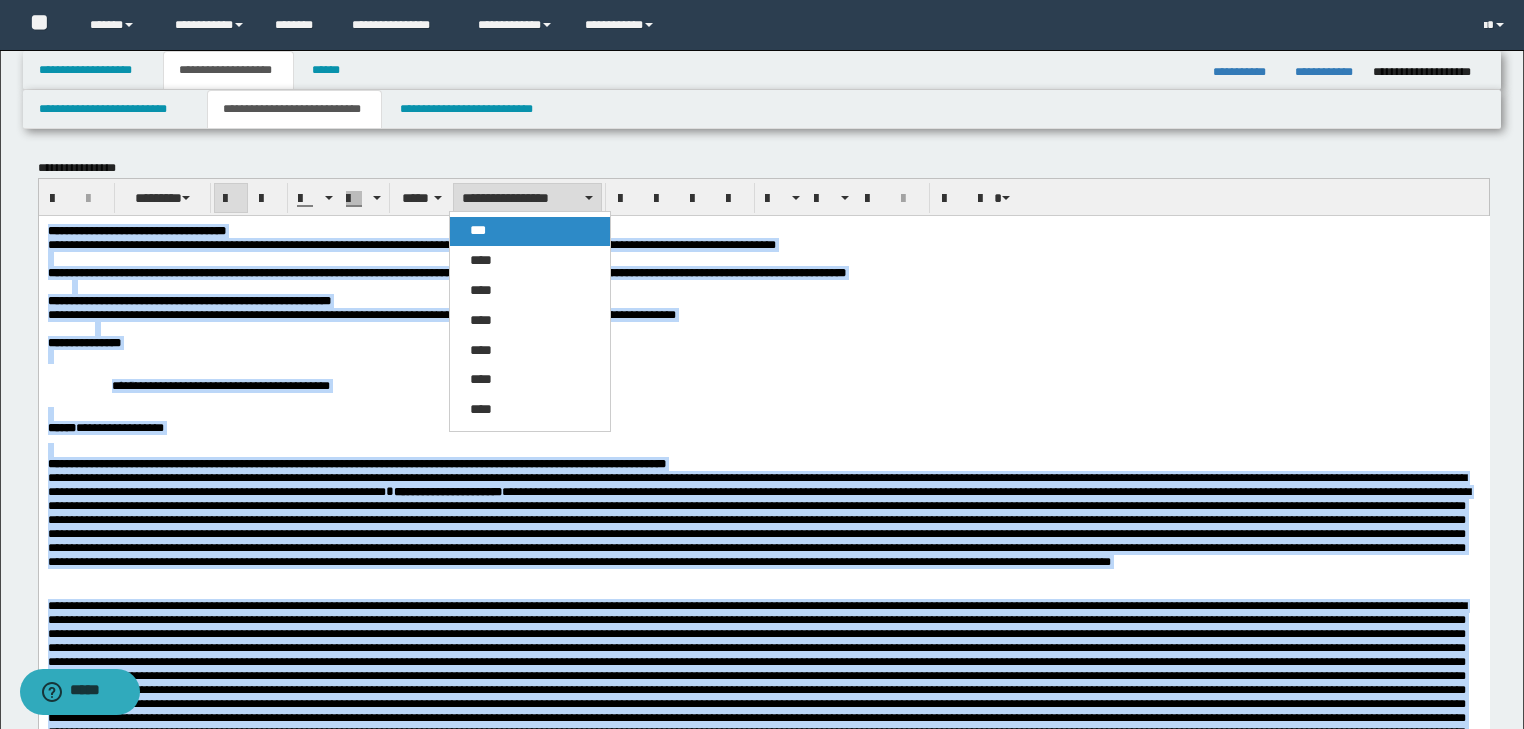 click on "***" at bounding box center [478, 230] 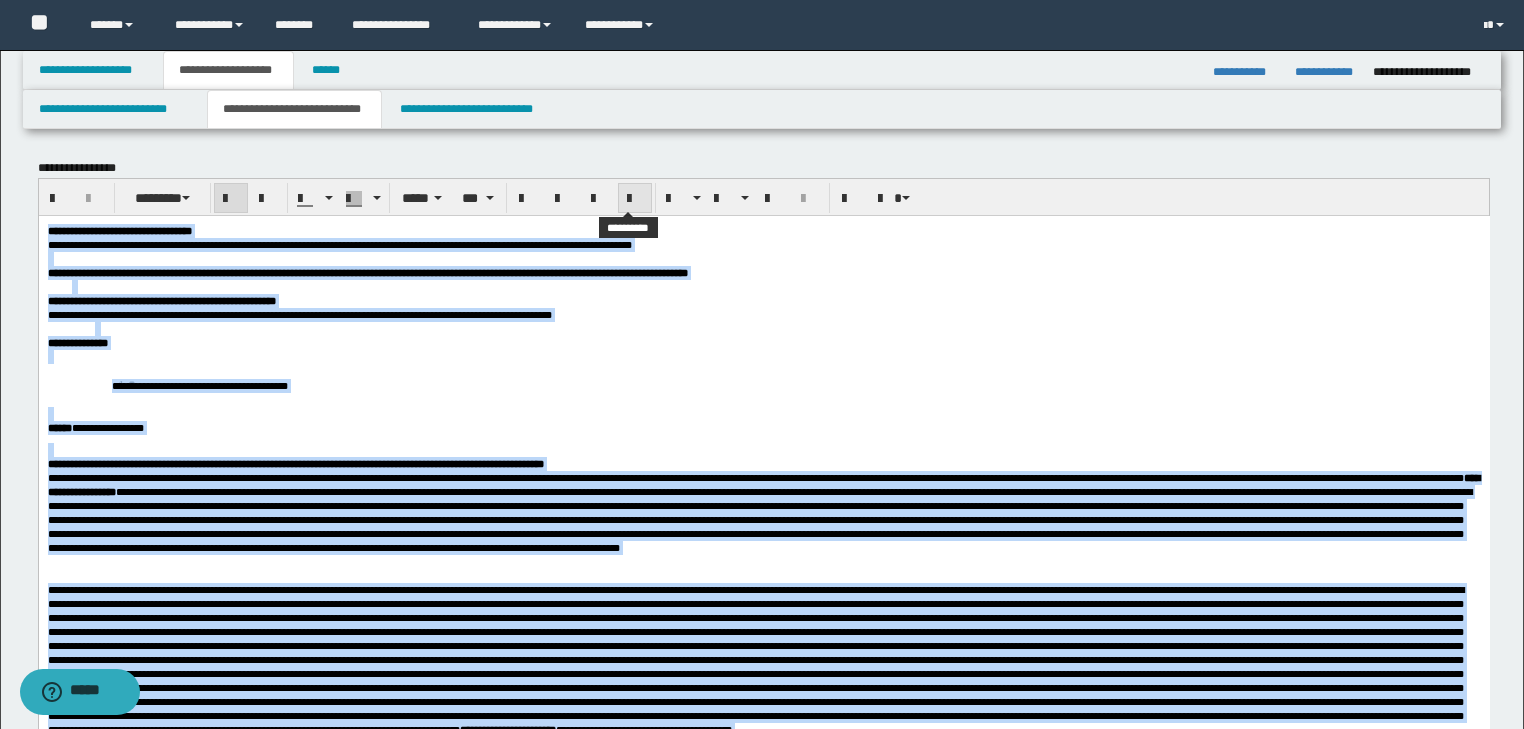 click at bounding box center [635, 199] 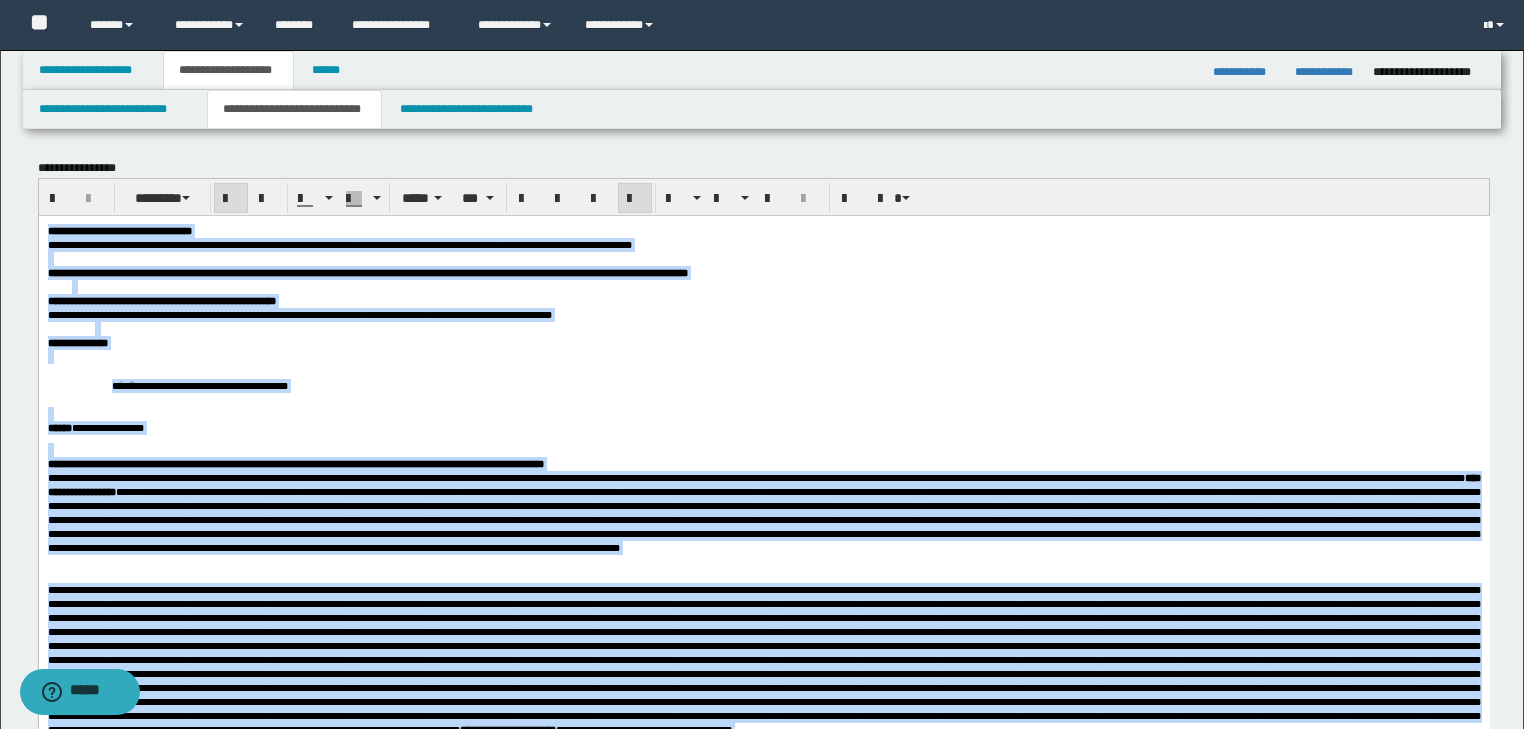click on "**********" at bounding box center [763, 342] 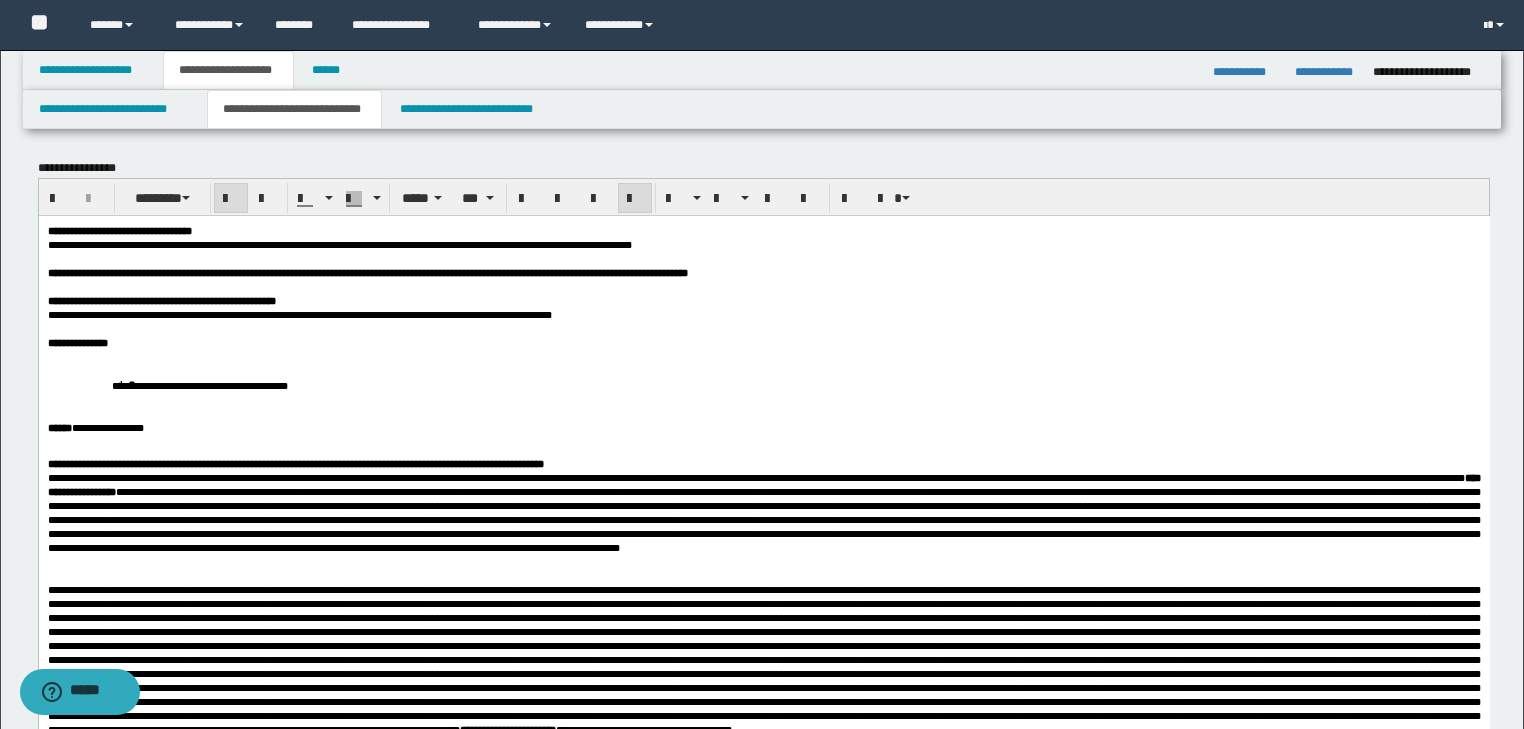 click on "**********" at bounding box center [763, 342] 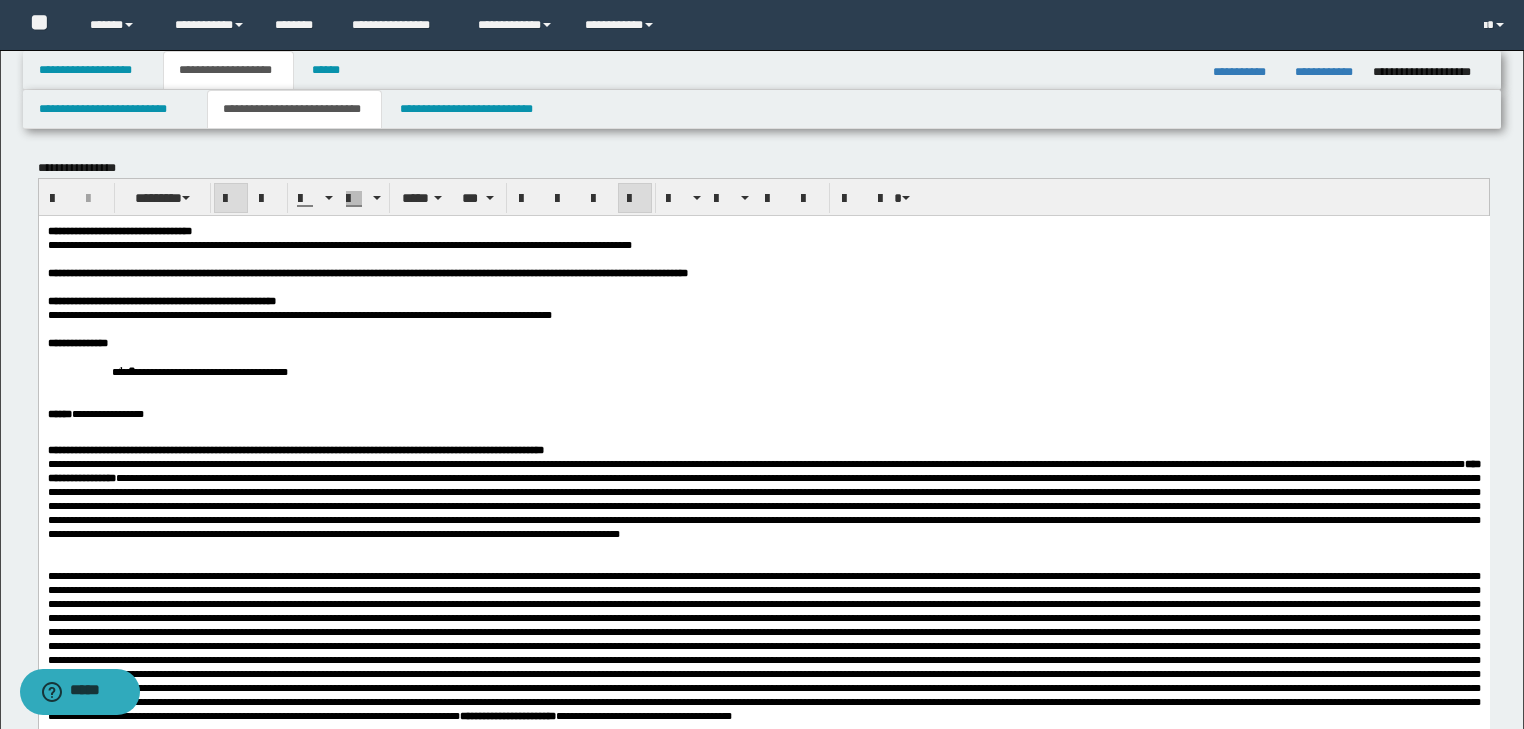 click on "**********" at bounding box center [763, 370] 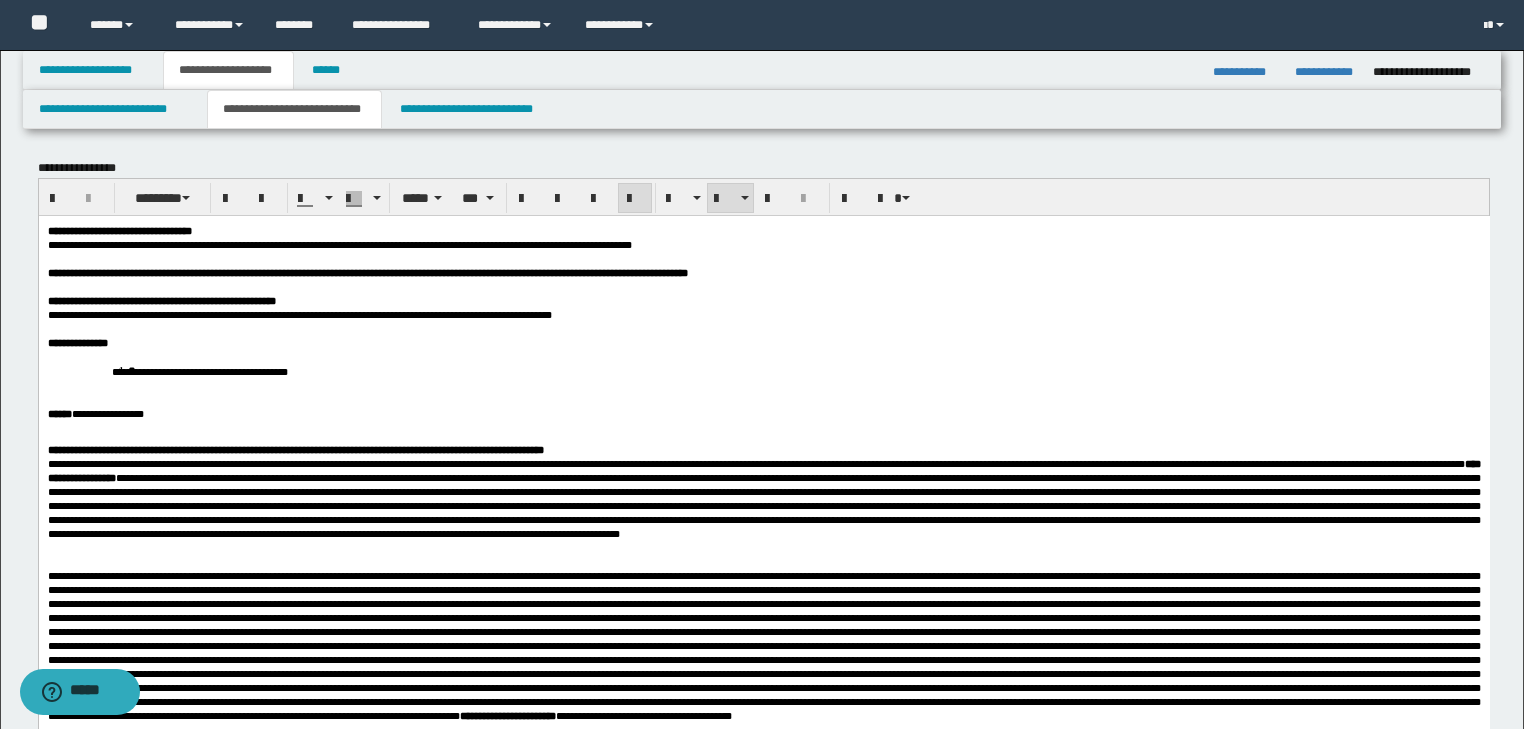 click on "**********" at bounding box center [763, 610] 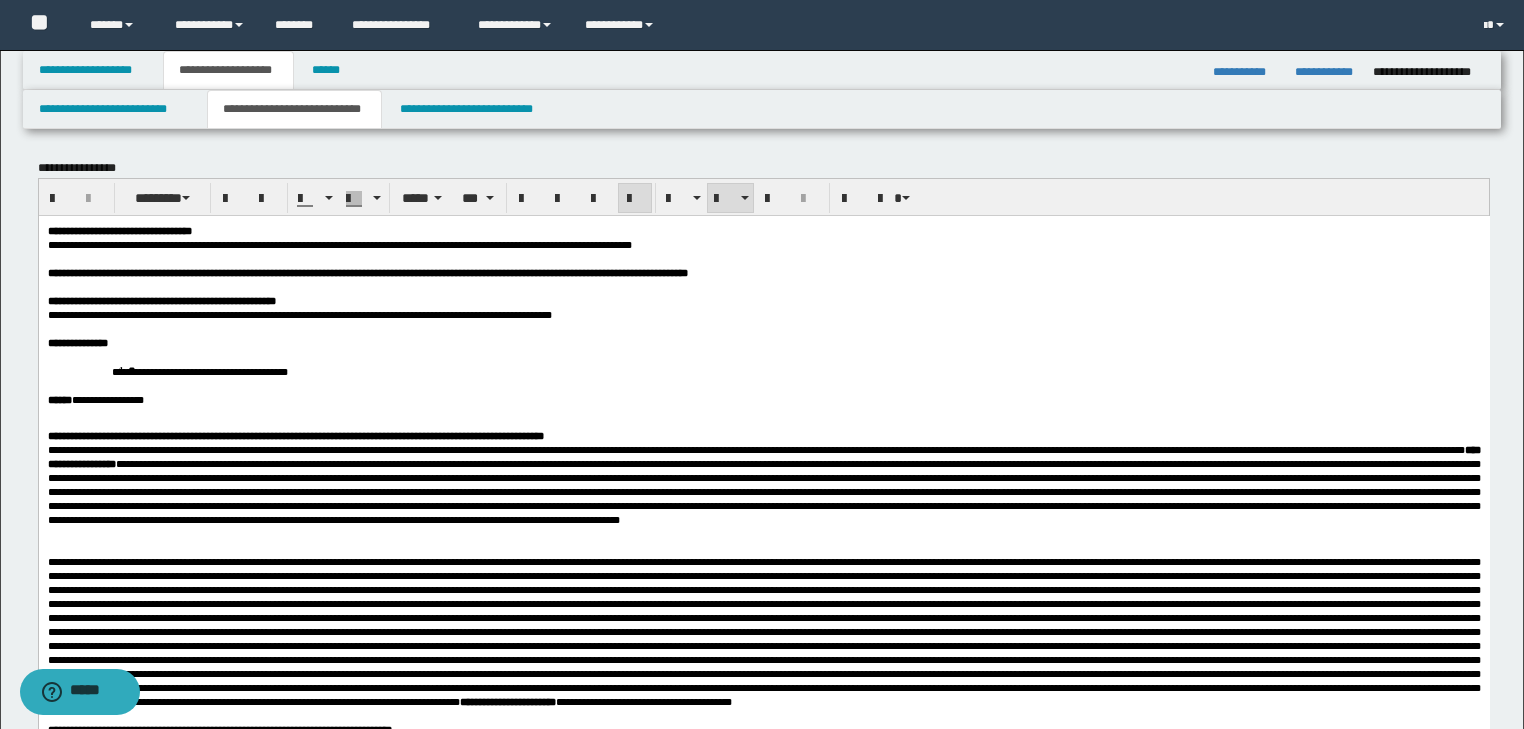 click on "**********" at bounding box center (763, 399) 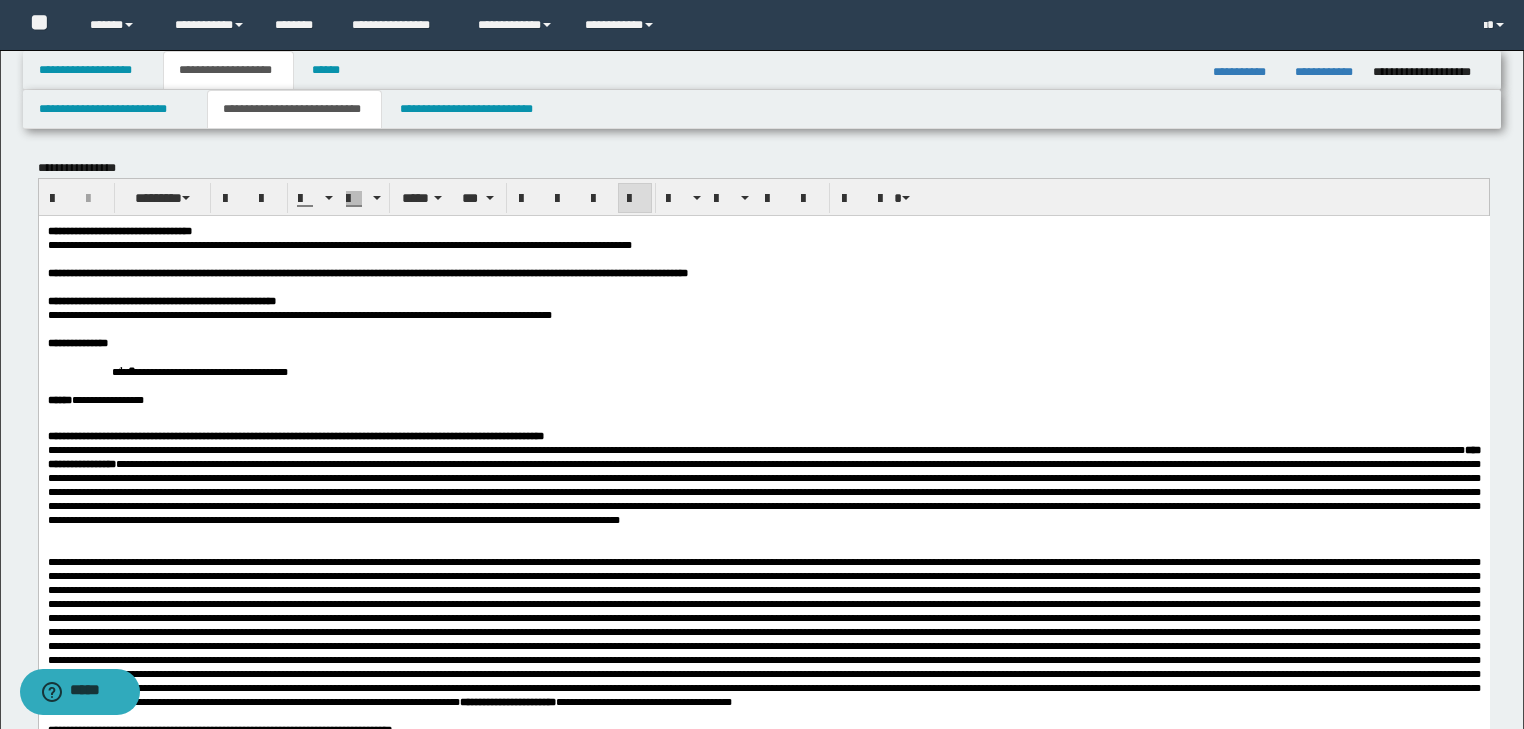 click on "**********" at bounding box center [763, 498] 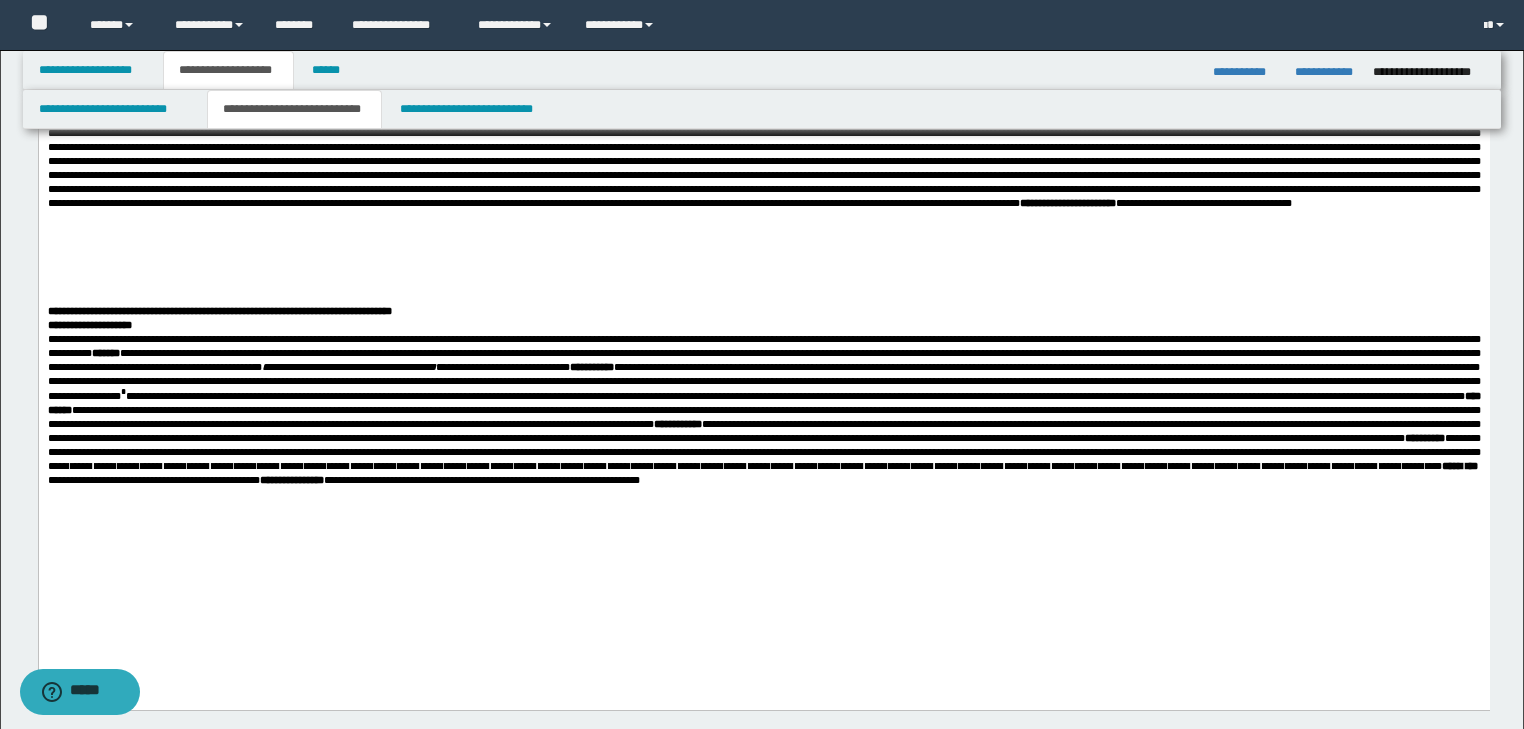 scroll, scrollTop: 560, scrollLeft: 0, axis: vertical 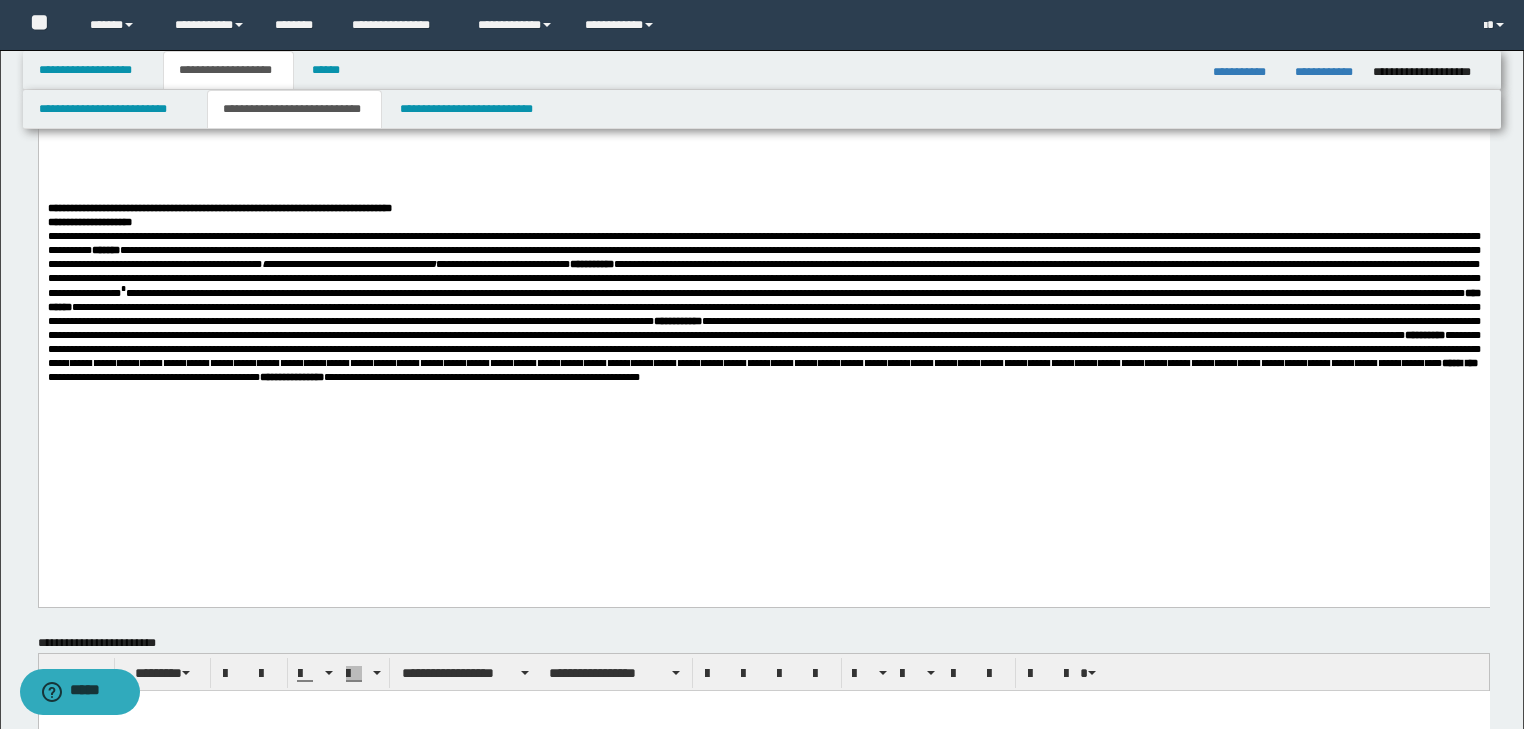 click on "**********" at bounding box center [763, 307] 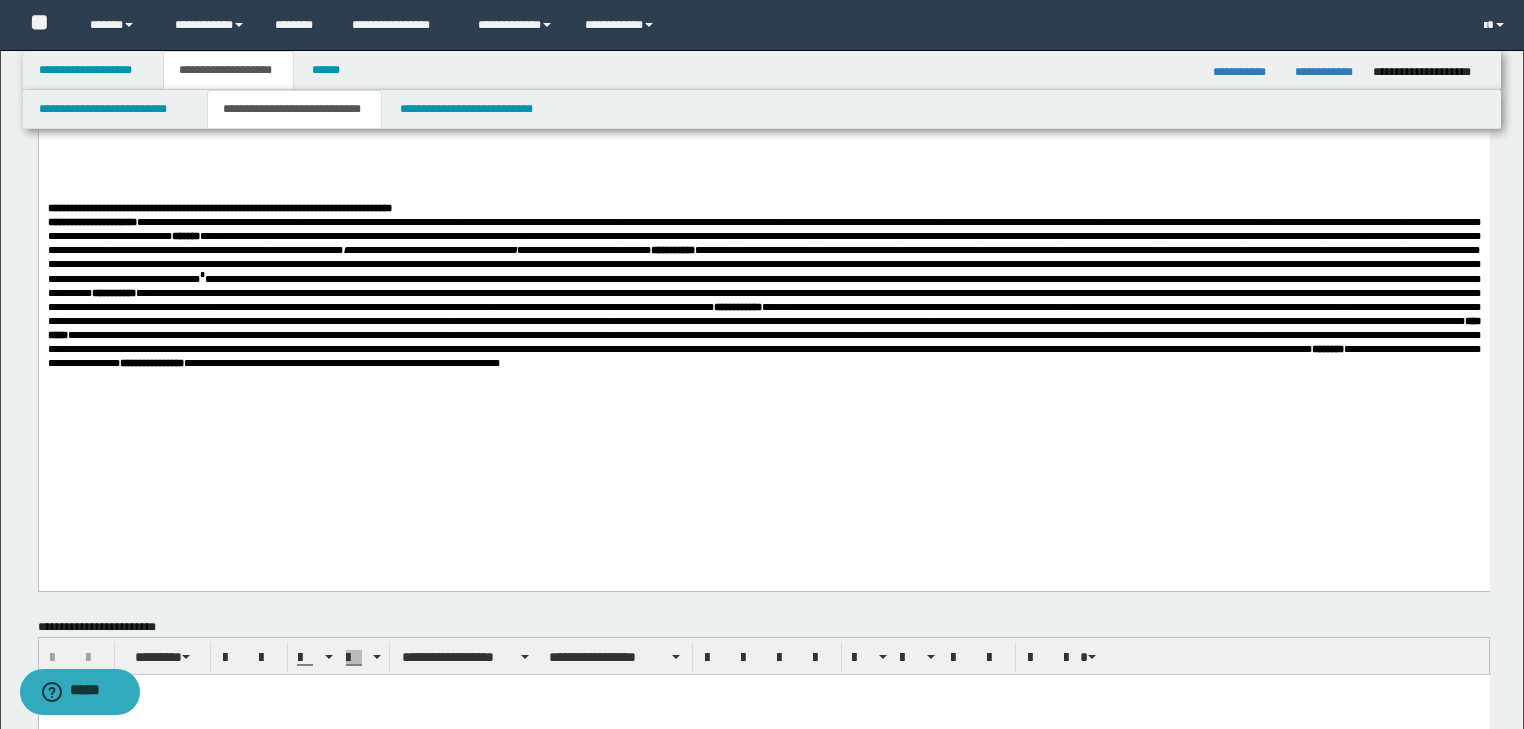 click on "**********" at bounding box center (763, 293) 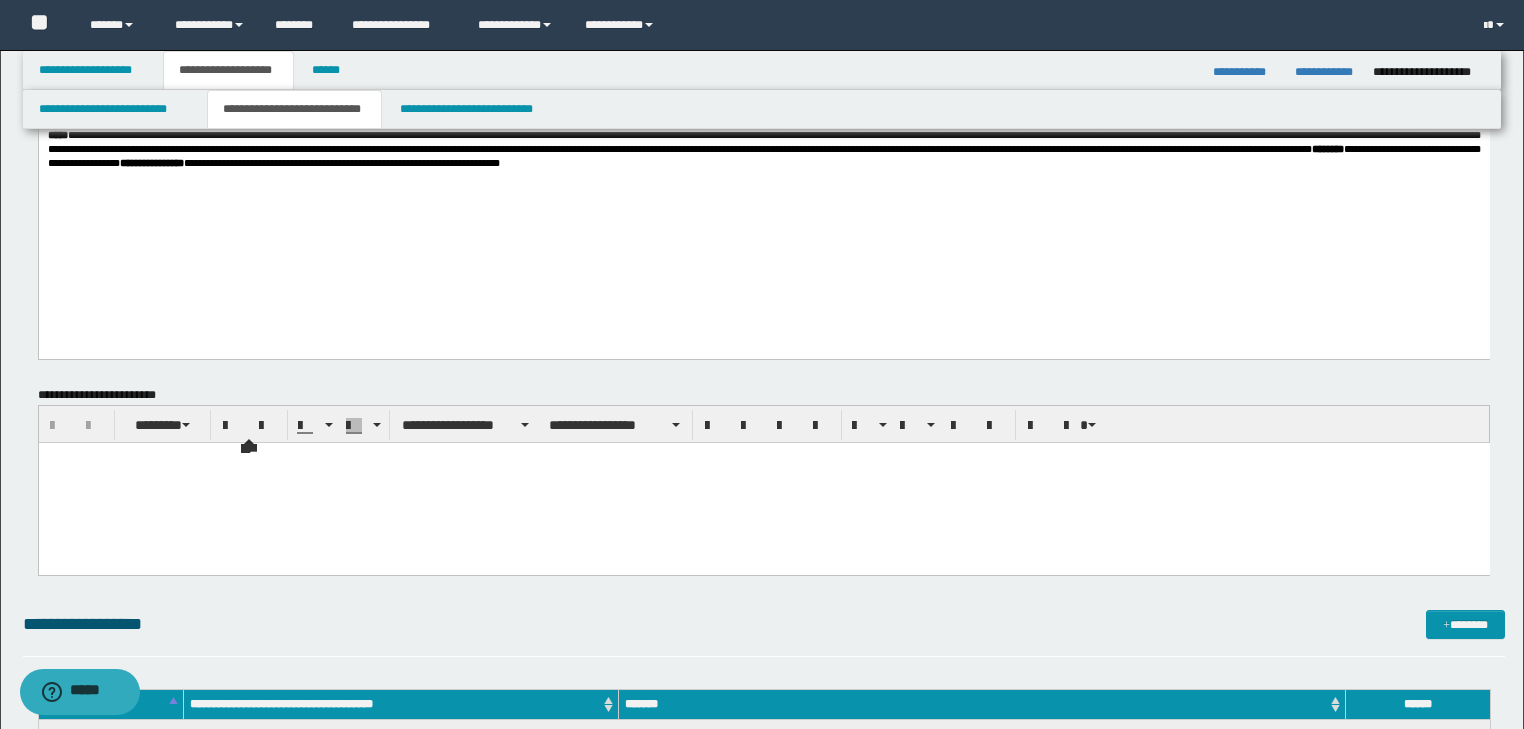 scroll, scrollTop: 800, scrollLeft: 0, axis: vertical 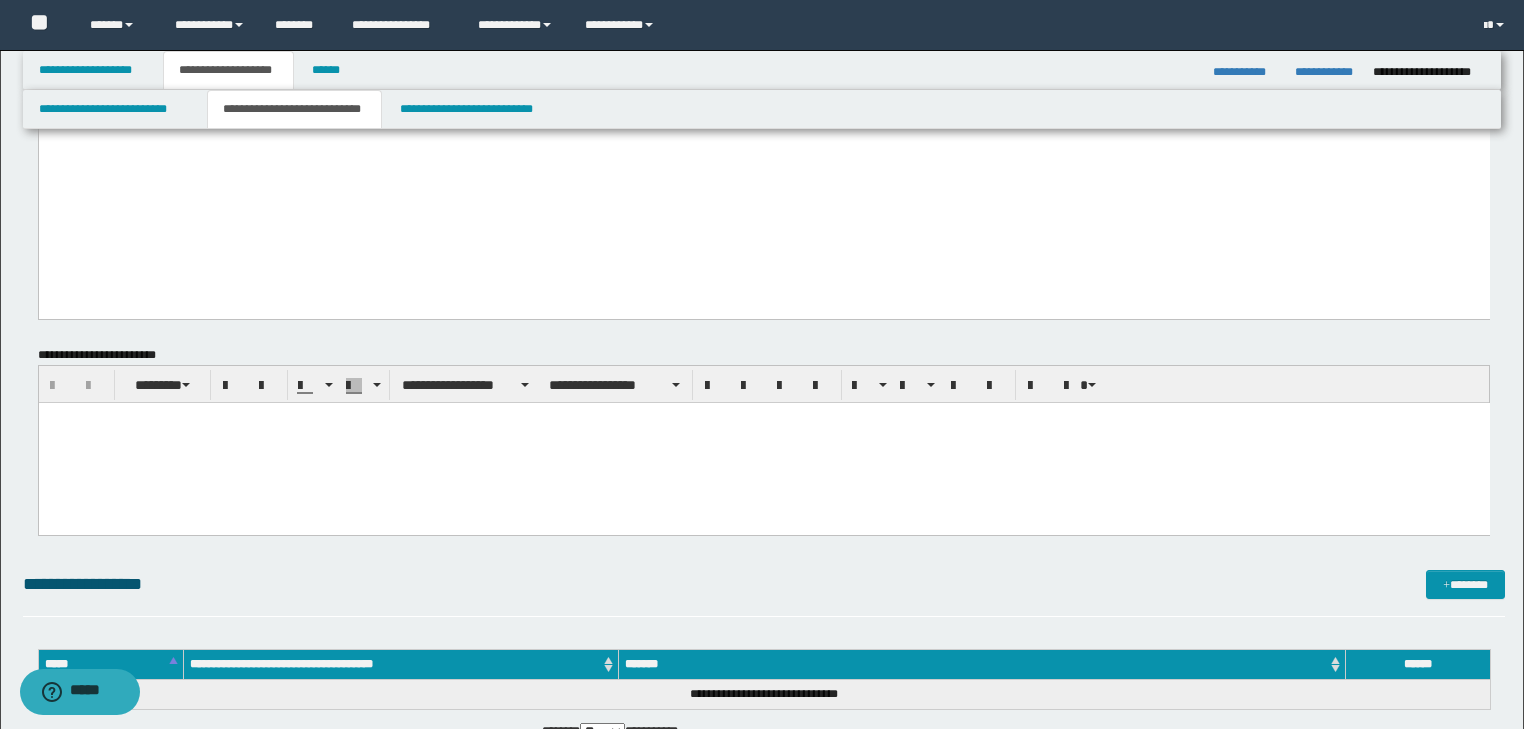 click at bounding box center (763, 442) 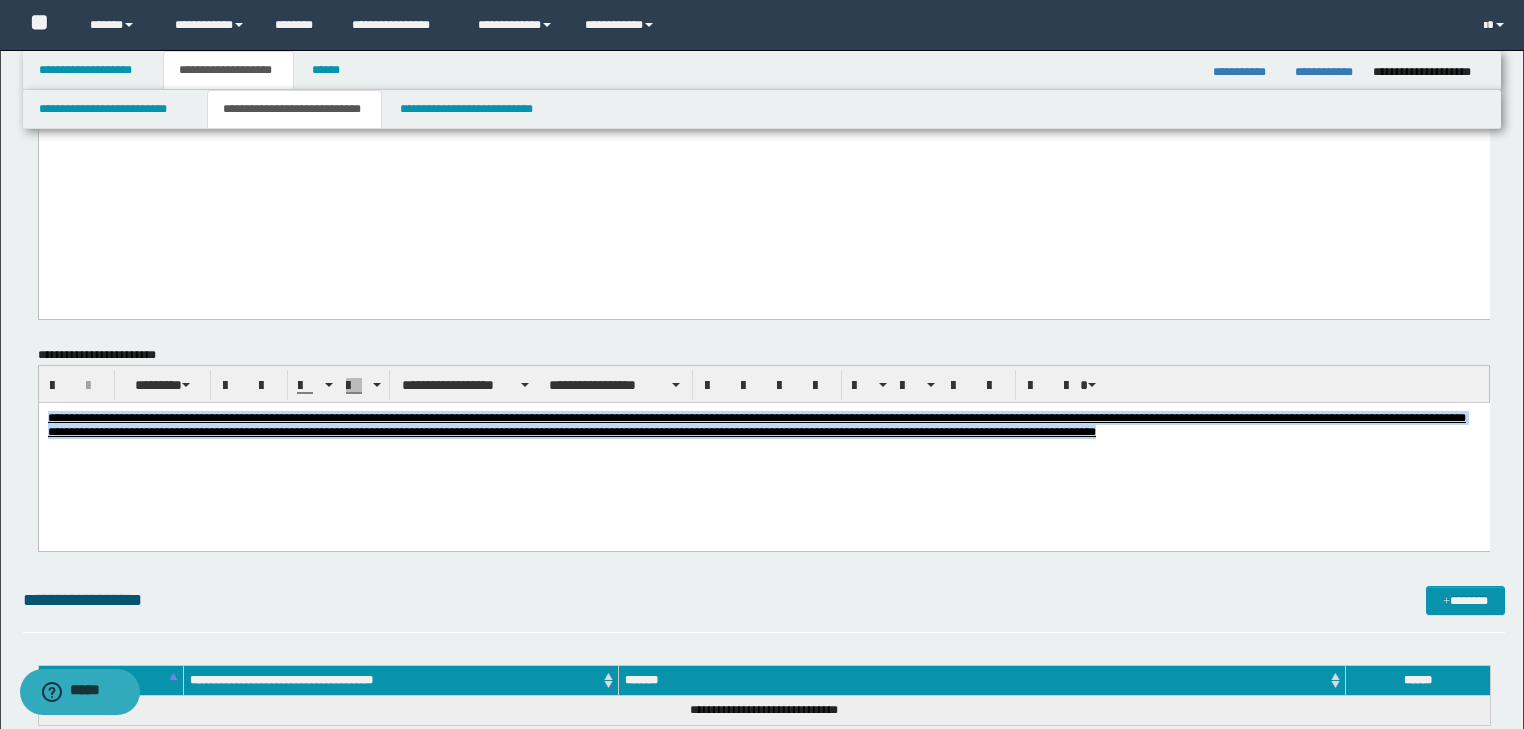 drag, startPoint x: 47, startPoint y: 413, endPoint x: 1038, endPoint y: 460, distance: 992.1139 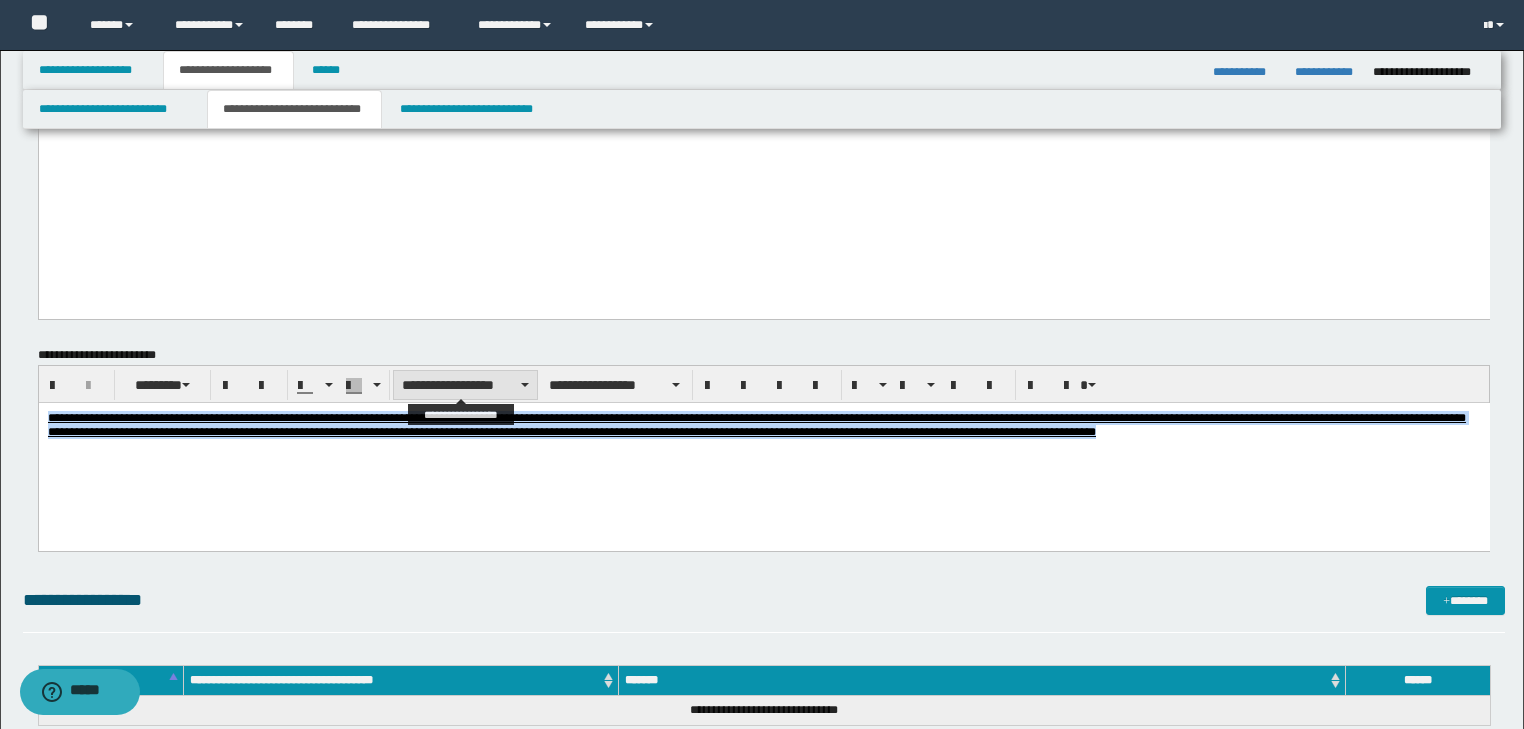click on "**********" at bounding box center [465, 385] 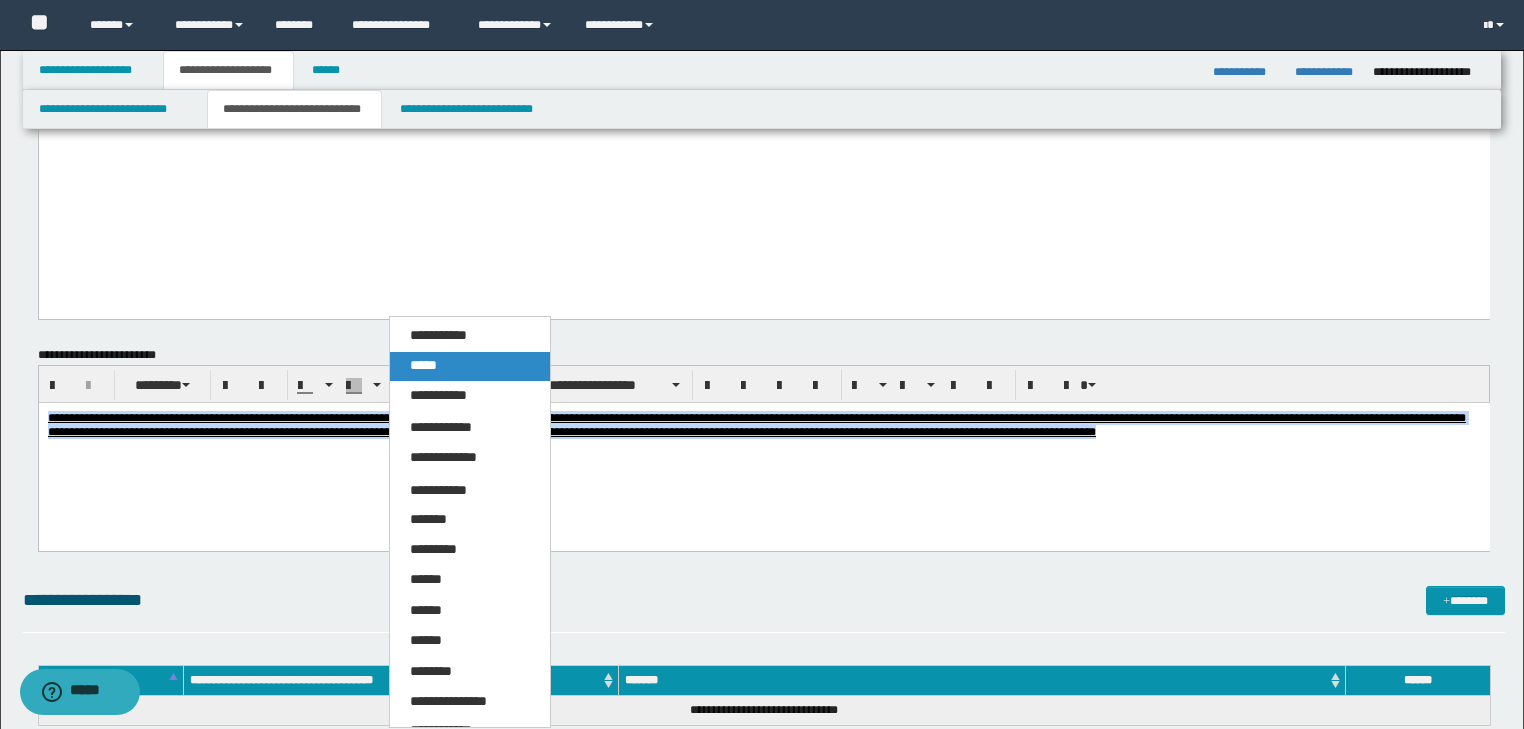 click on "*****" at bounding box center [470, 366] 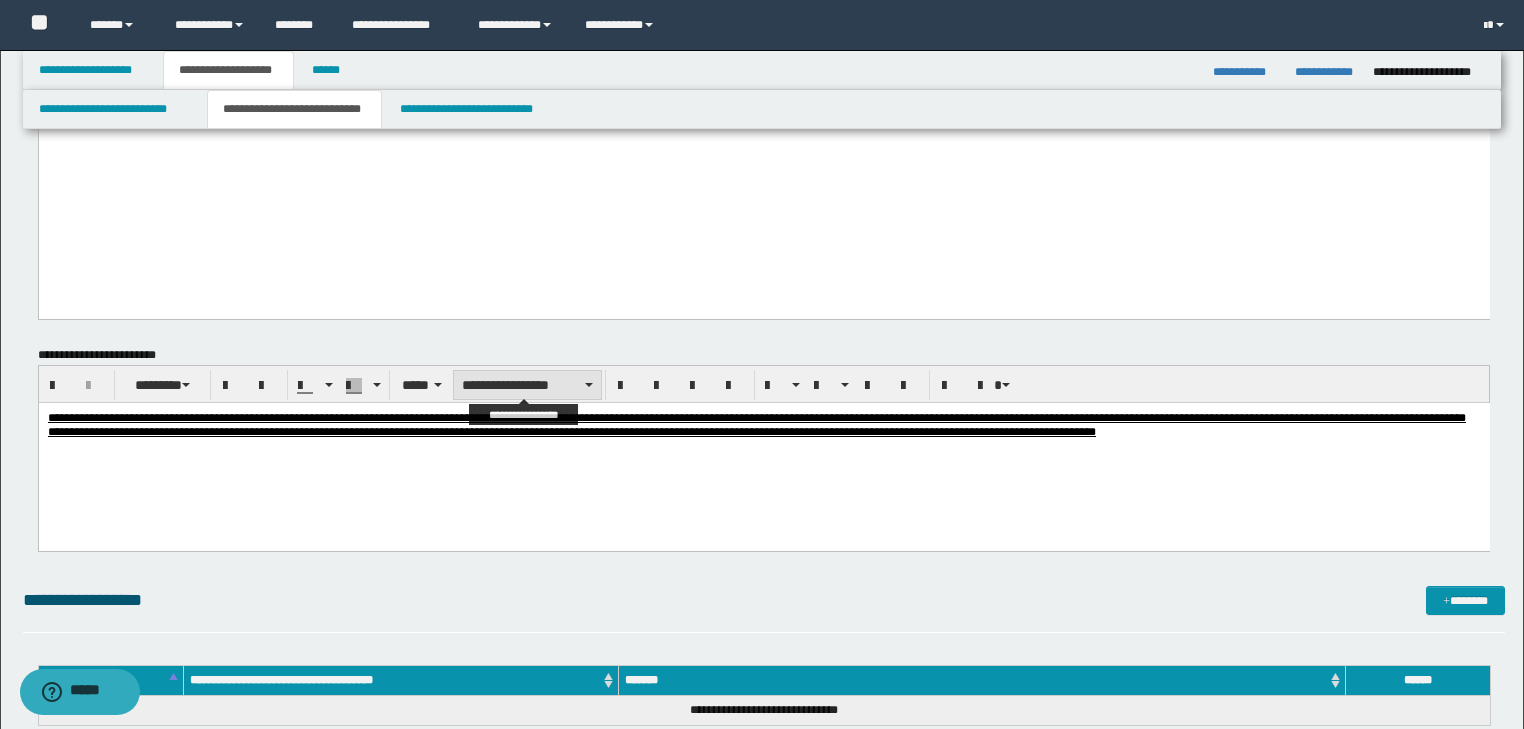 click on "**********" at bounding box center (527, 385) 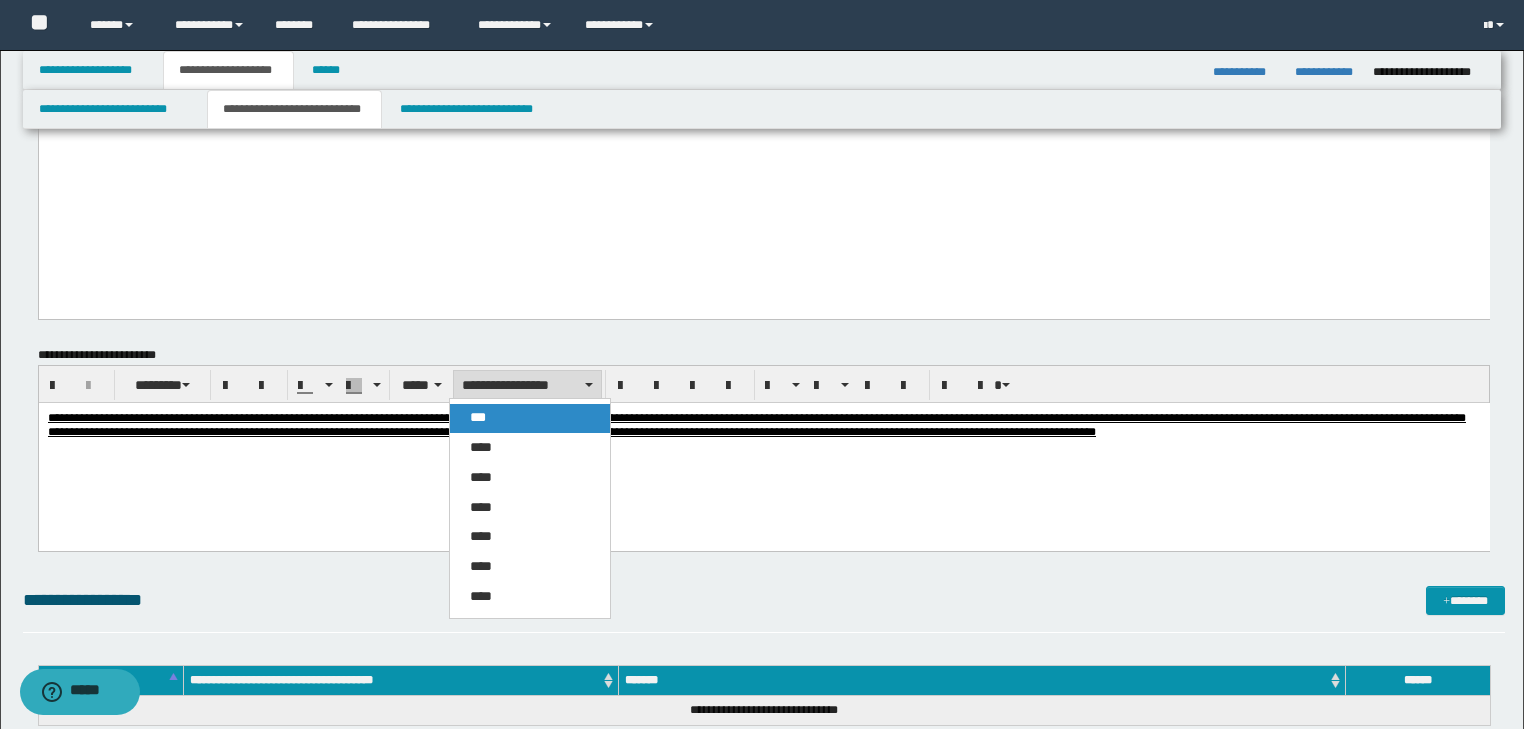 click on "***" at bounding box center (530, 418) 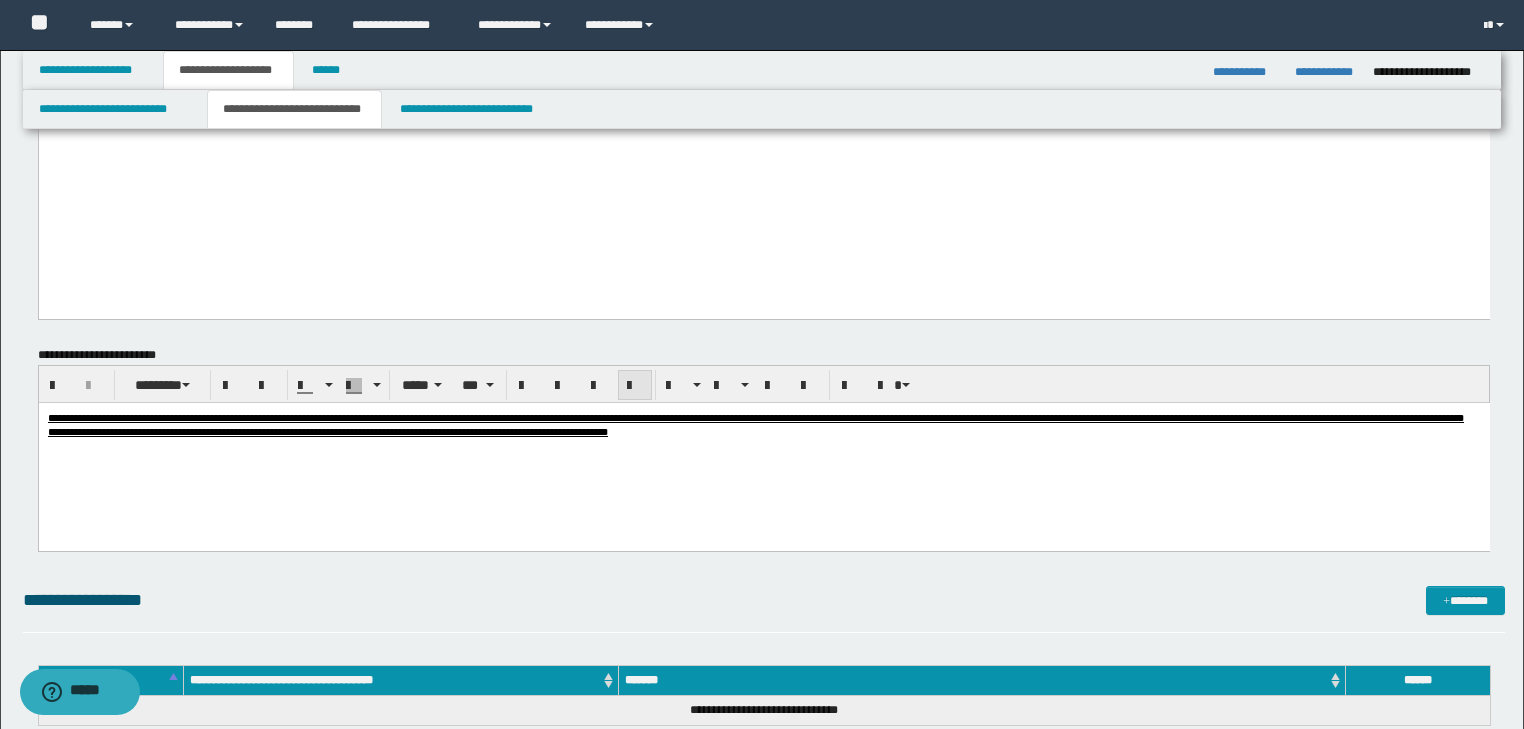 click at bounding box center (635, 386) 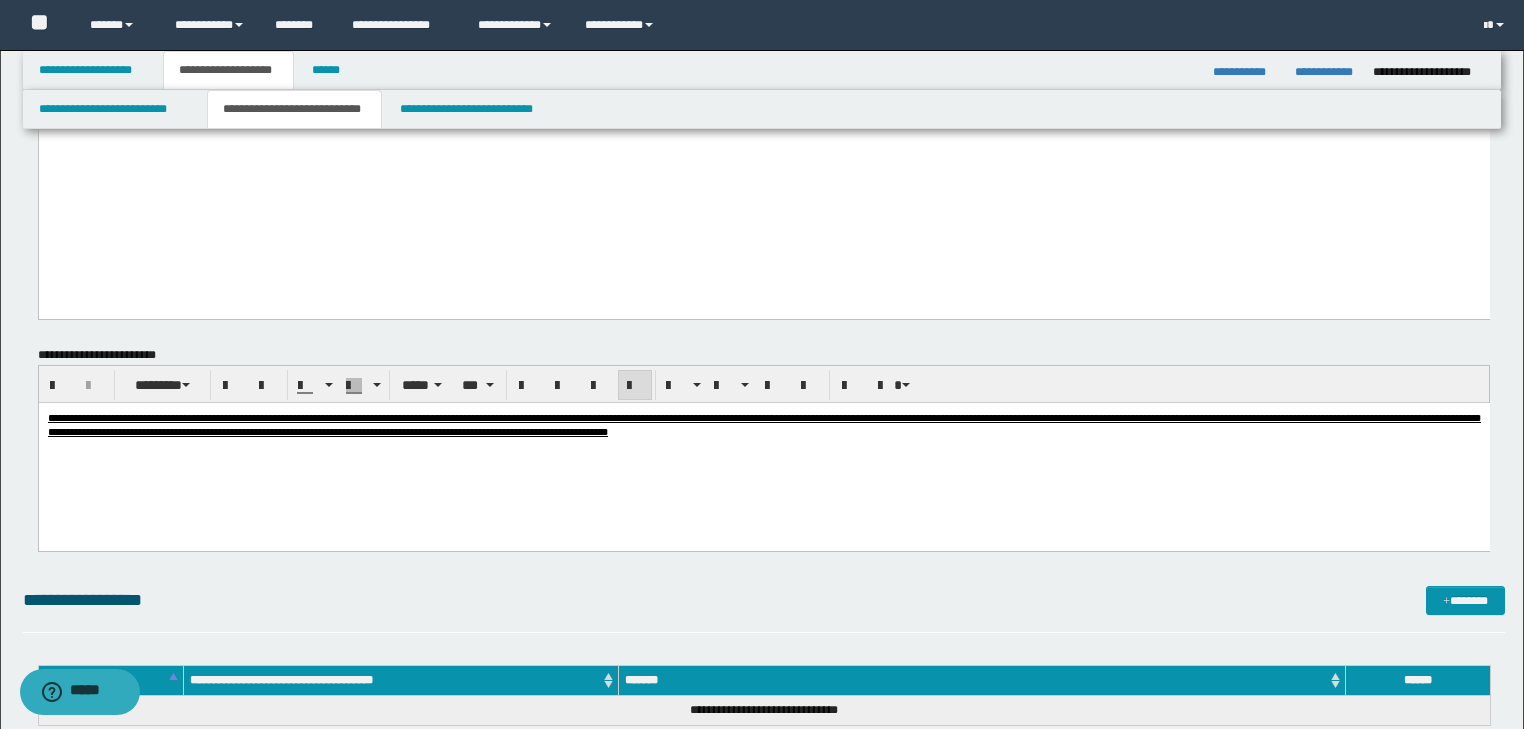 click on "**********" at bounding box center [763, 449] 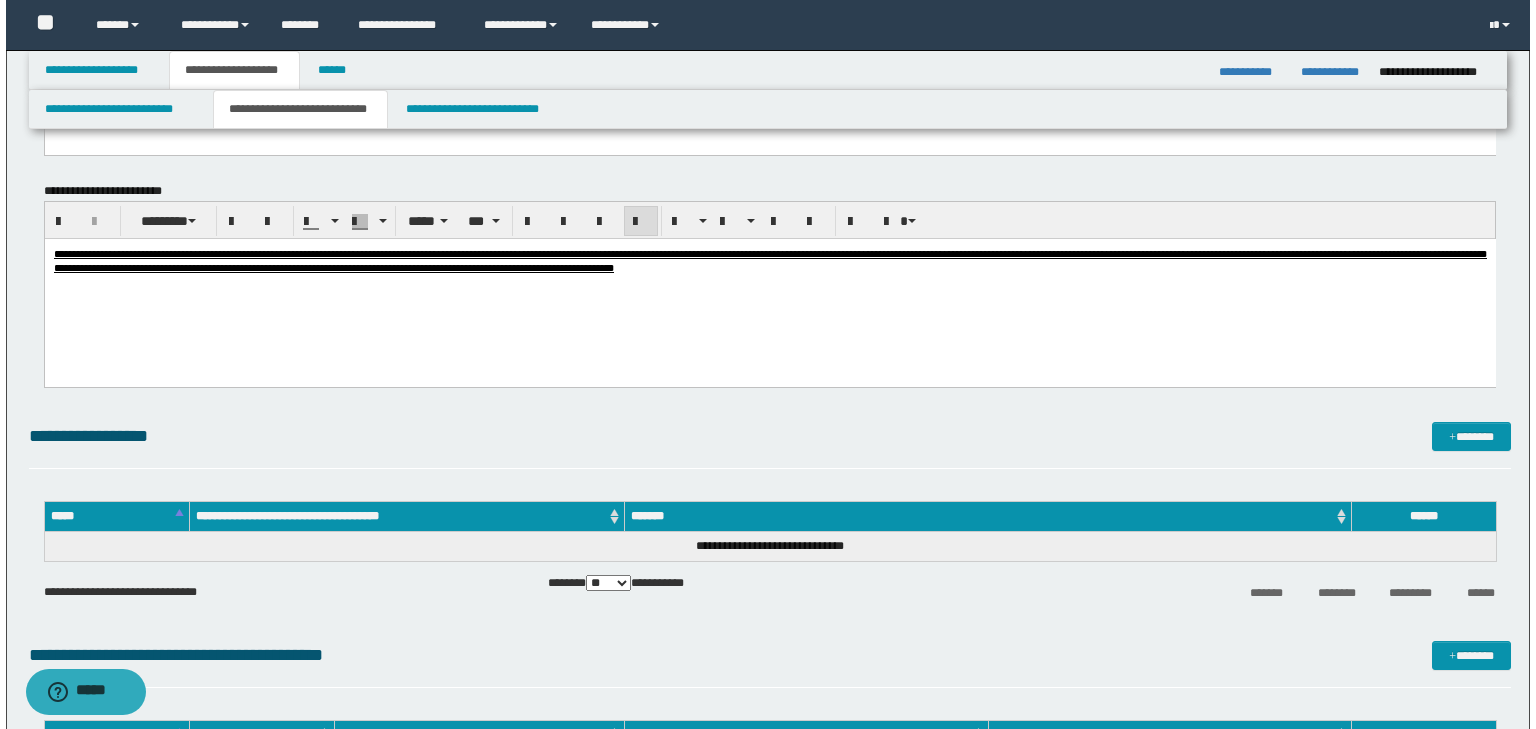 scroll, scrollTop: 1120, scrollLeft: 0, axis: vertical 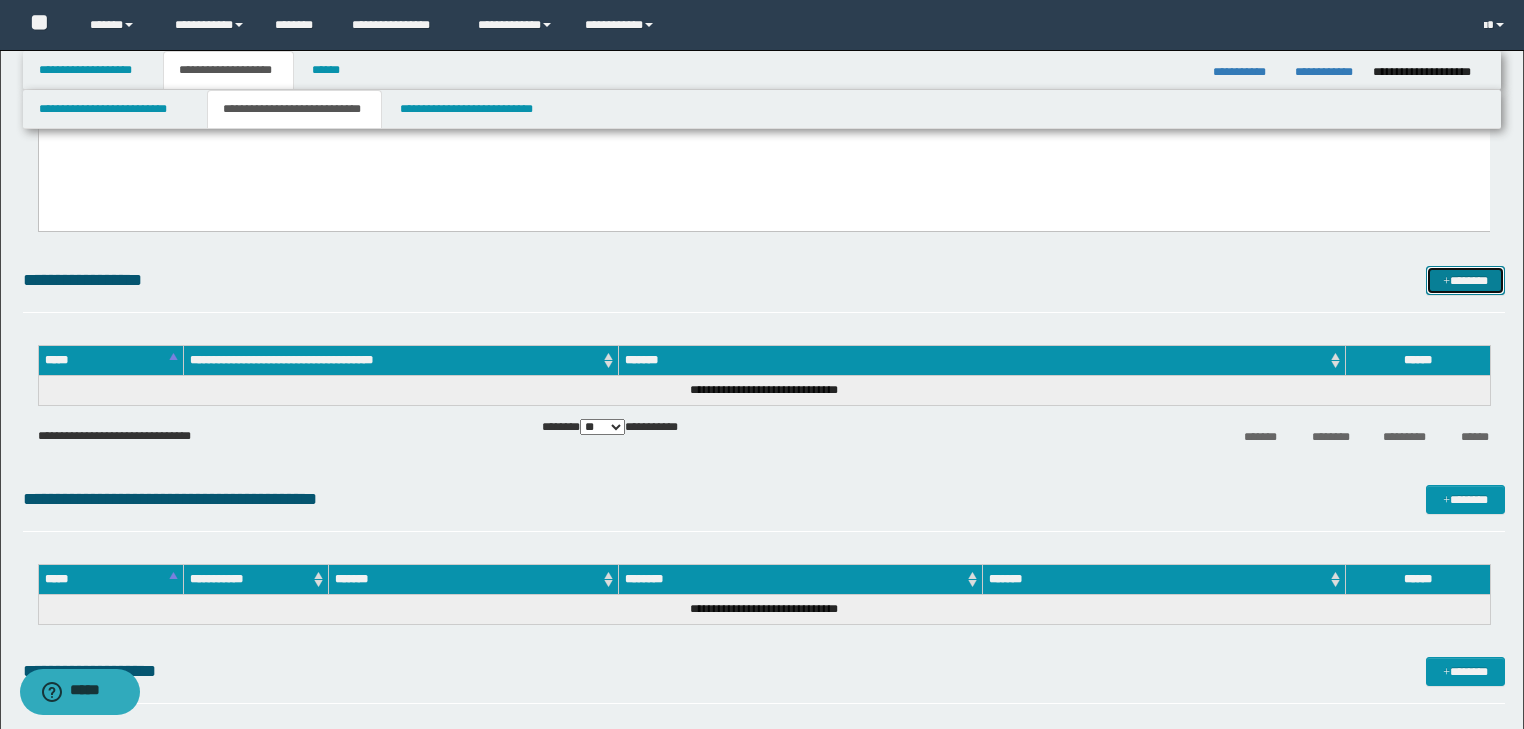click on "*******" at bounding box center [1465, 281] 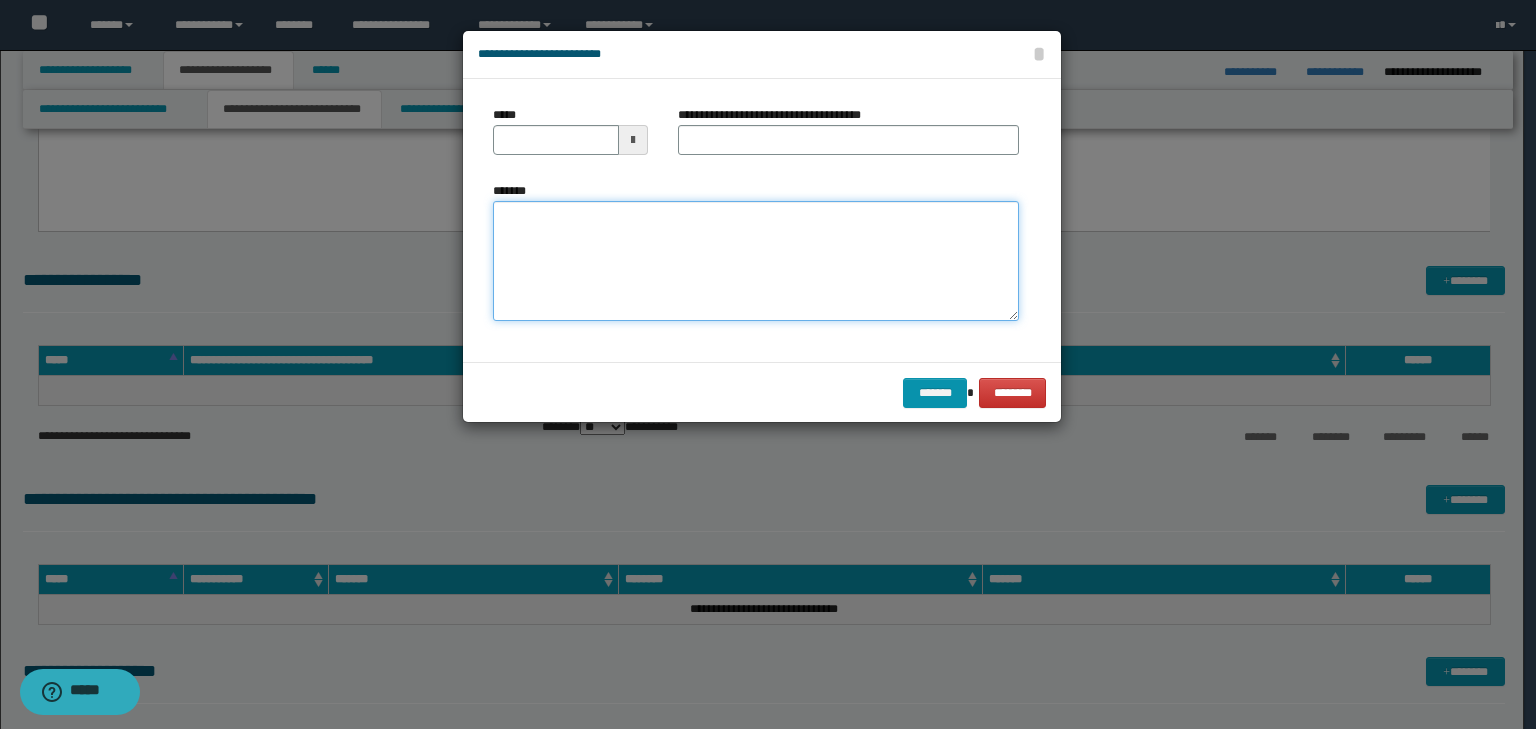 click on "*******" at bounding box center [756, 261] 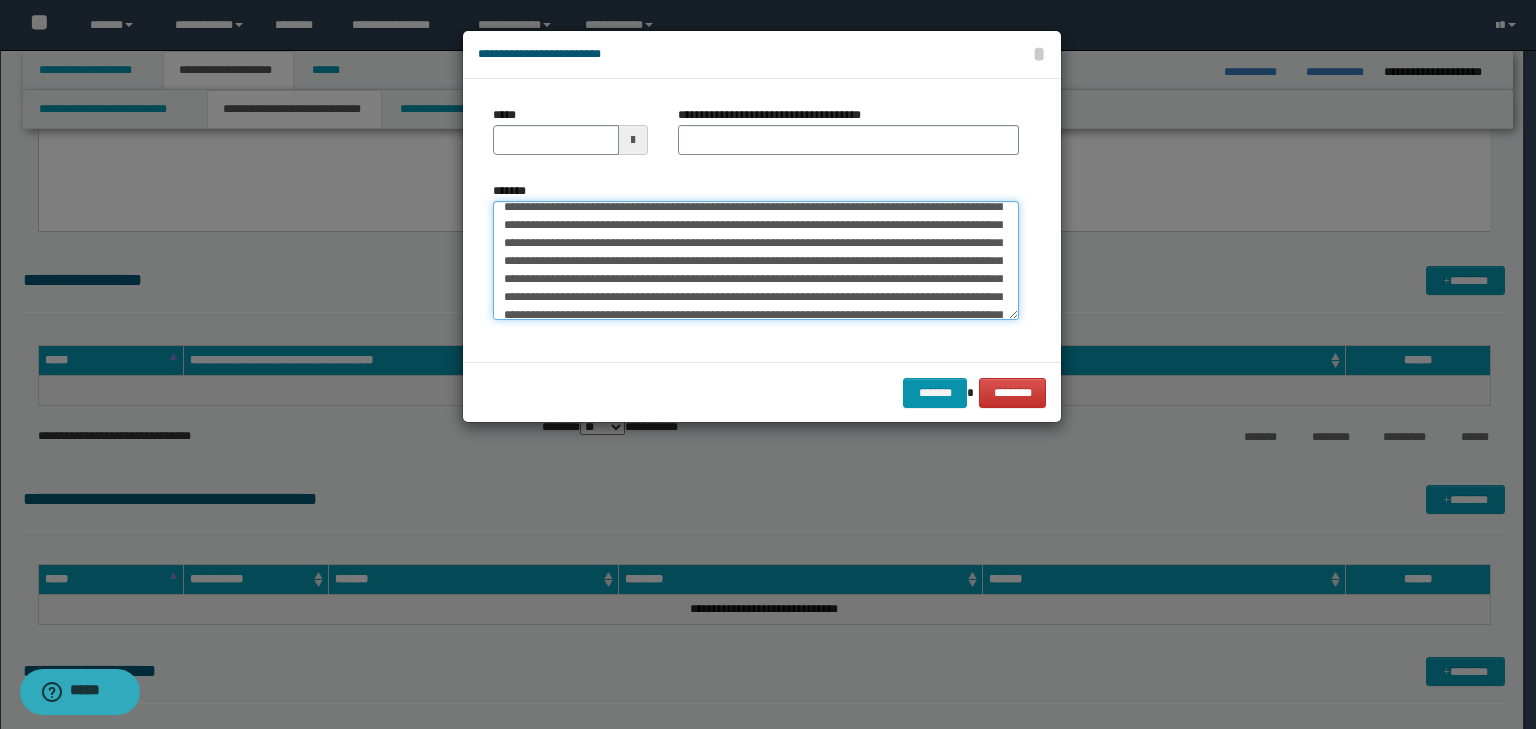 scroll, scrollTop: 0, scrollLeft: 0, axis: both 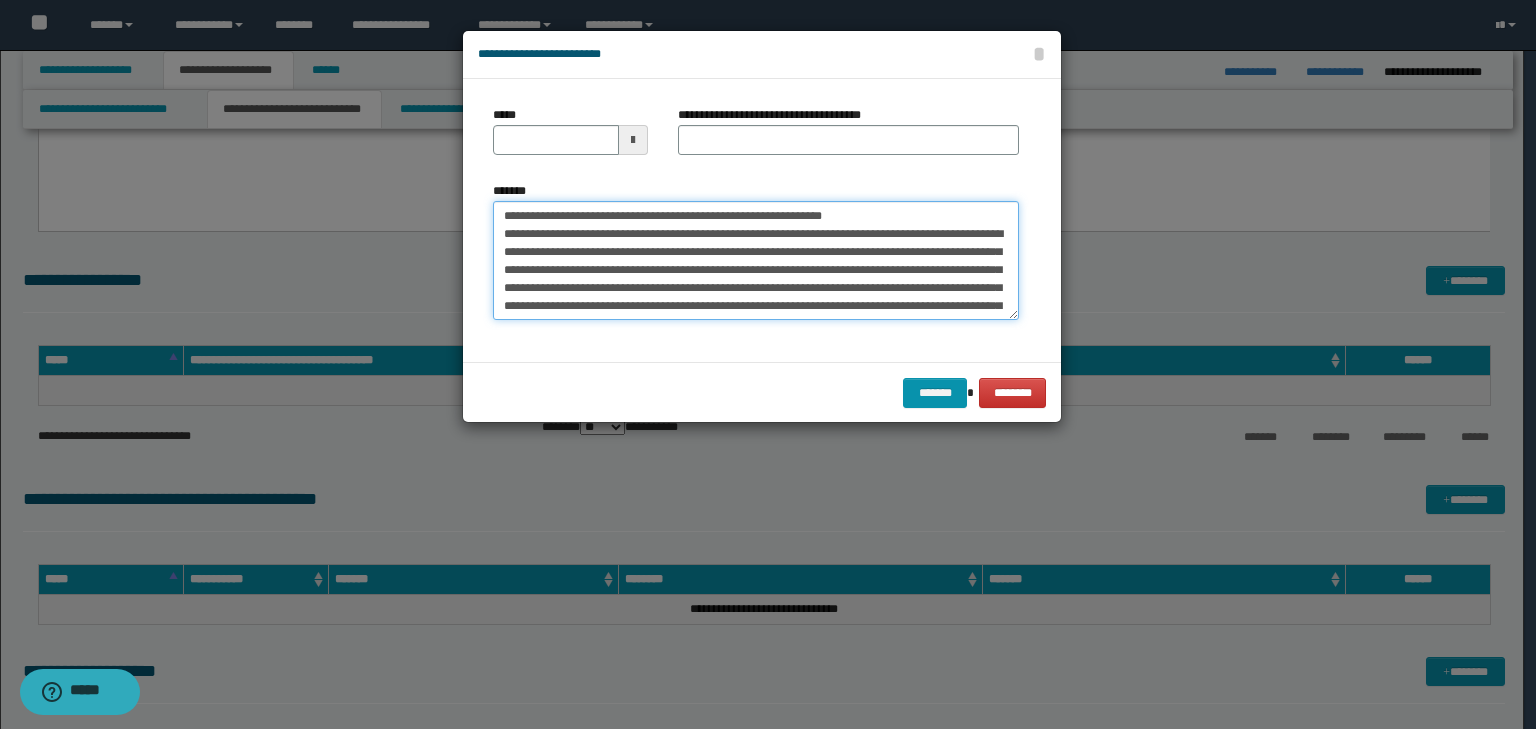 drag, startPoint x: 565, startPoint y: 220, endPoint x: 482, endPoint y: 211, distance: 83.48653 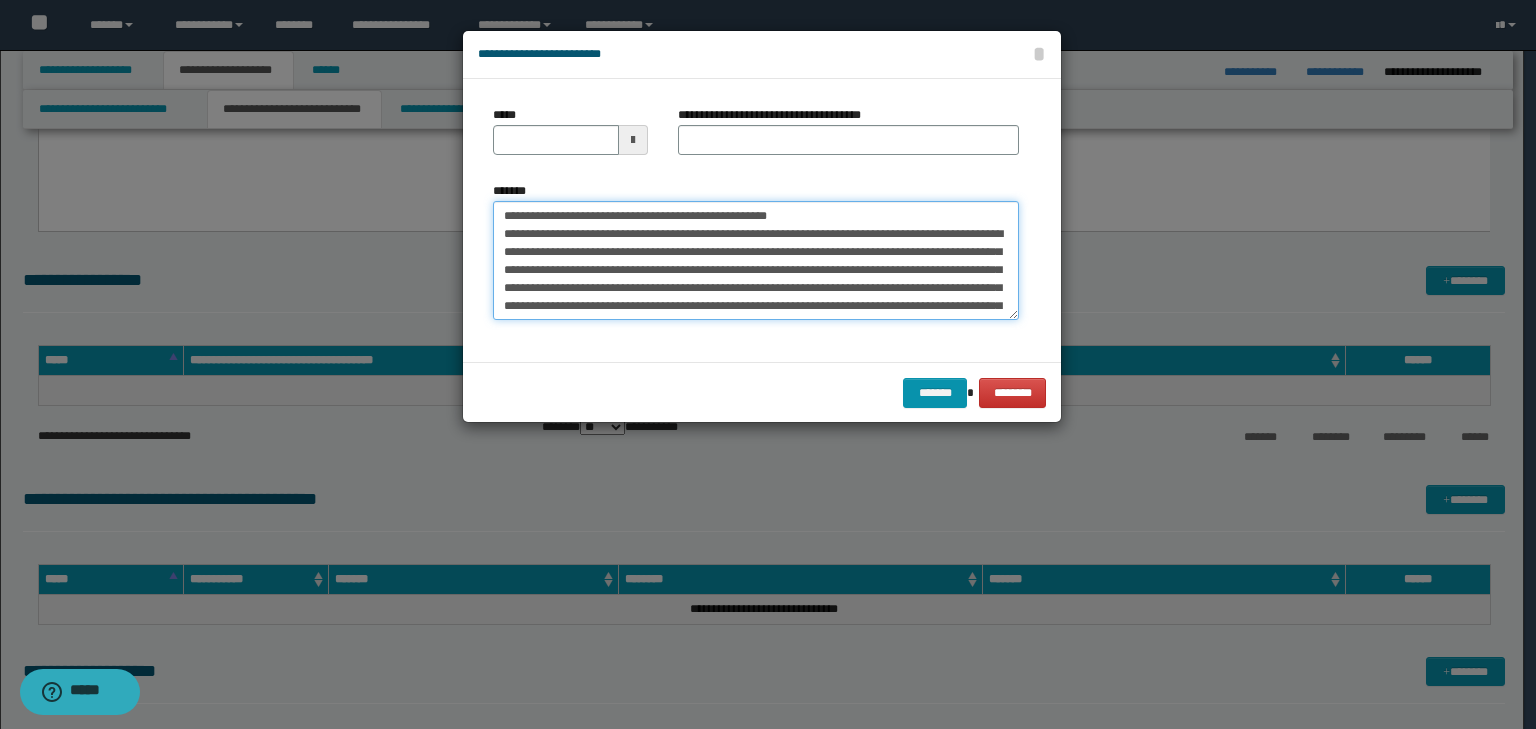 type 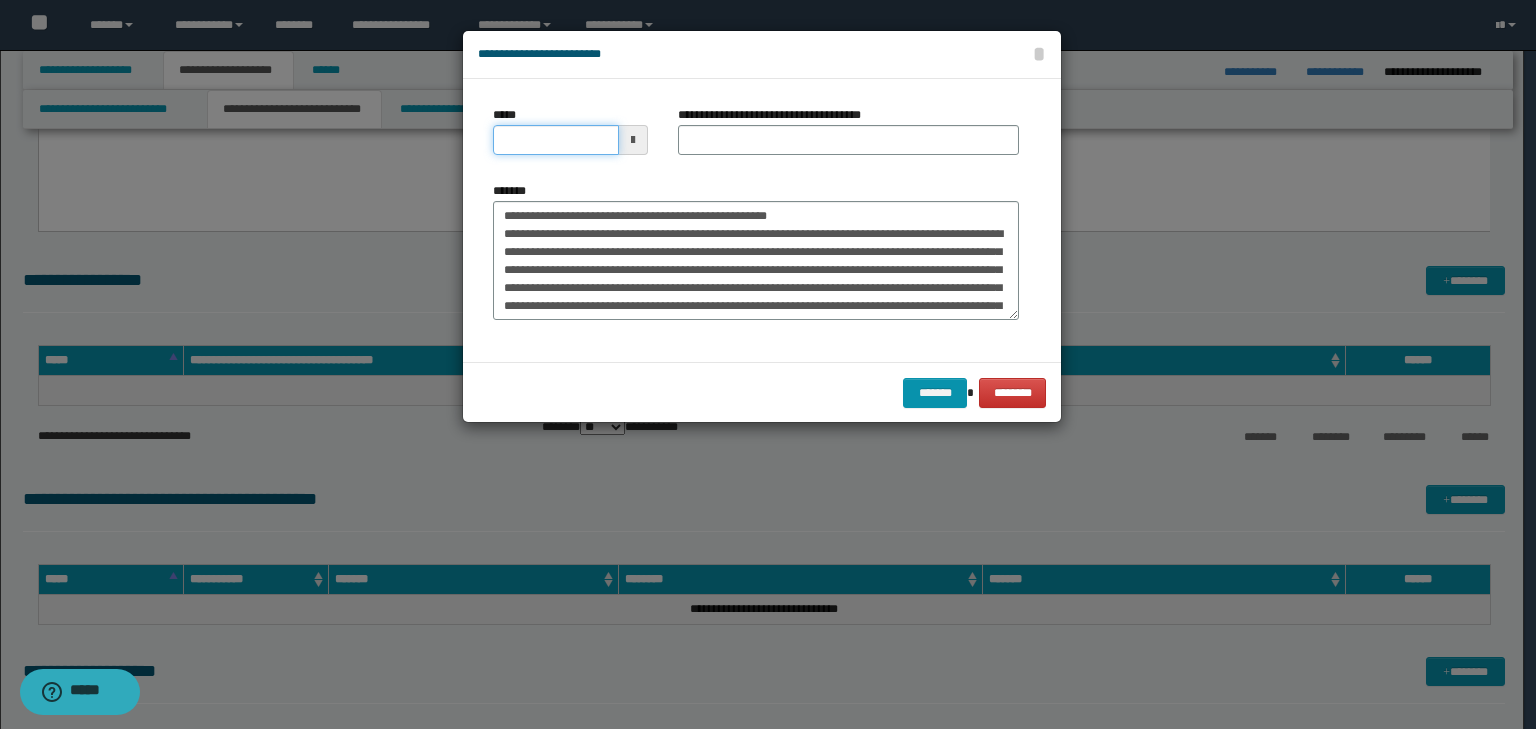 click on "*****" at bounding box center [556, 140] 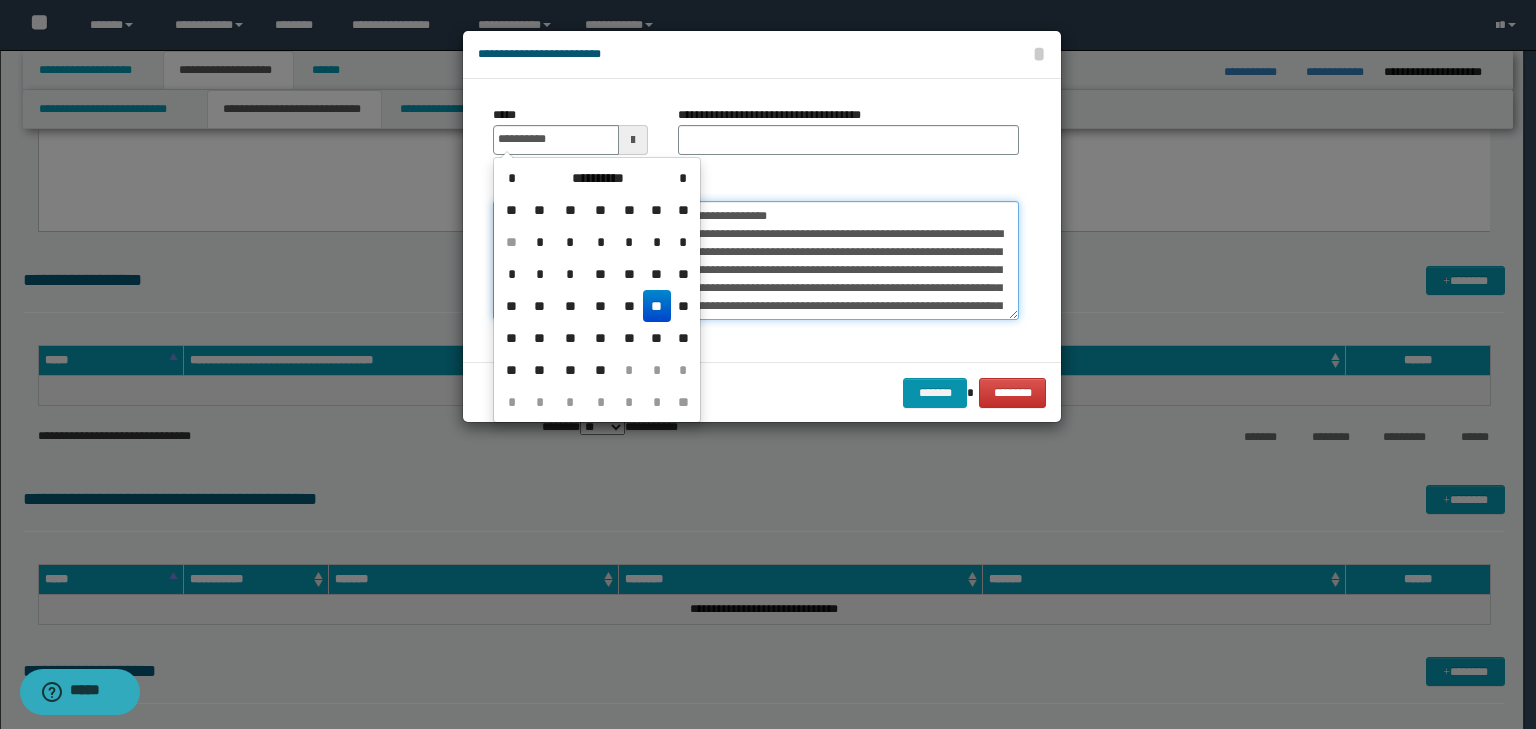 type on "**********" 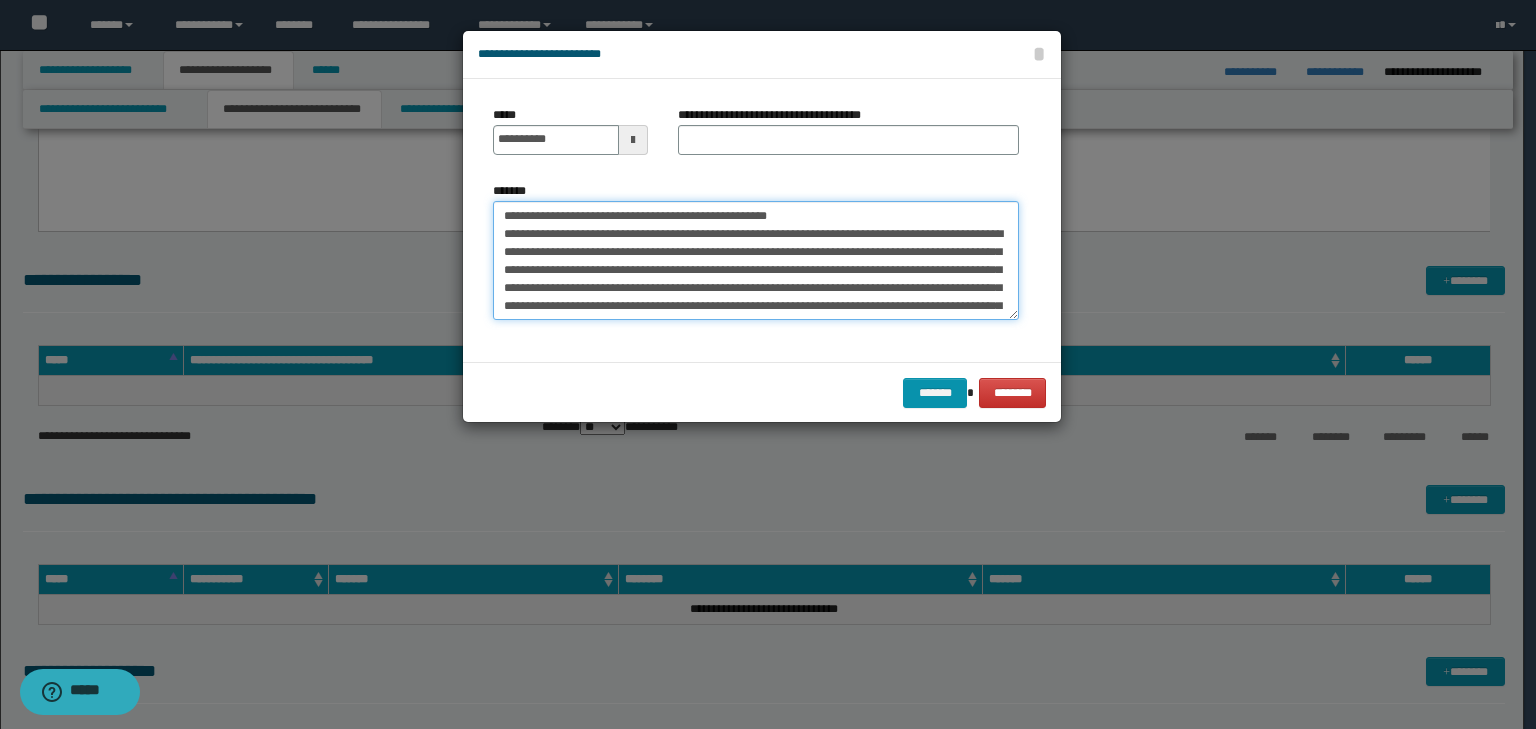 drag, startPoint x: 860, startPoint y: 212, endPoint x: 216, endPoint y: 218, distance: 644.02795 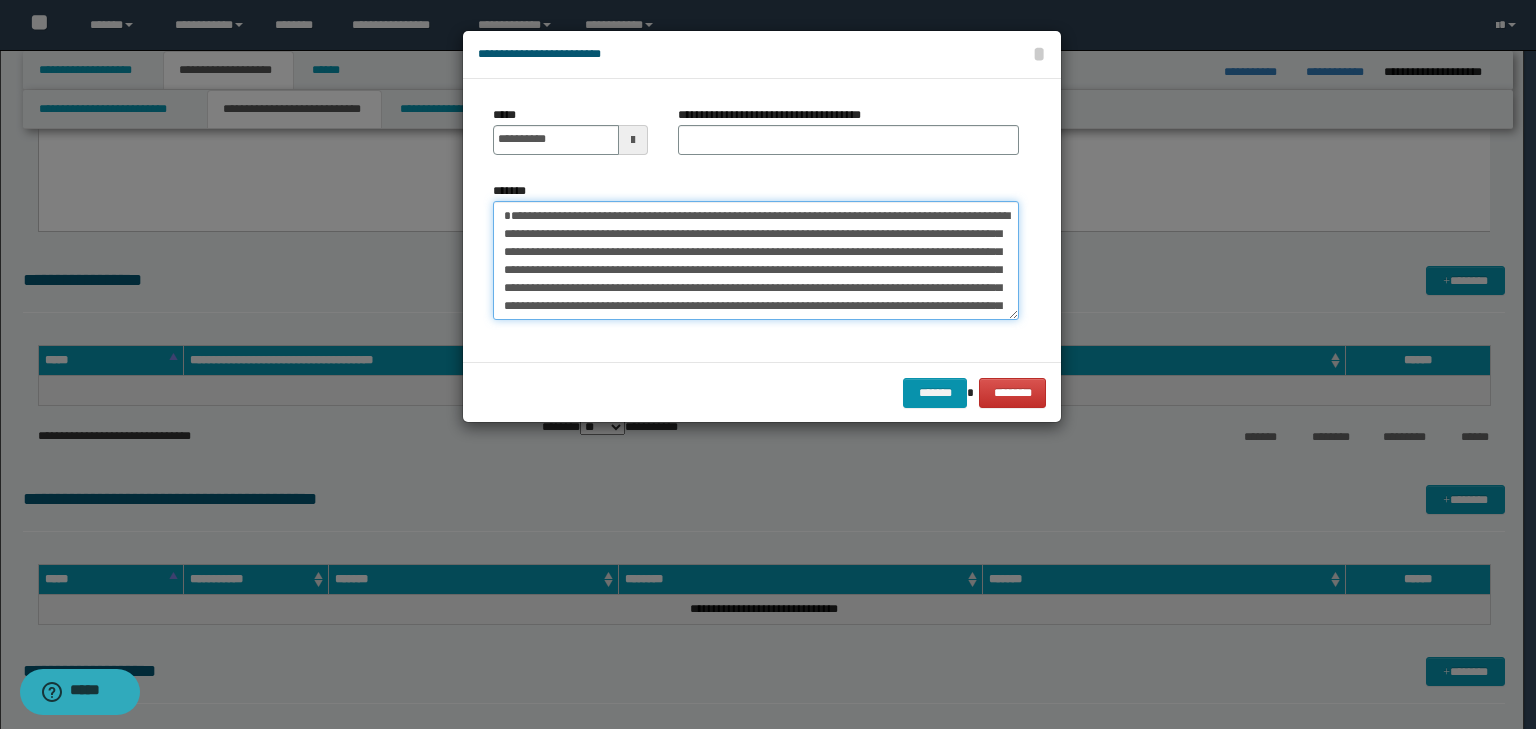 type on "**********" 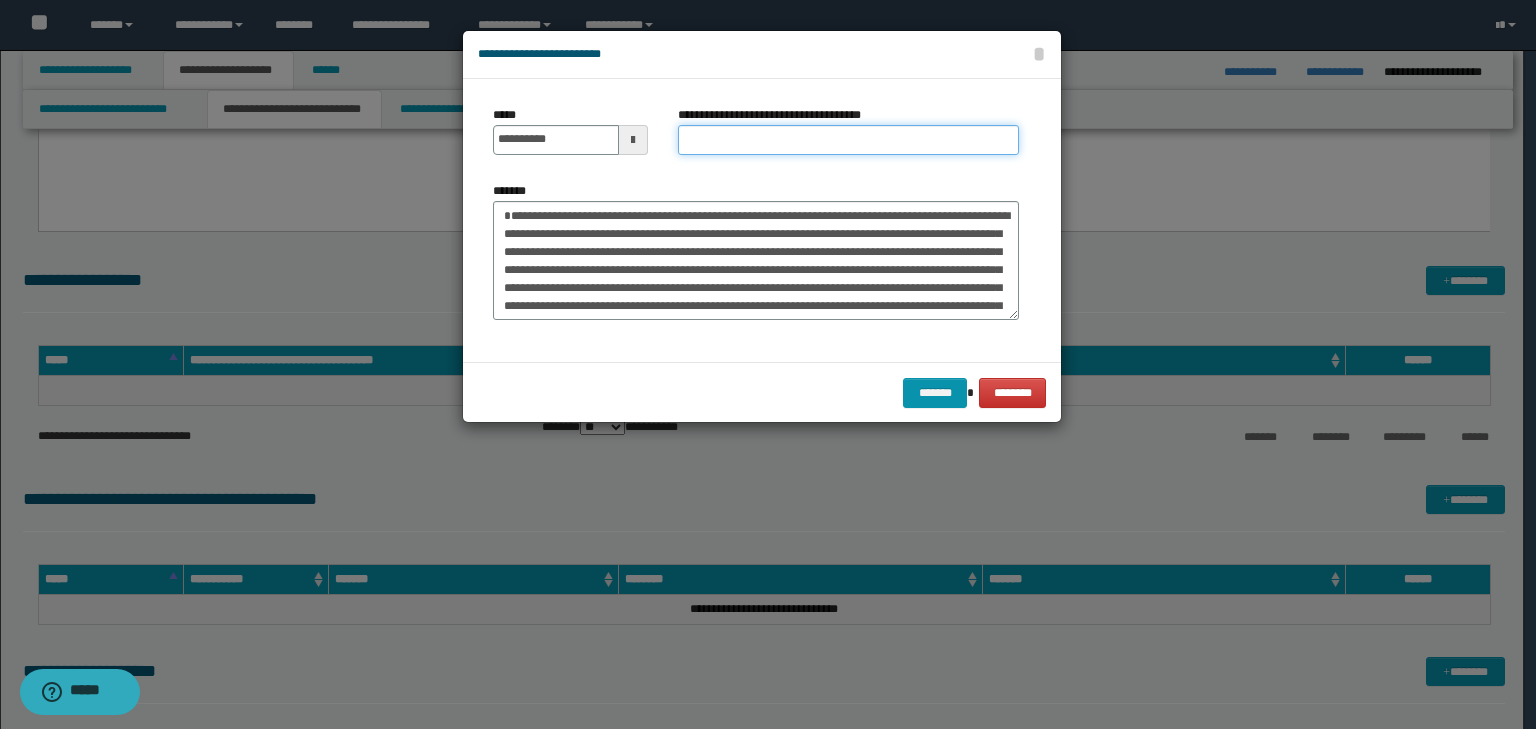 click on "**********" at bounding box center [848, 140] 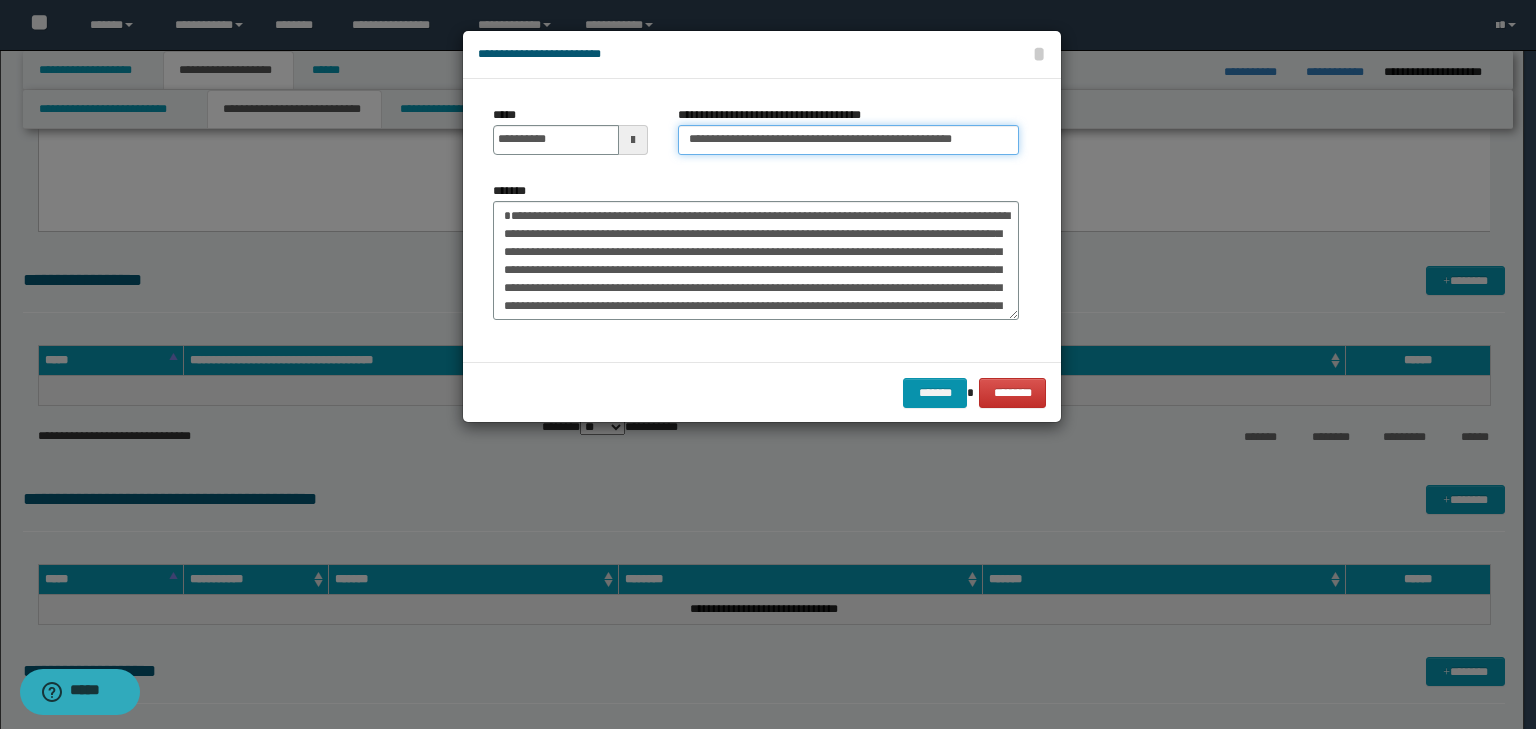 scroll, scrollTop: 0, scrollLeft: 19, axis: horizontal 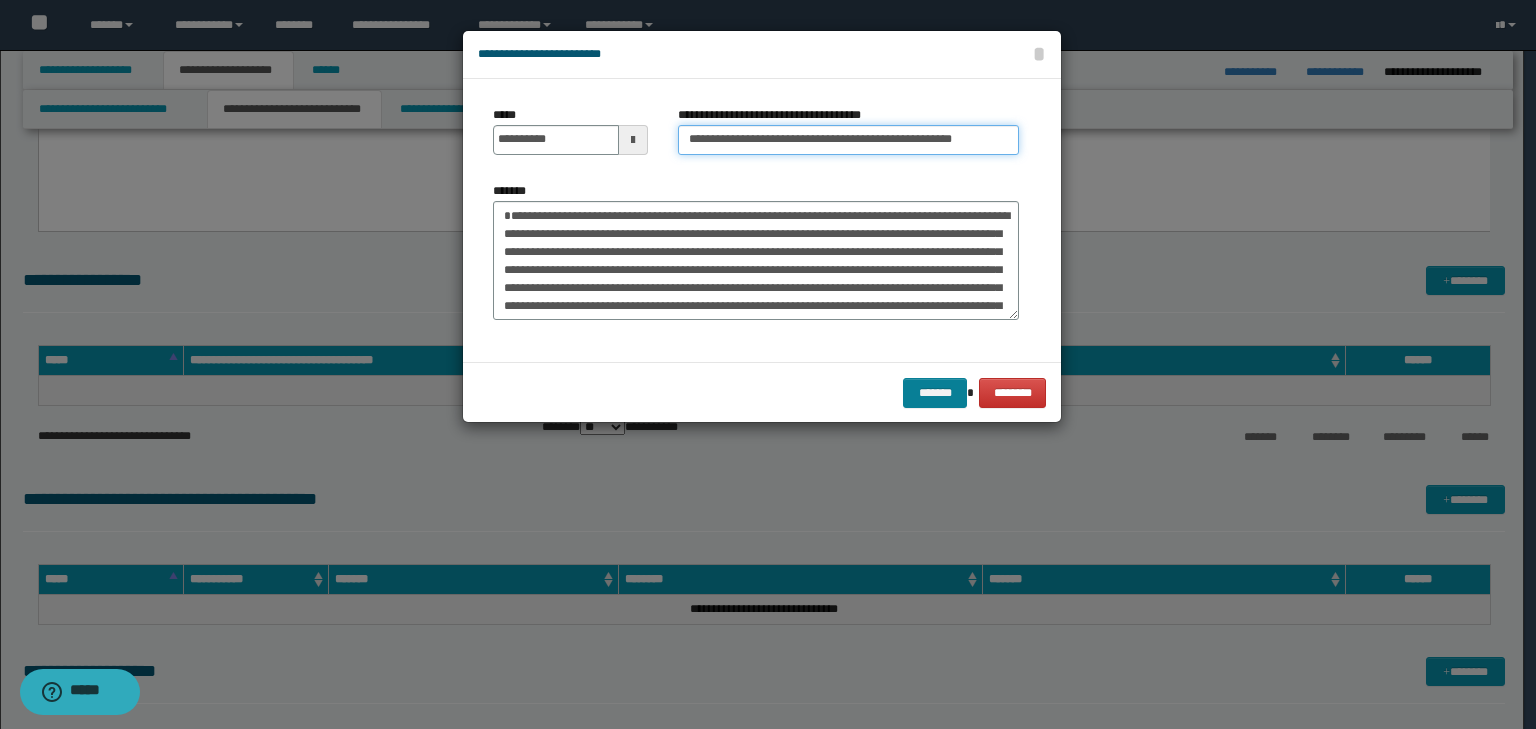 type on "**********" 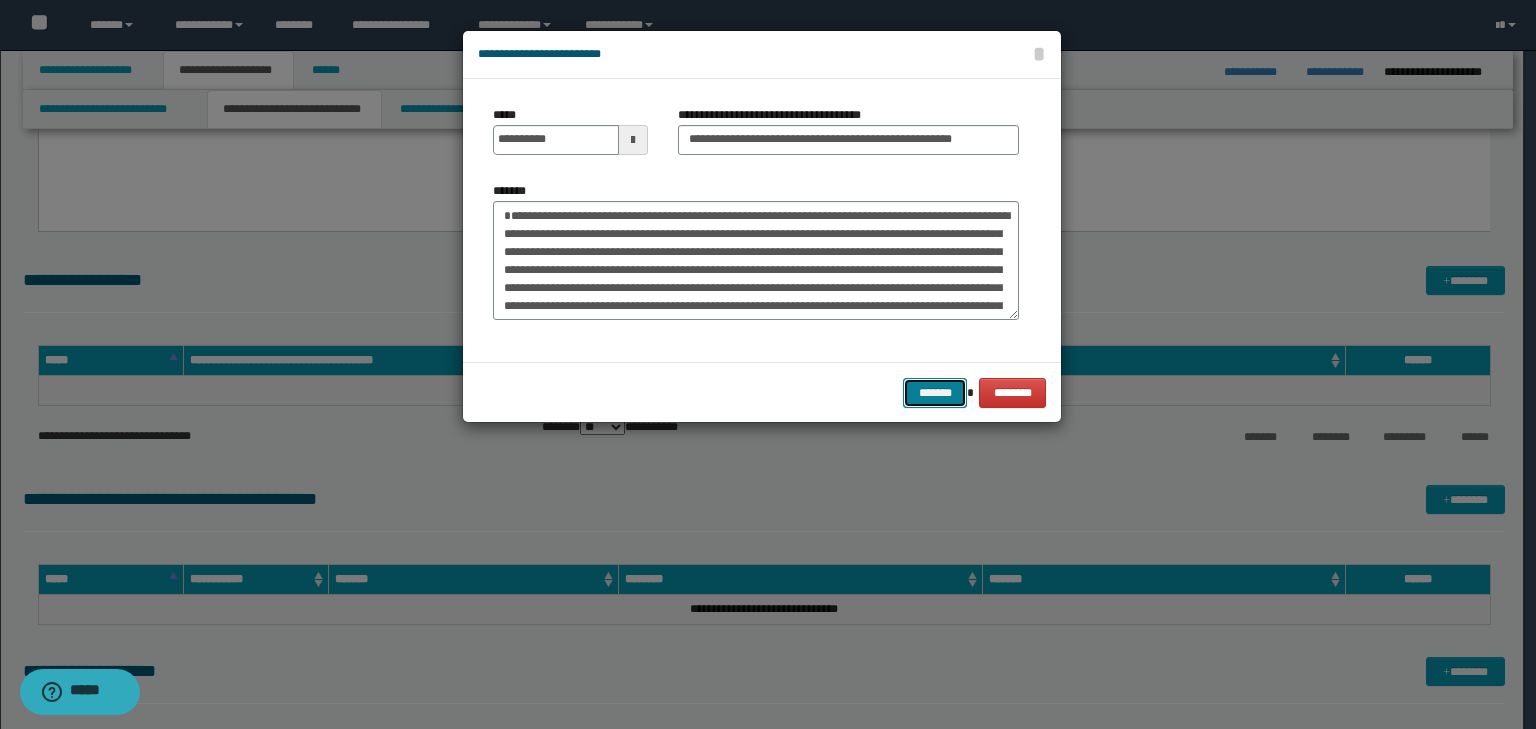 click on "*******" at bounding box center [935, 393] 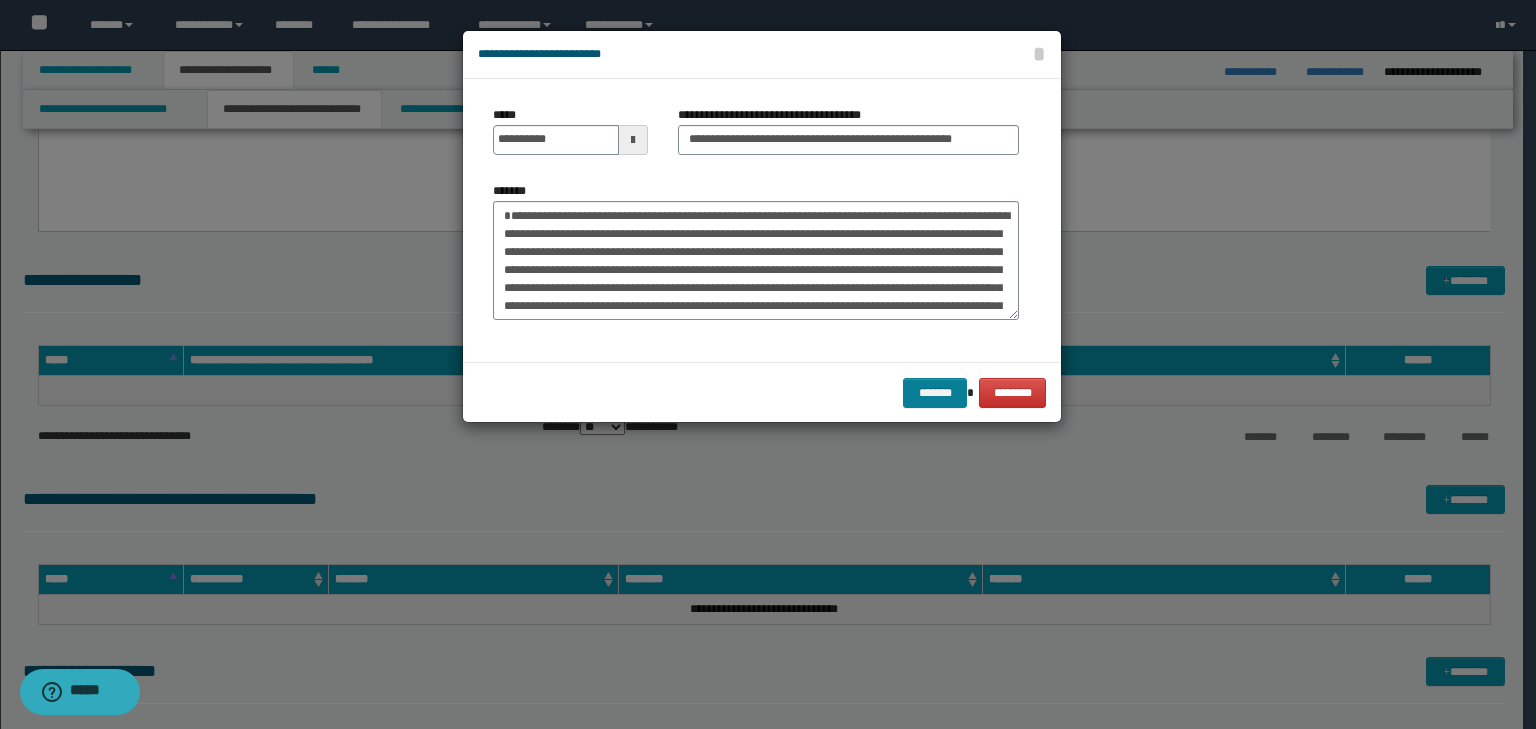 scroll, scrollTop: 0, scrollLeft: 0, axis: both 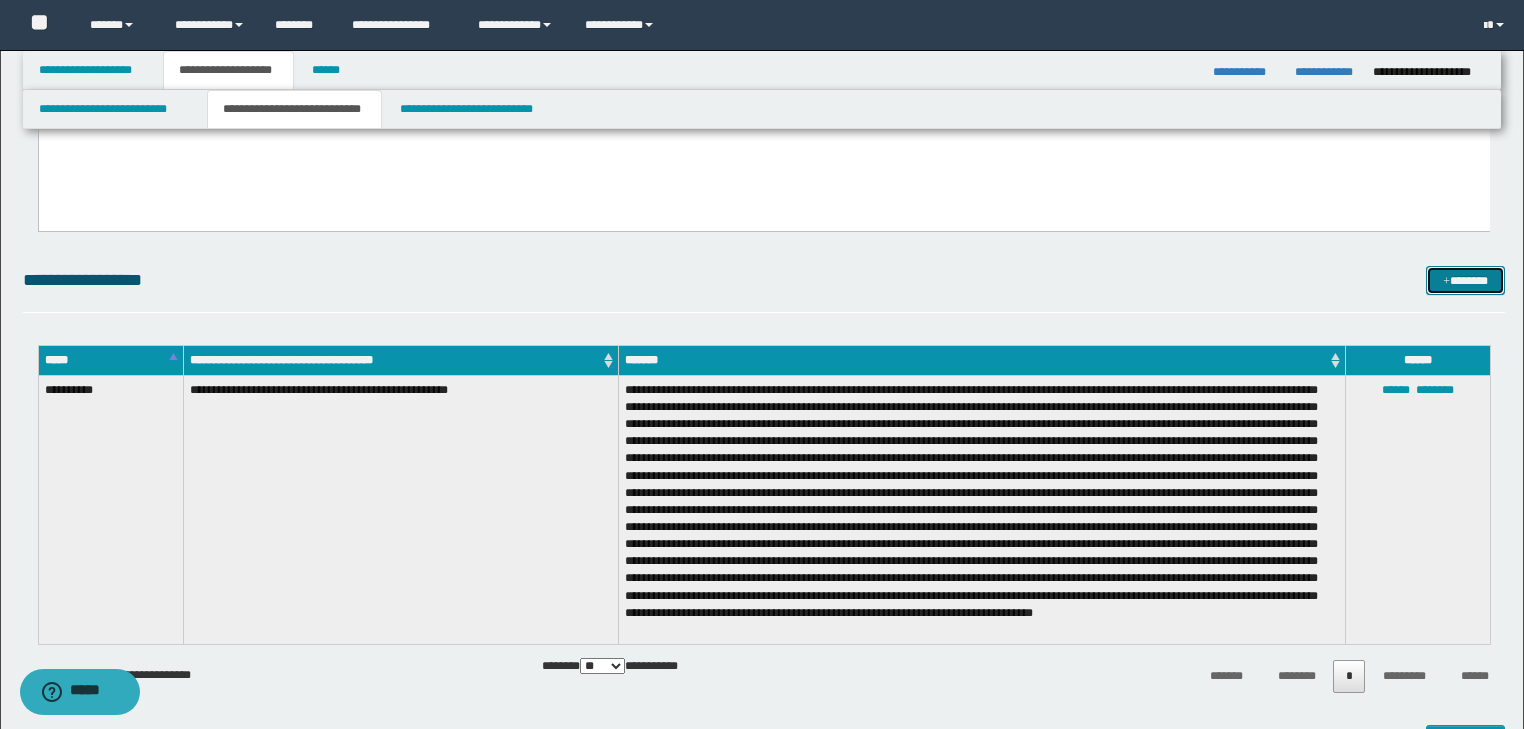 click on "*******" at bounding box center (1465, 281) 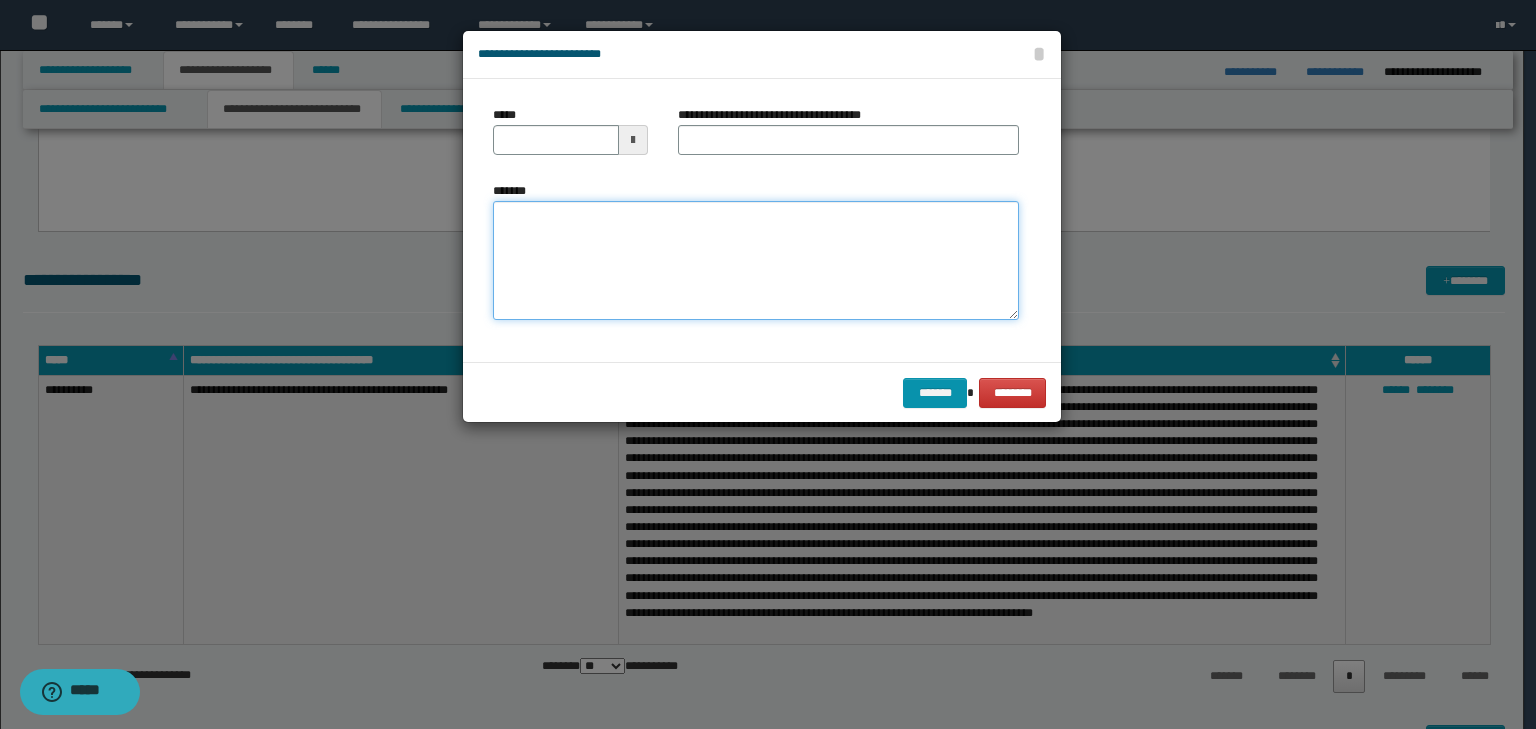 click on "*******" at bounding box center (756, 261) 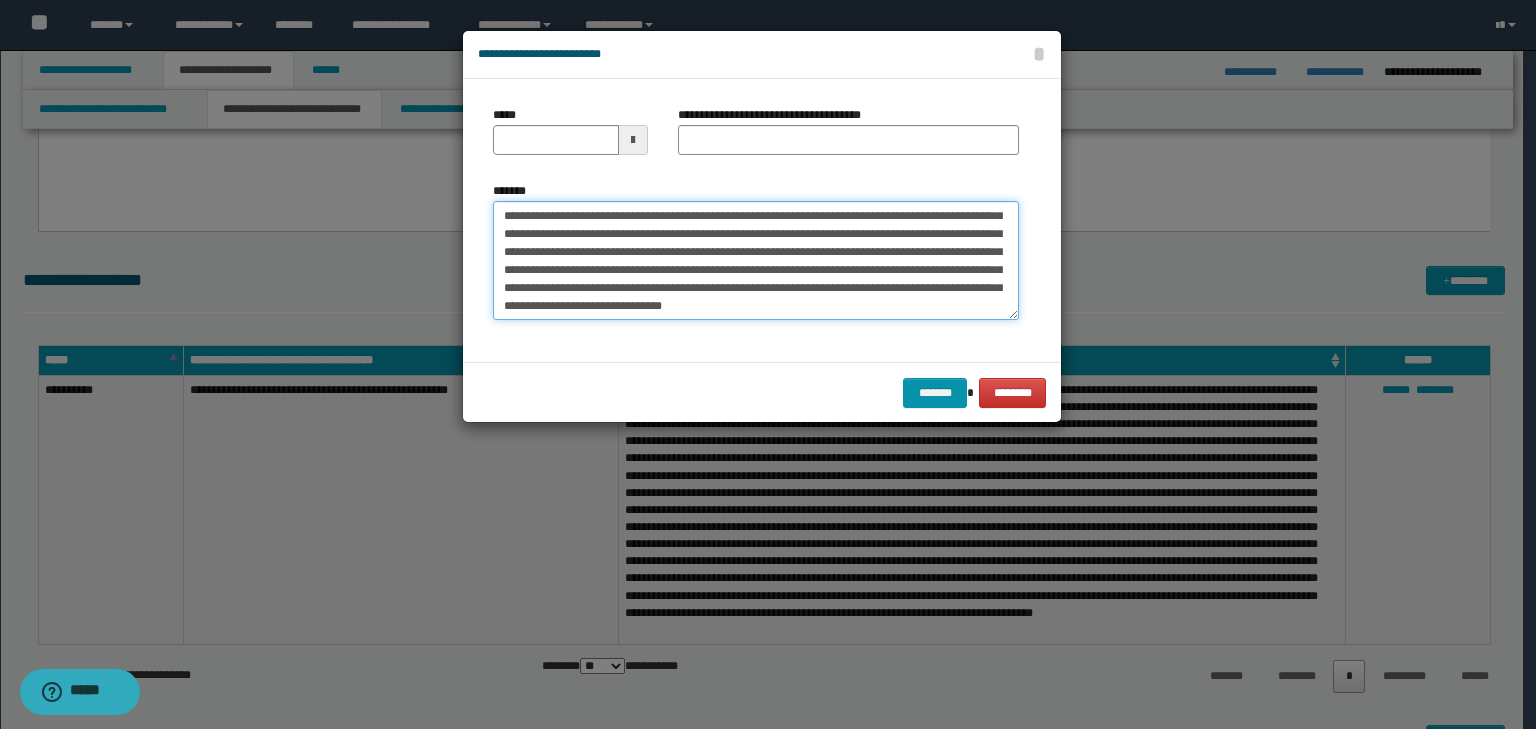 scroll, scrollTop: 0, scrollLeft: 0, axis: both 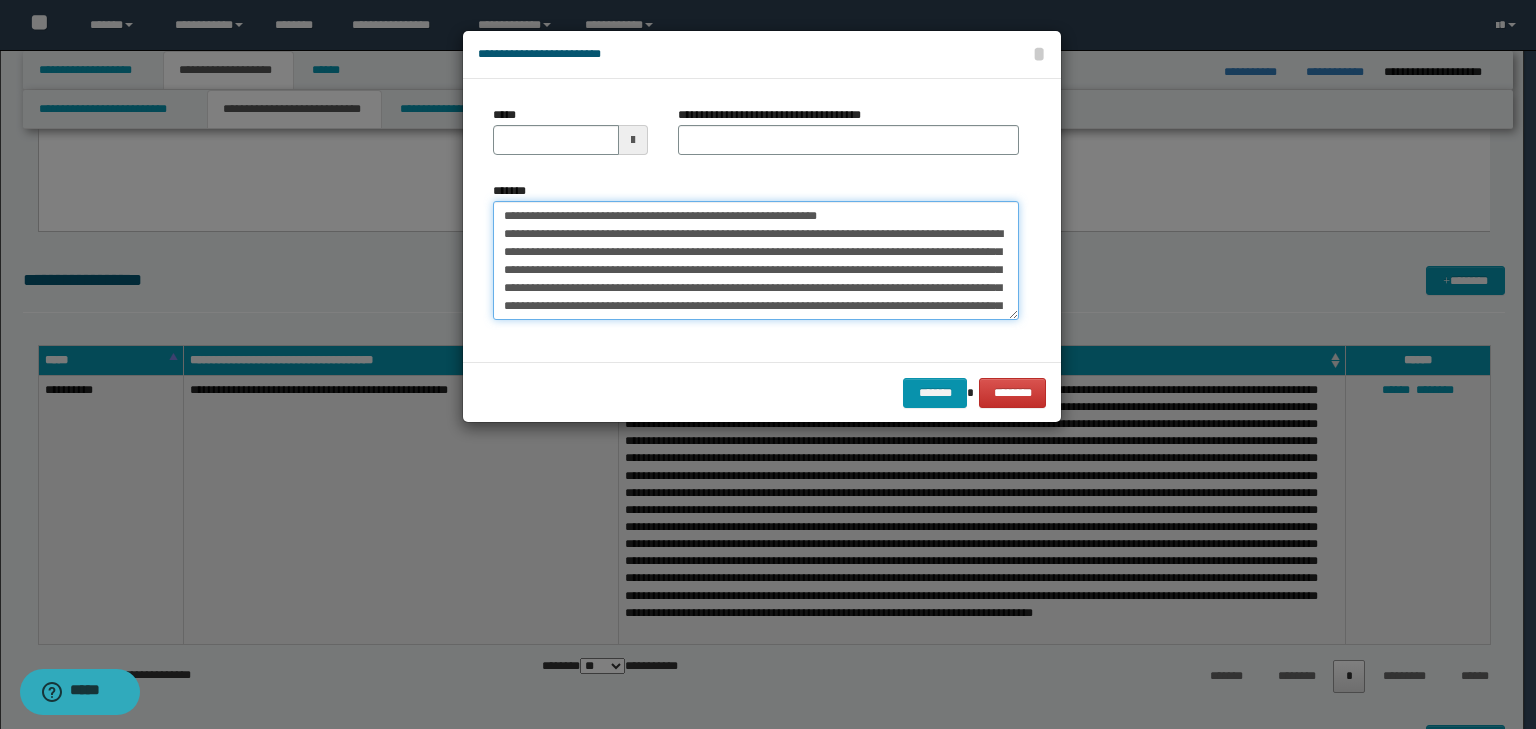 drag, startPoint x: 567, startPoint y: 214, endPoint x: 436, endPoint y: 184, distance: 134.39122 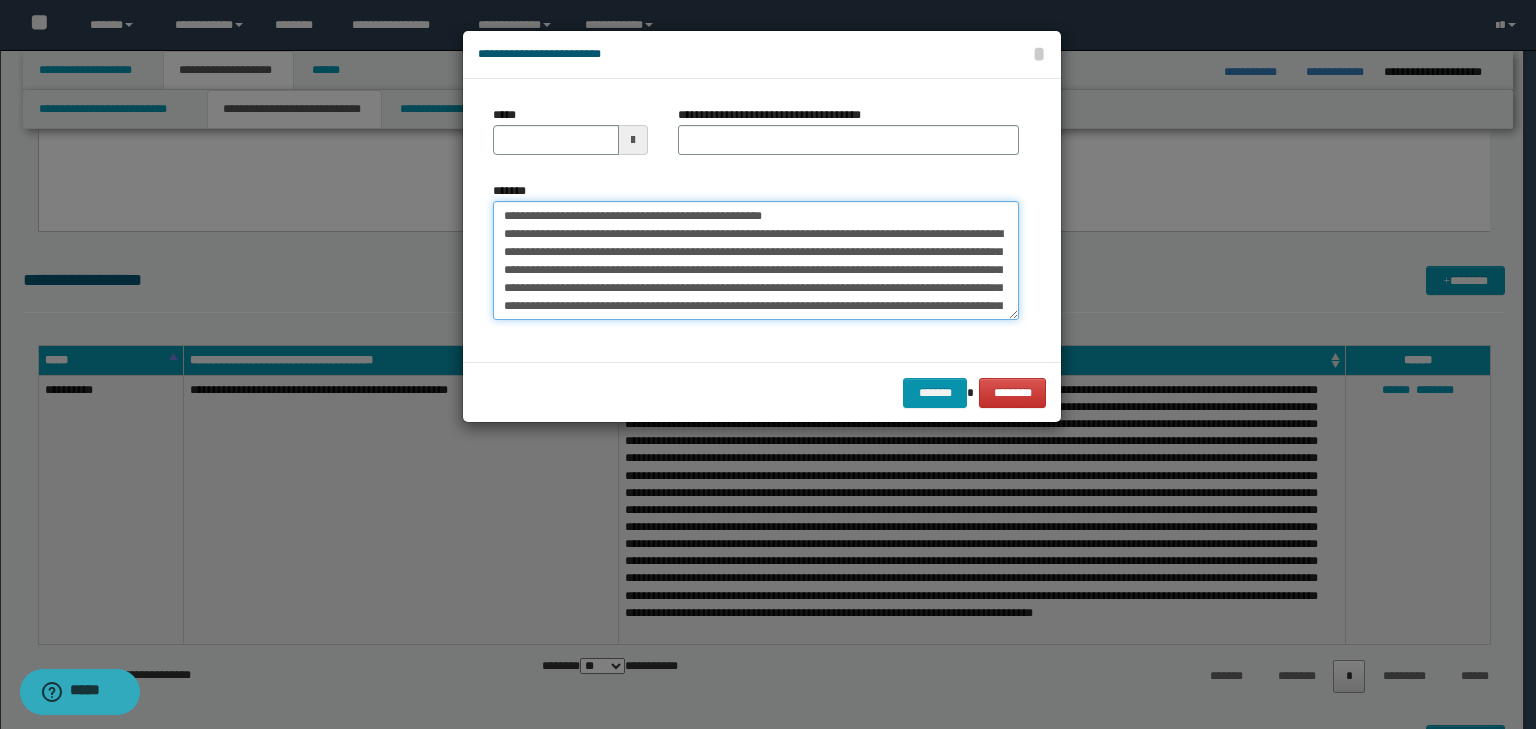 type 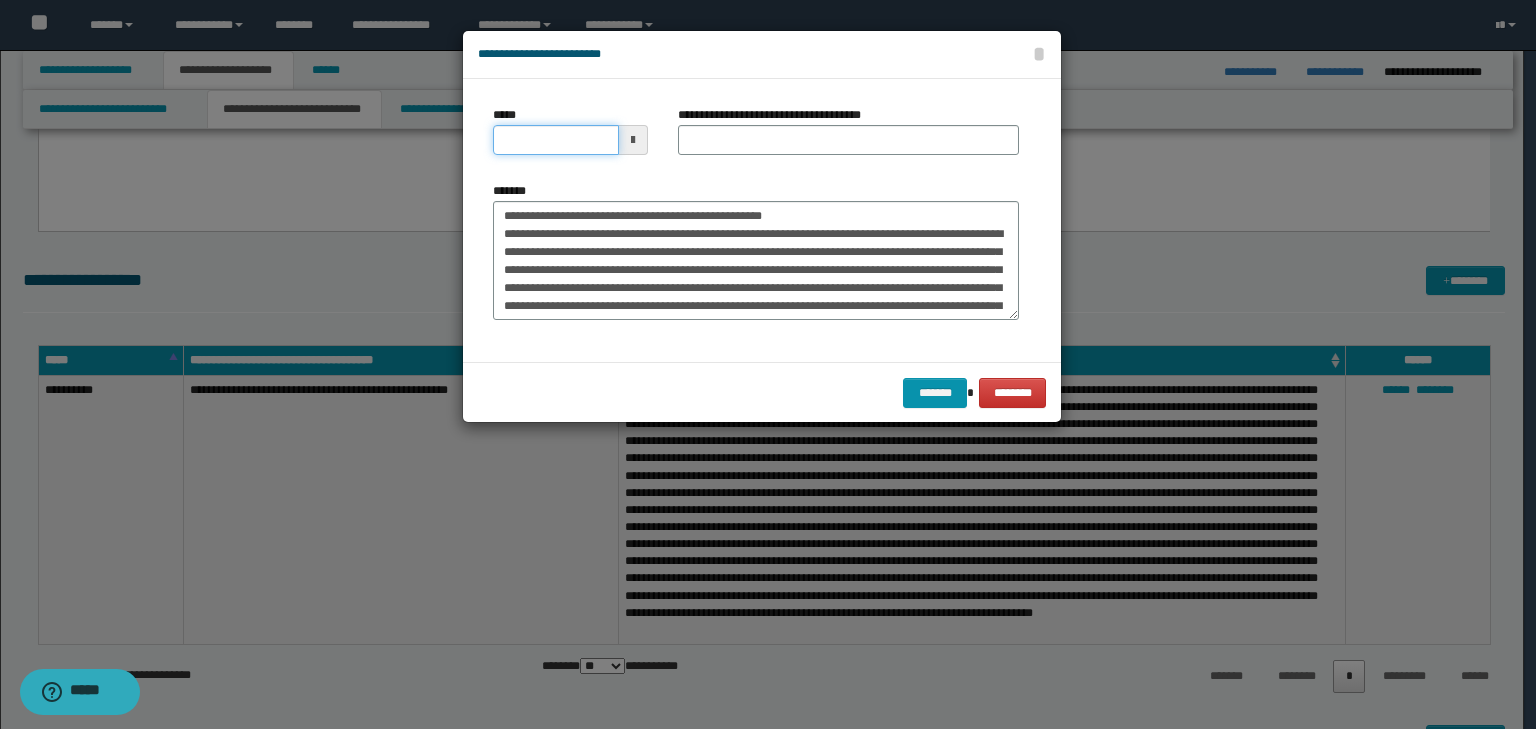 click on "*****" at bounding box center (556, 140) 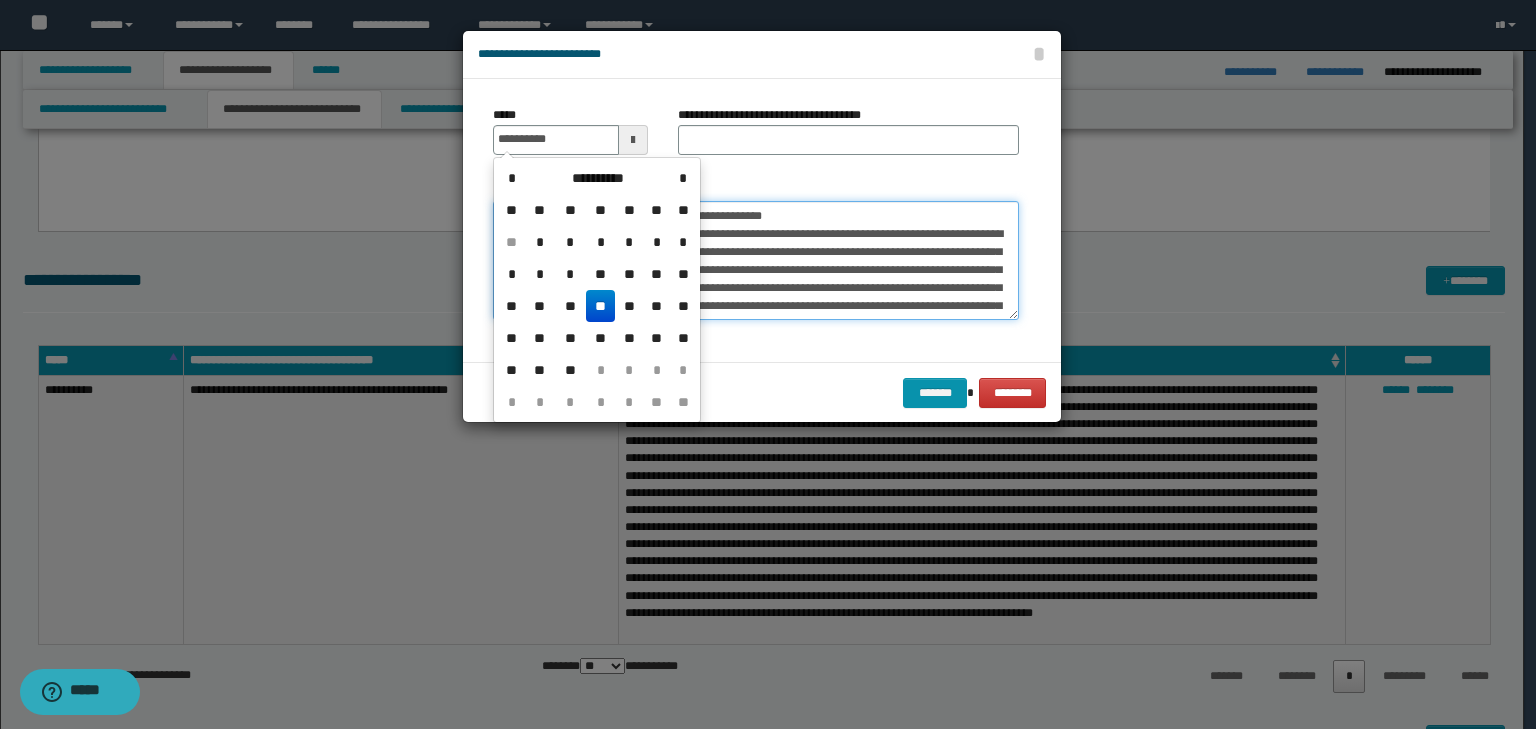 type on "**********" 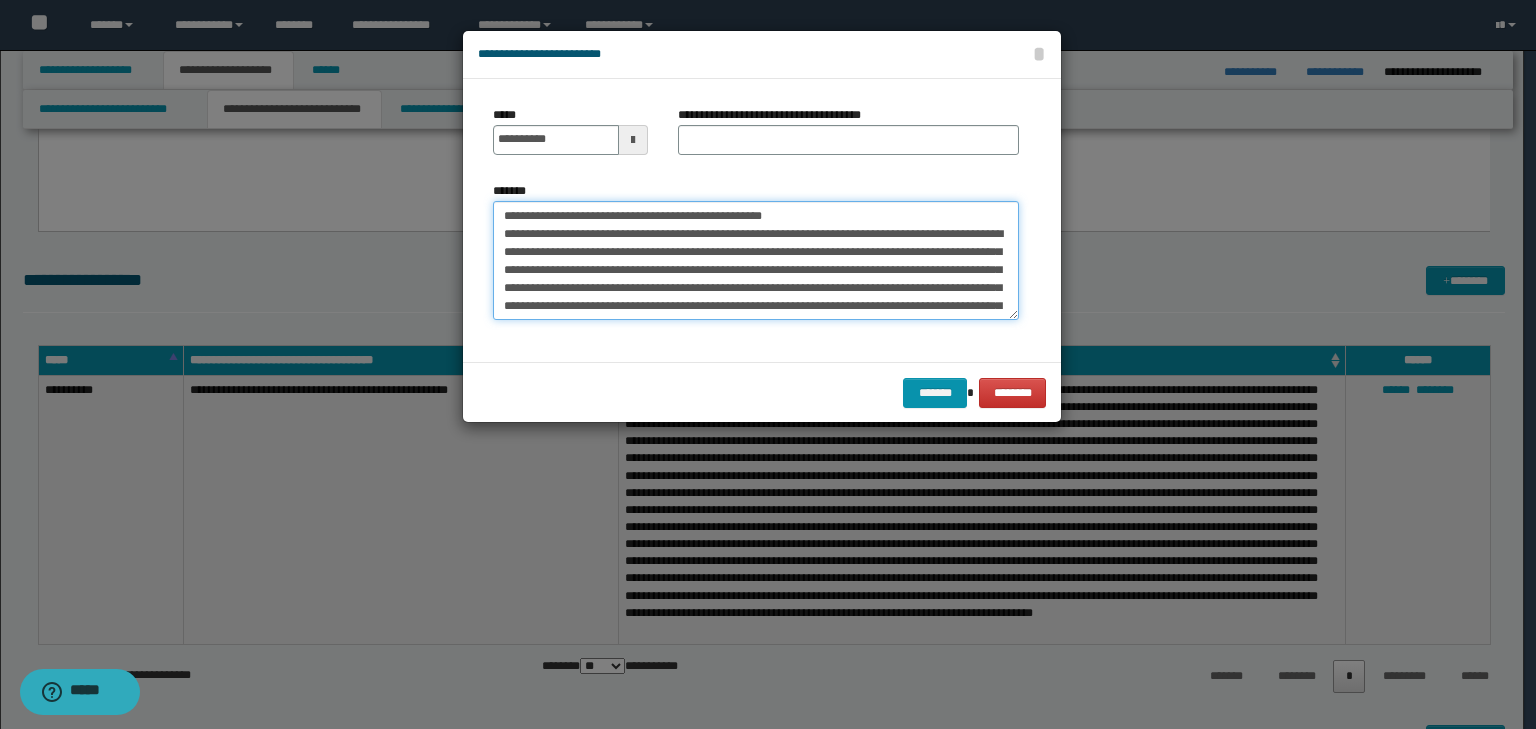 drag, startPoint x: 847, startPoint y: 220, endPoint x: 376, endPoint y: 187, distance: 472.15463 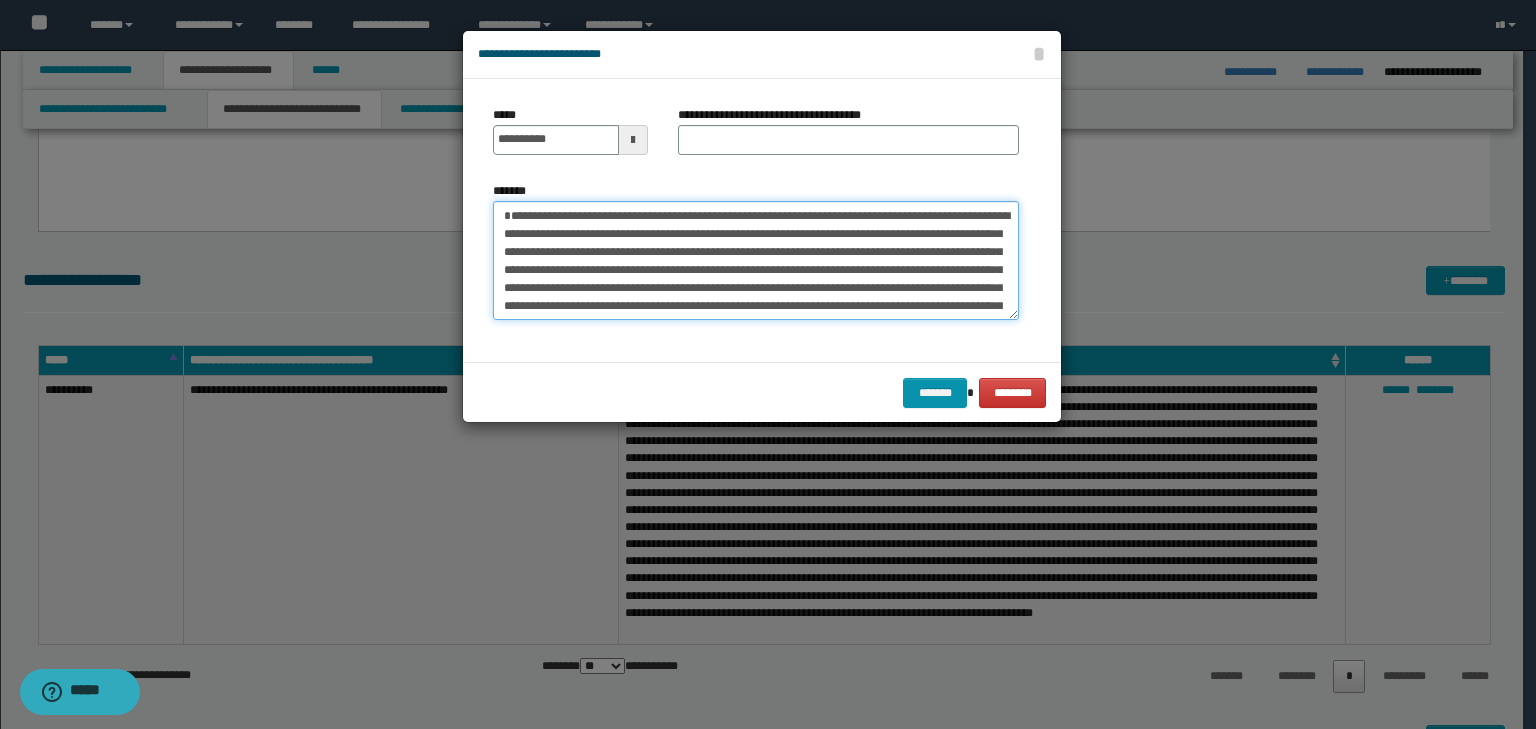 type on "**********" 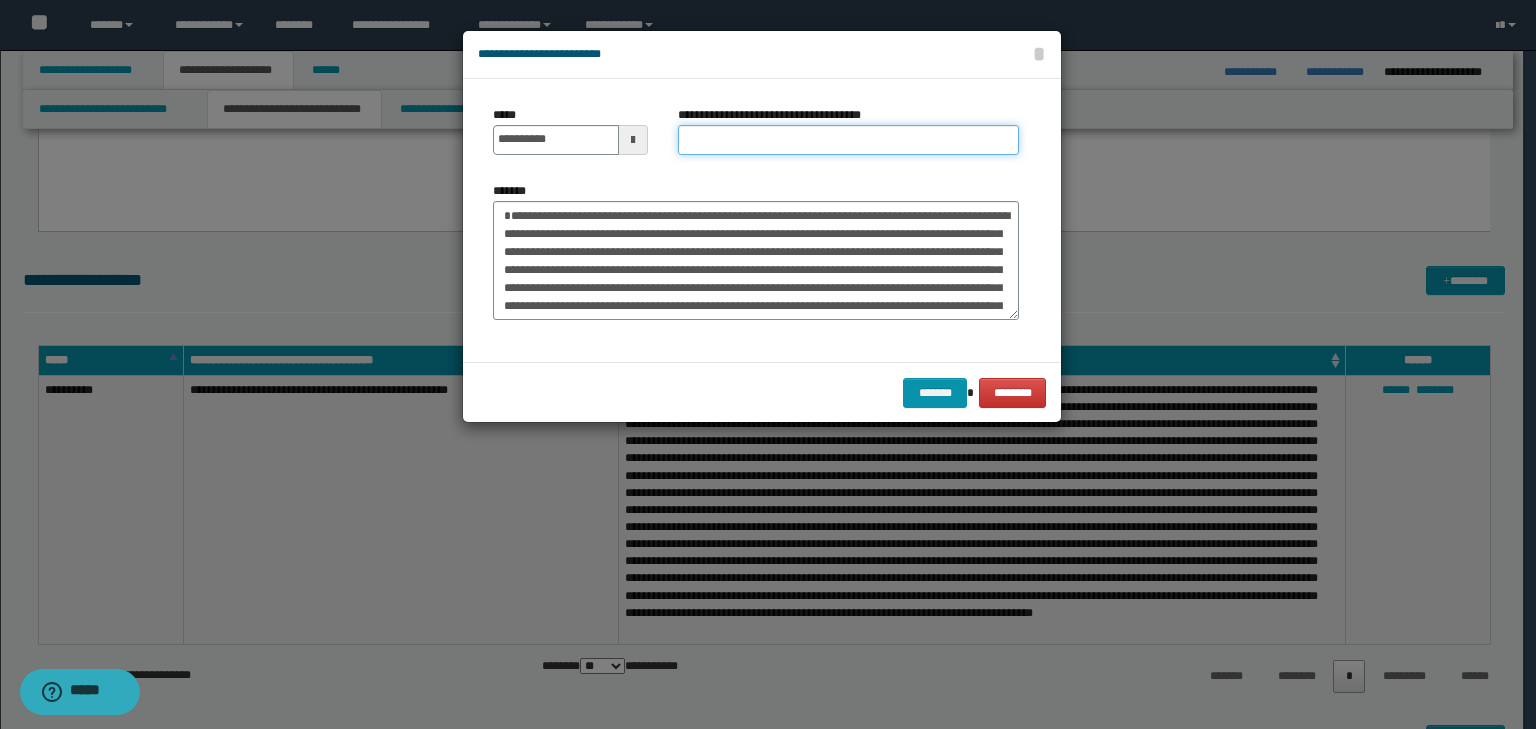 click on "**********" at bounding box center [848, 140] 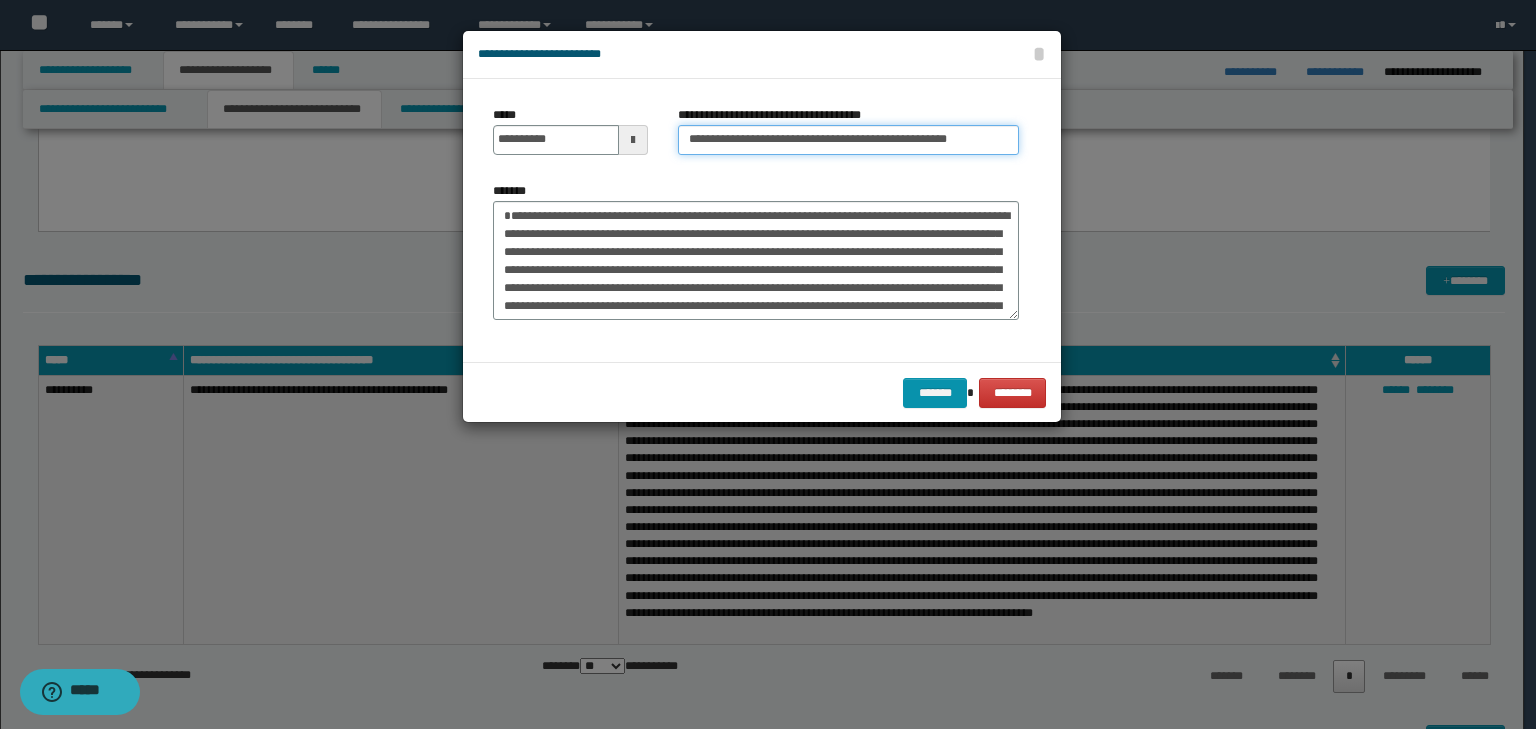 scroll, scrollTop: 0, scrollLeft: 18, axis: horizontal 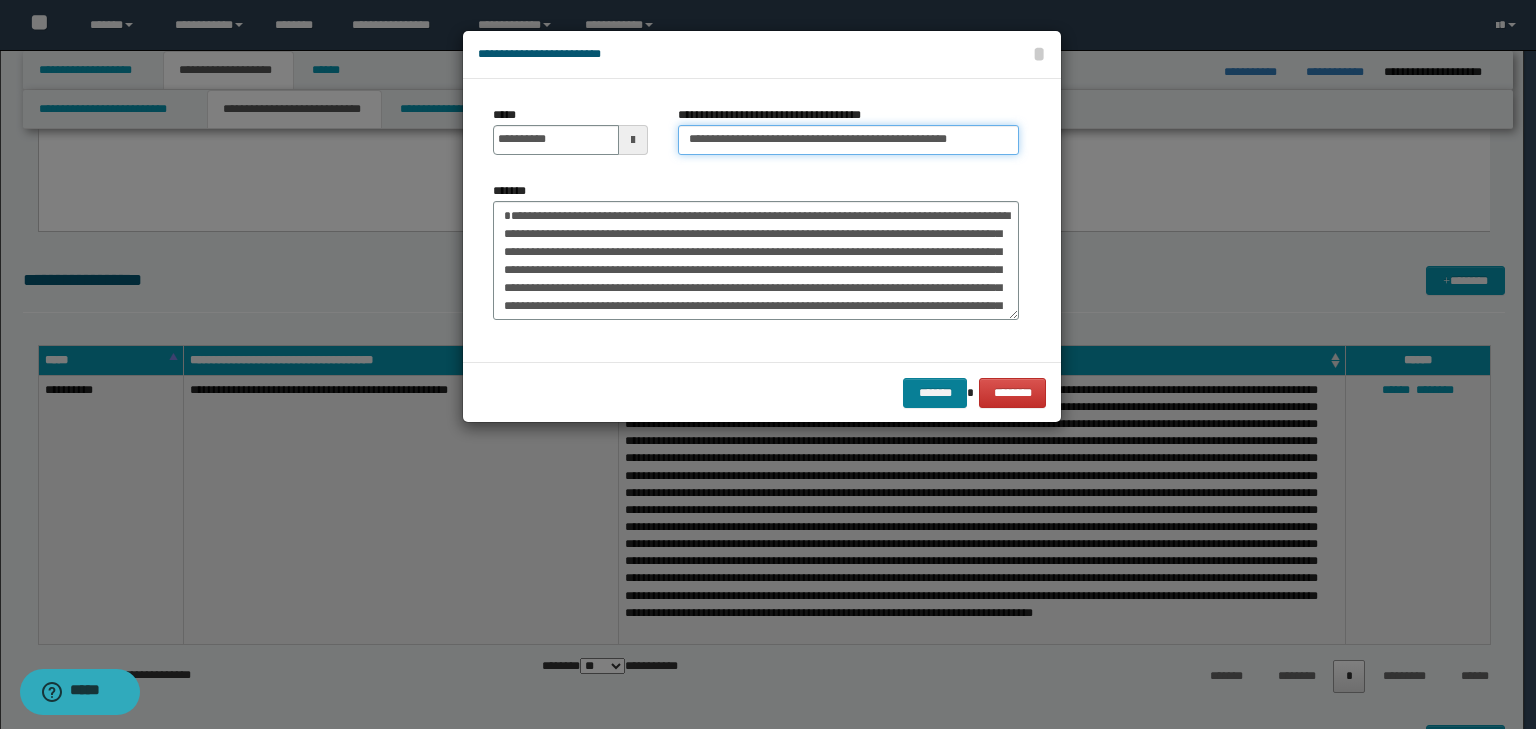 type on "**********" 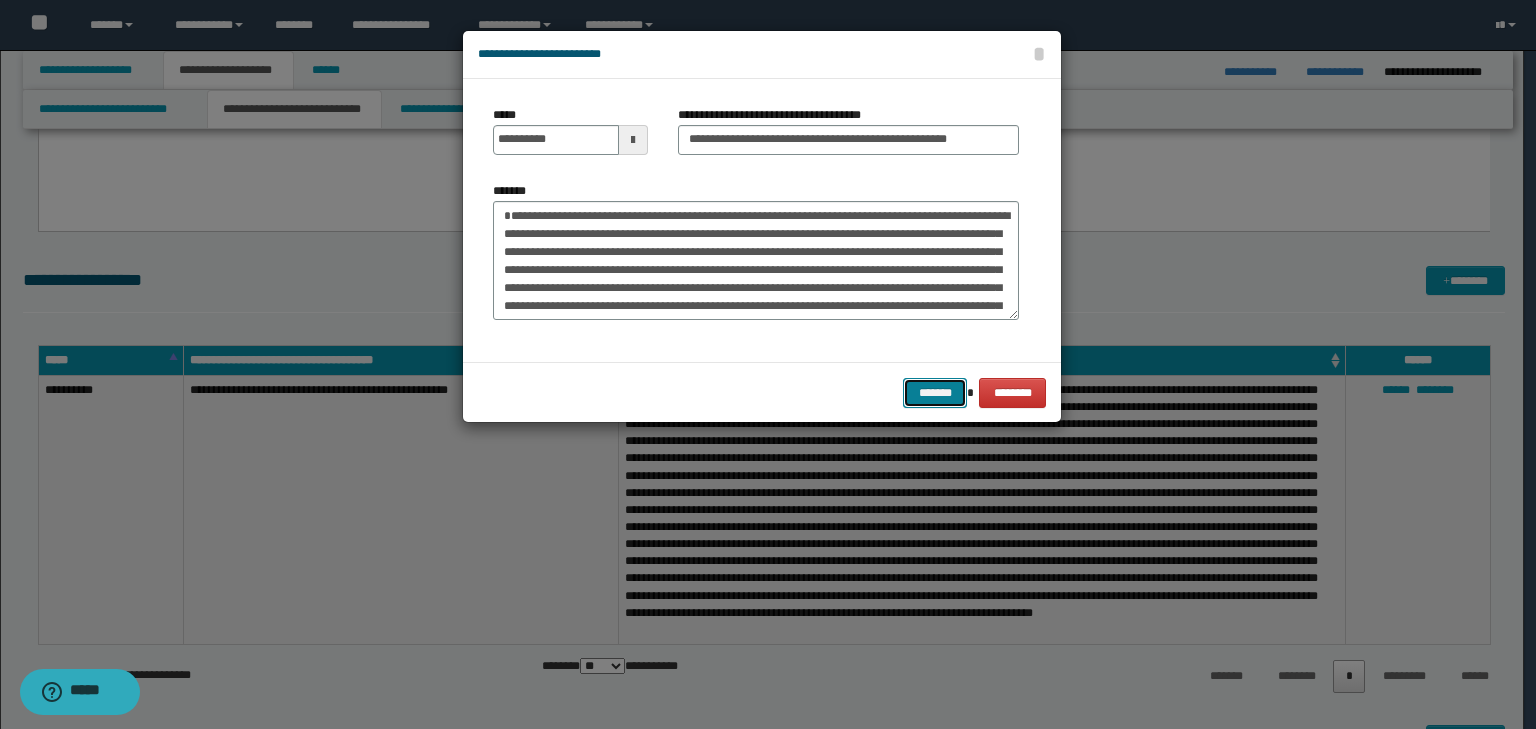 click on "*******" at bounding box center (935, 393) 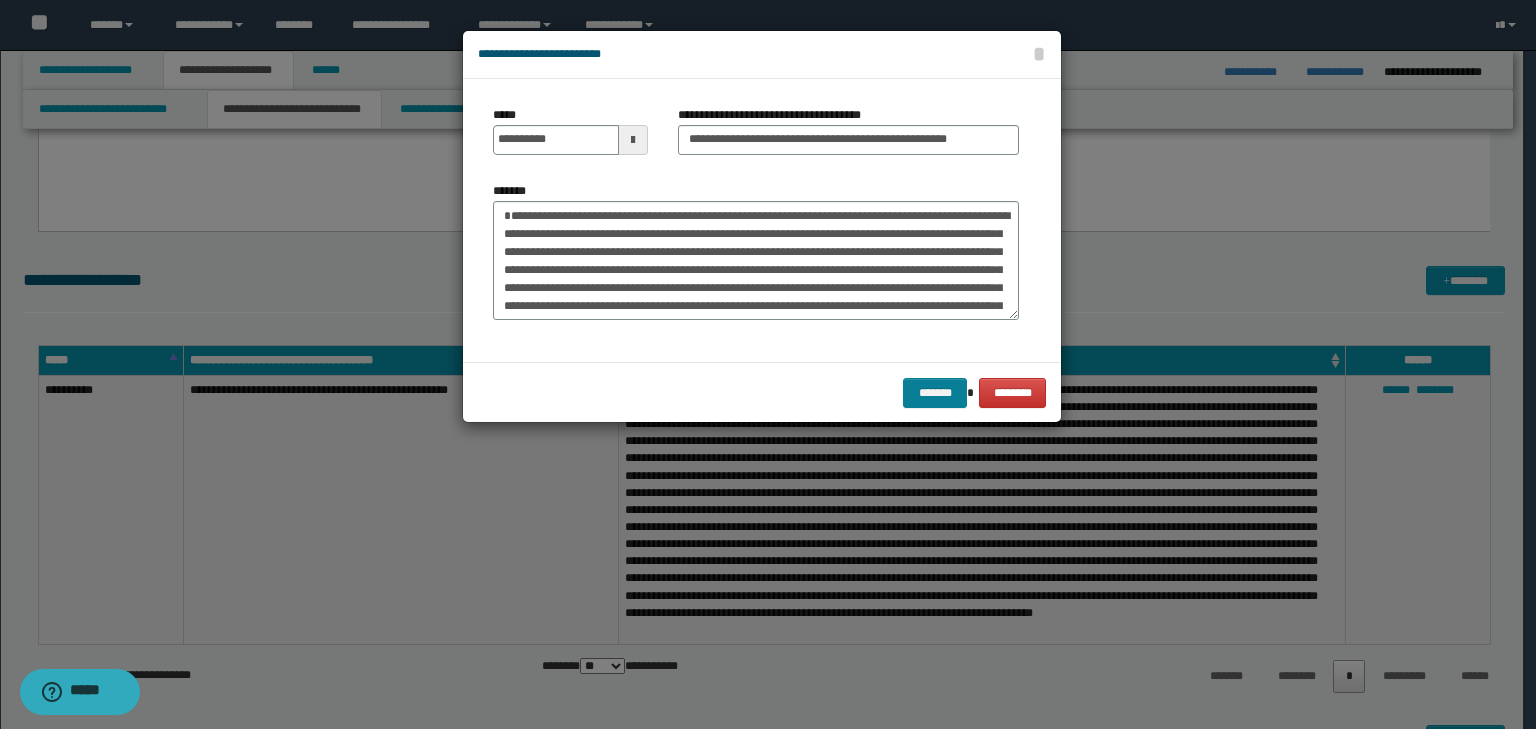 scroll, scrollTop: 0, scrollLeft: 0, axis: both 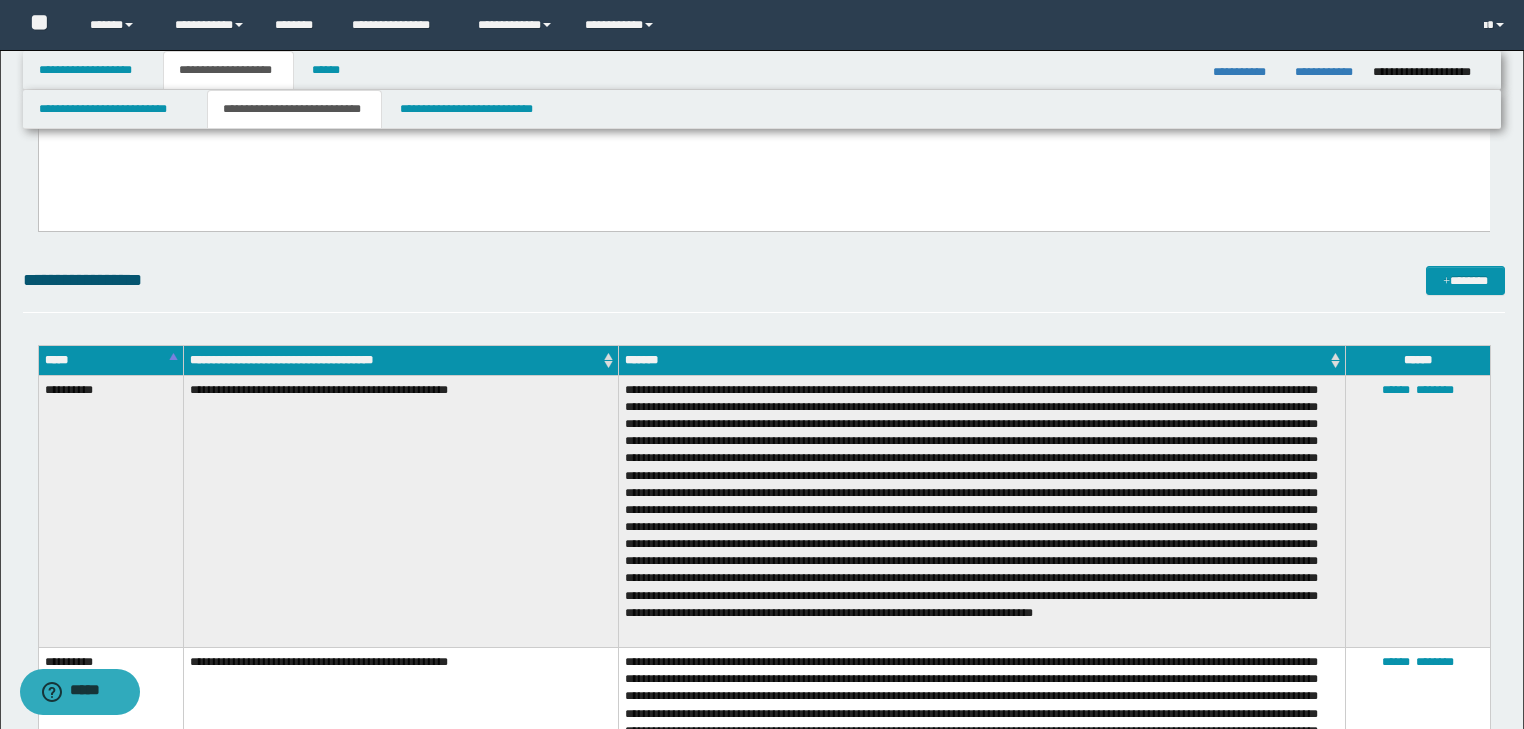 click on "**********" at bounding box center (764, 289) 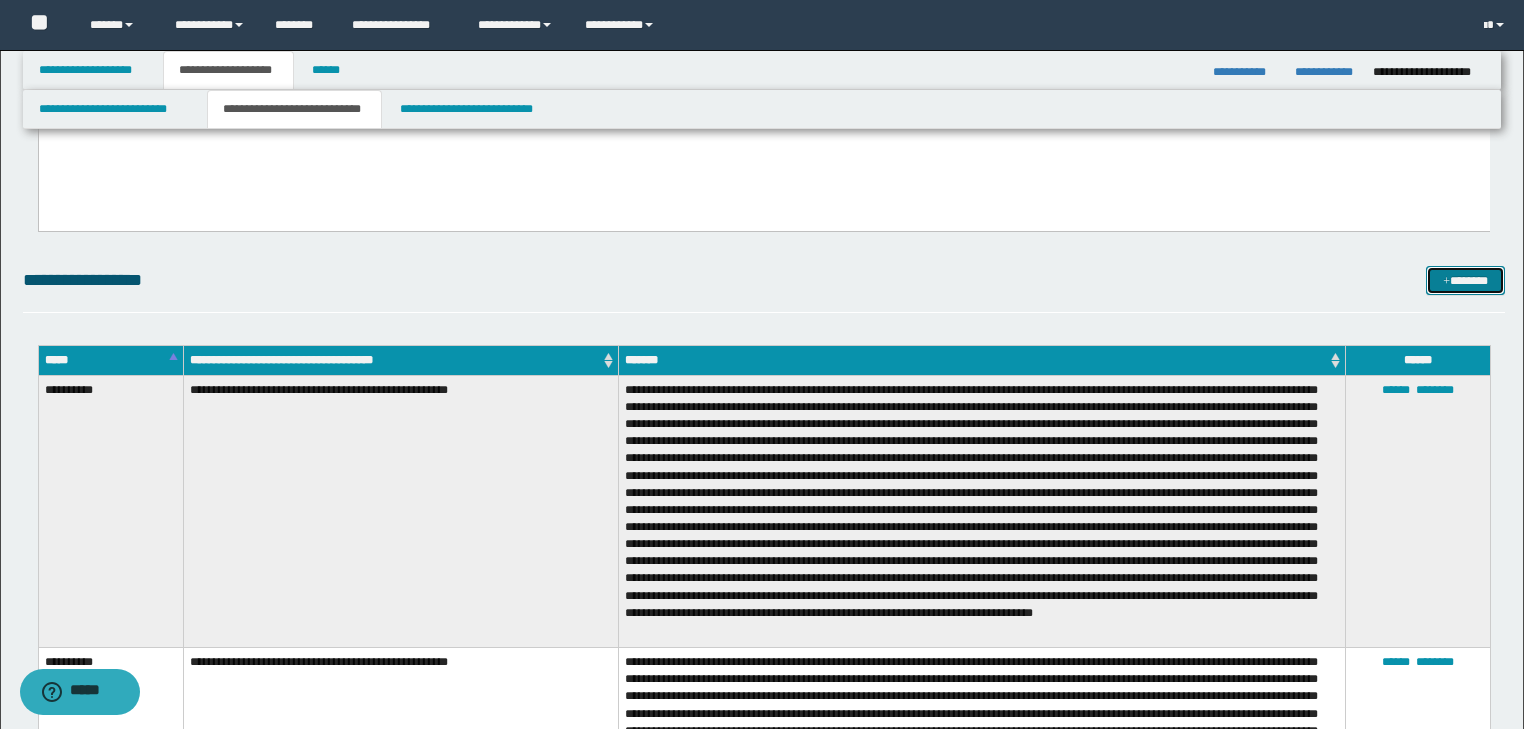 click at bounding box center [1446, 282] 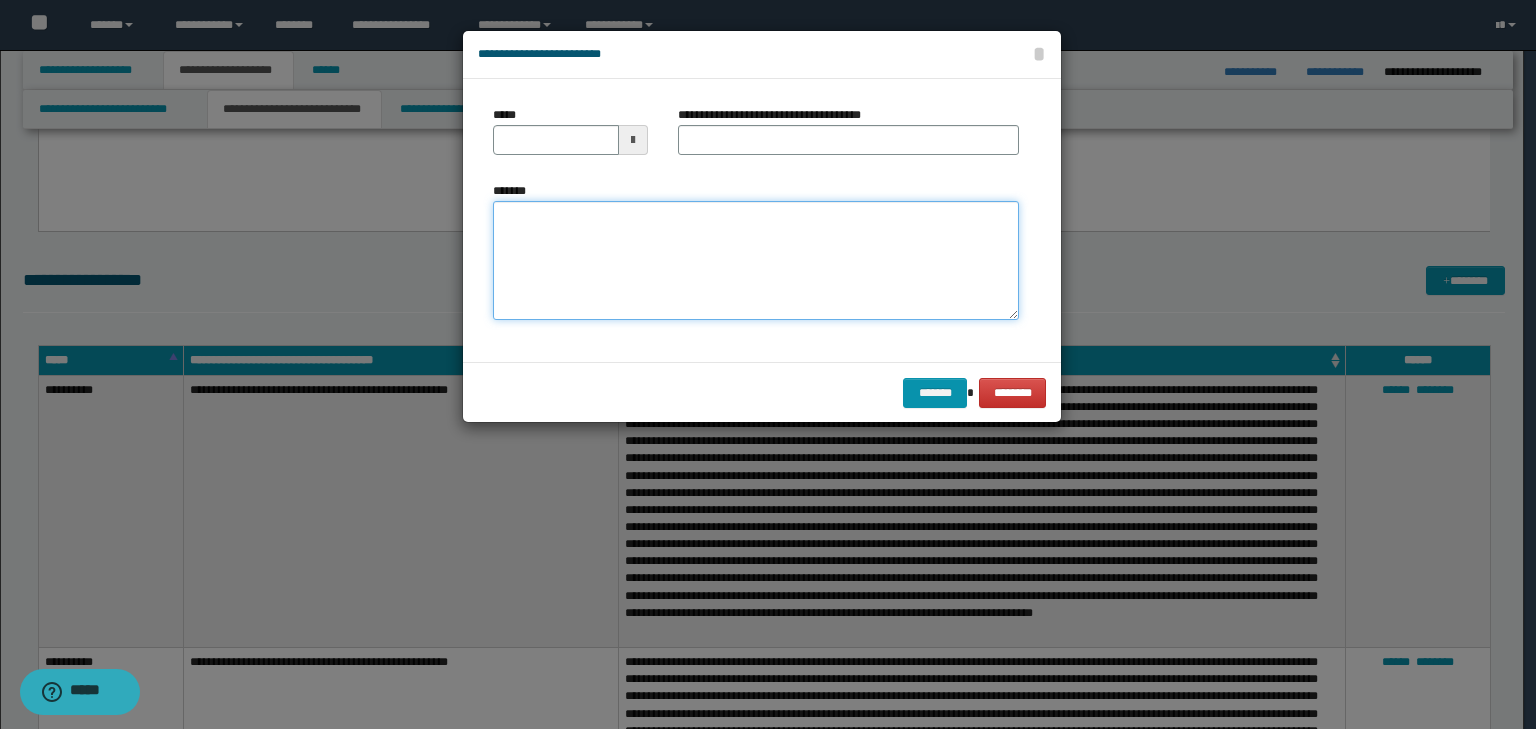 click on "*******" at bounding box center (756, 261) 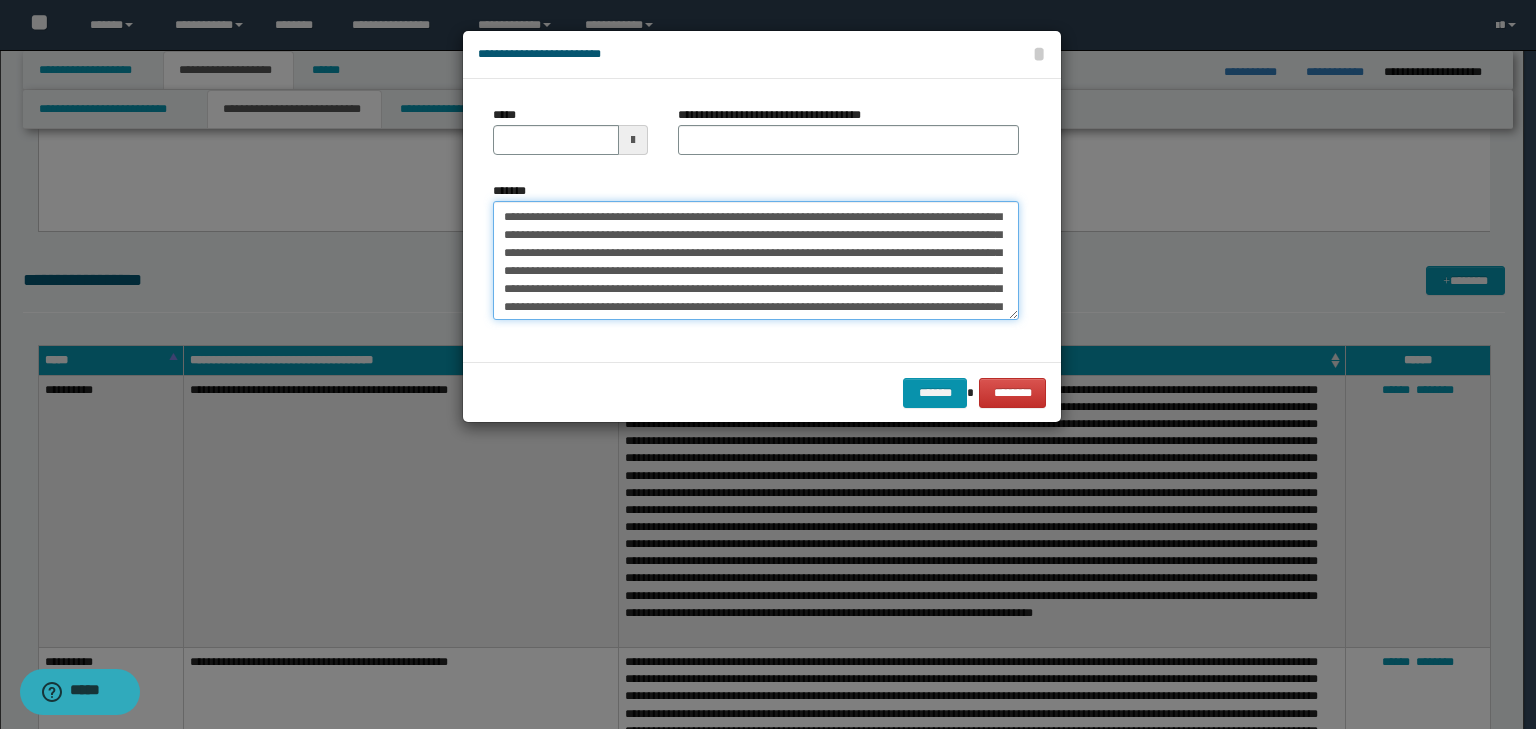 scroll, scrollTop: 0, scrollLeft: 0, axis: both 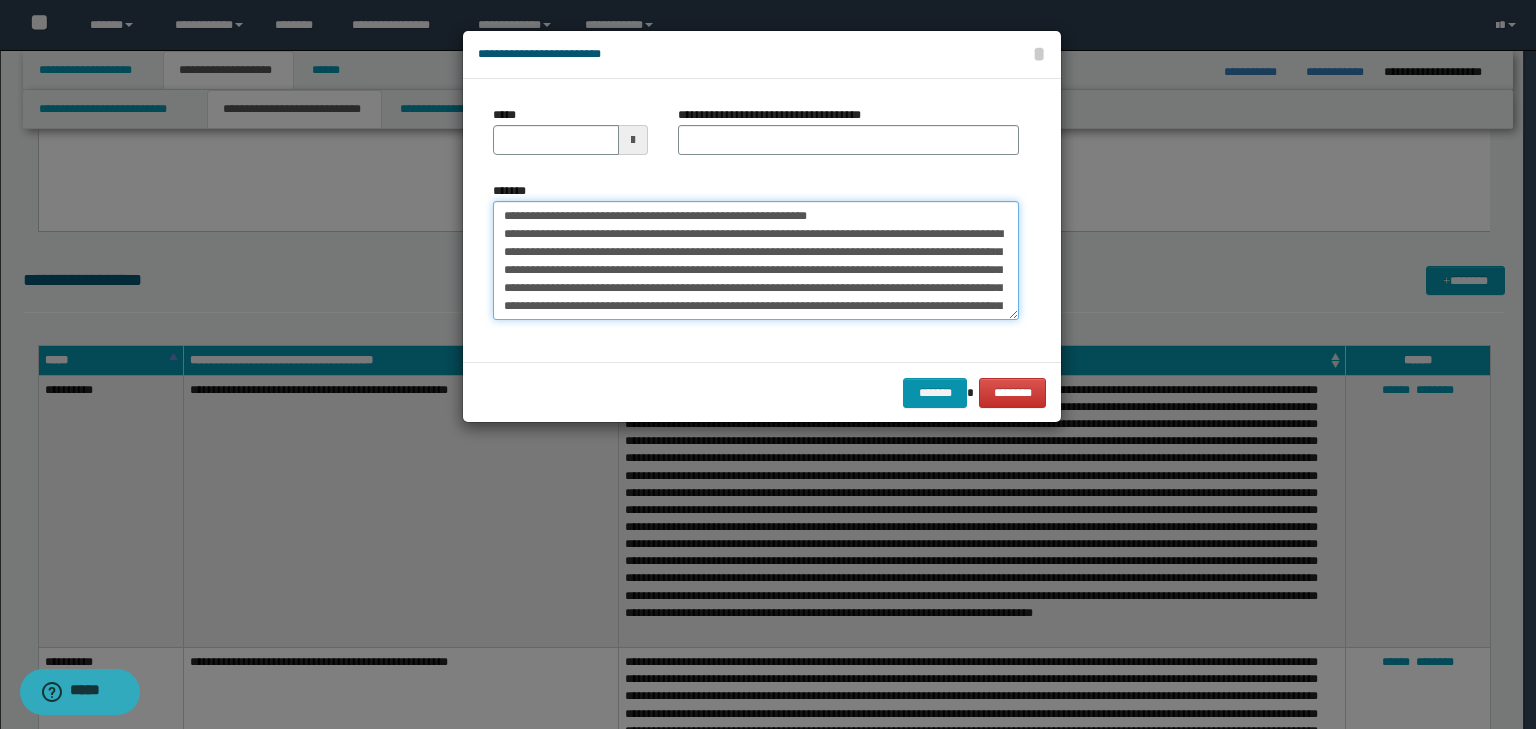 drag, startPoint x: 565, startPoint y: 213, endPoint x: 447, endPoint y: 200, distance: 118.71394 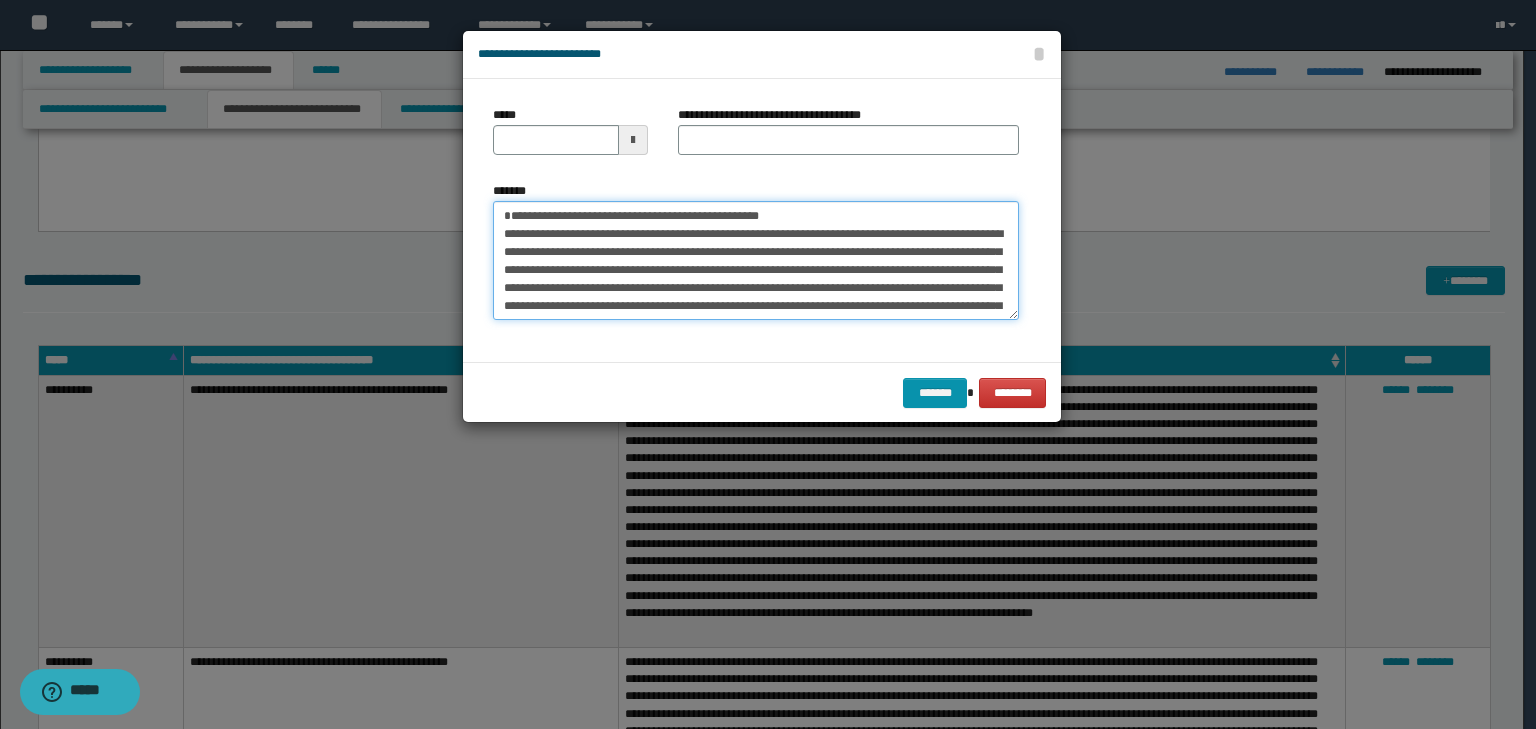 type 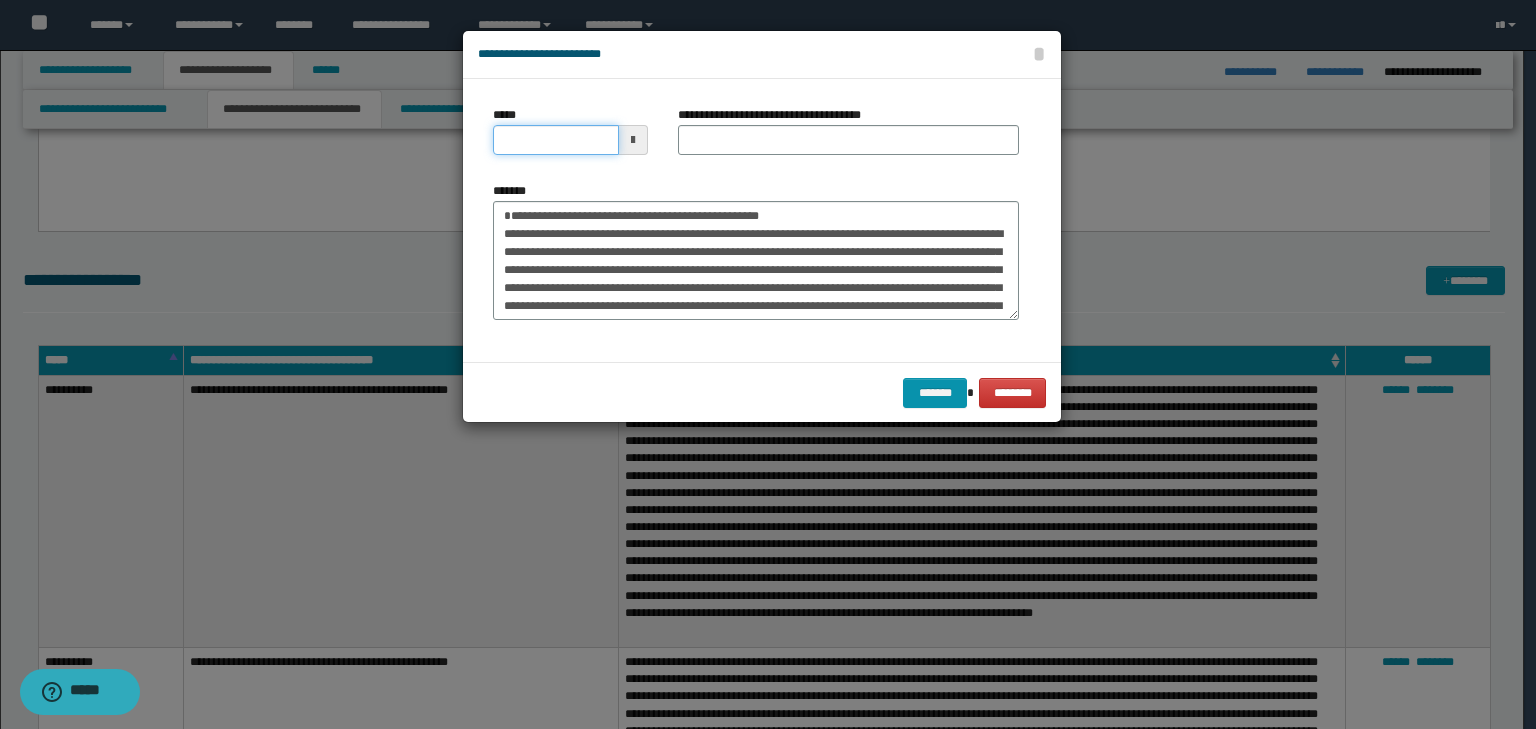 click on "*****" at bounding box center (556, 140) 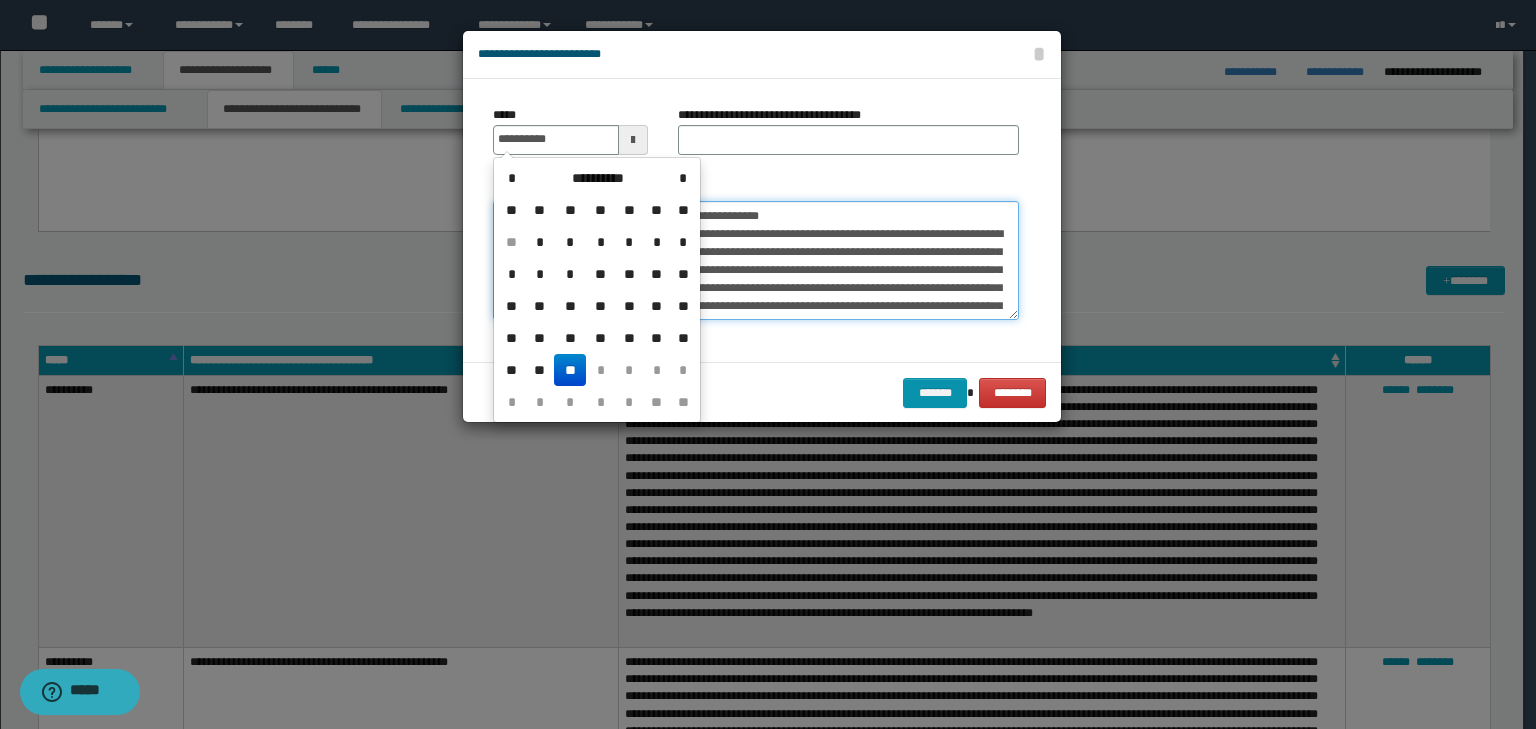 type on "**********" 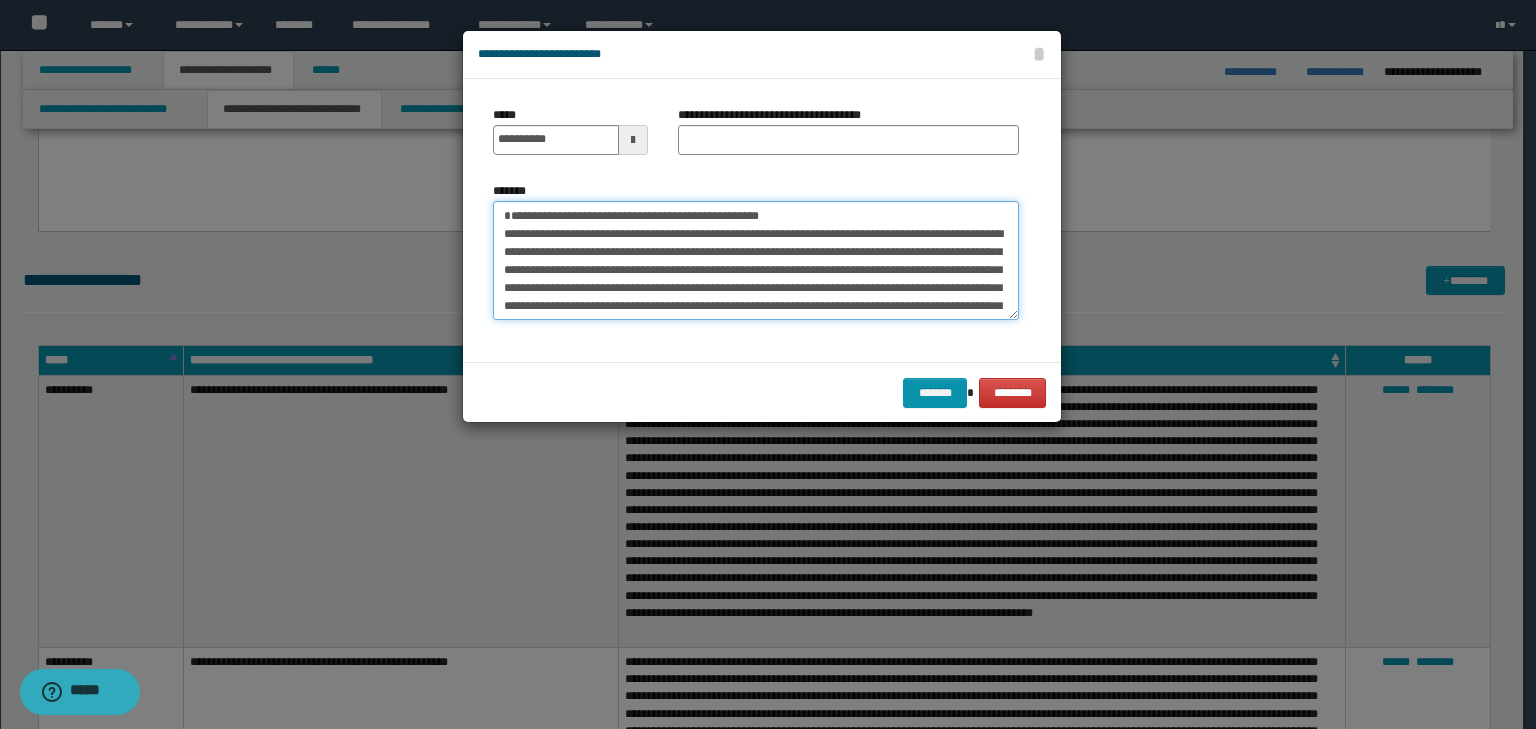 drag, startPoint x: 857, startPoint y: 208, endPoint x: 180, endPoint y: 155, distance: 679.0714 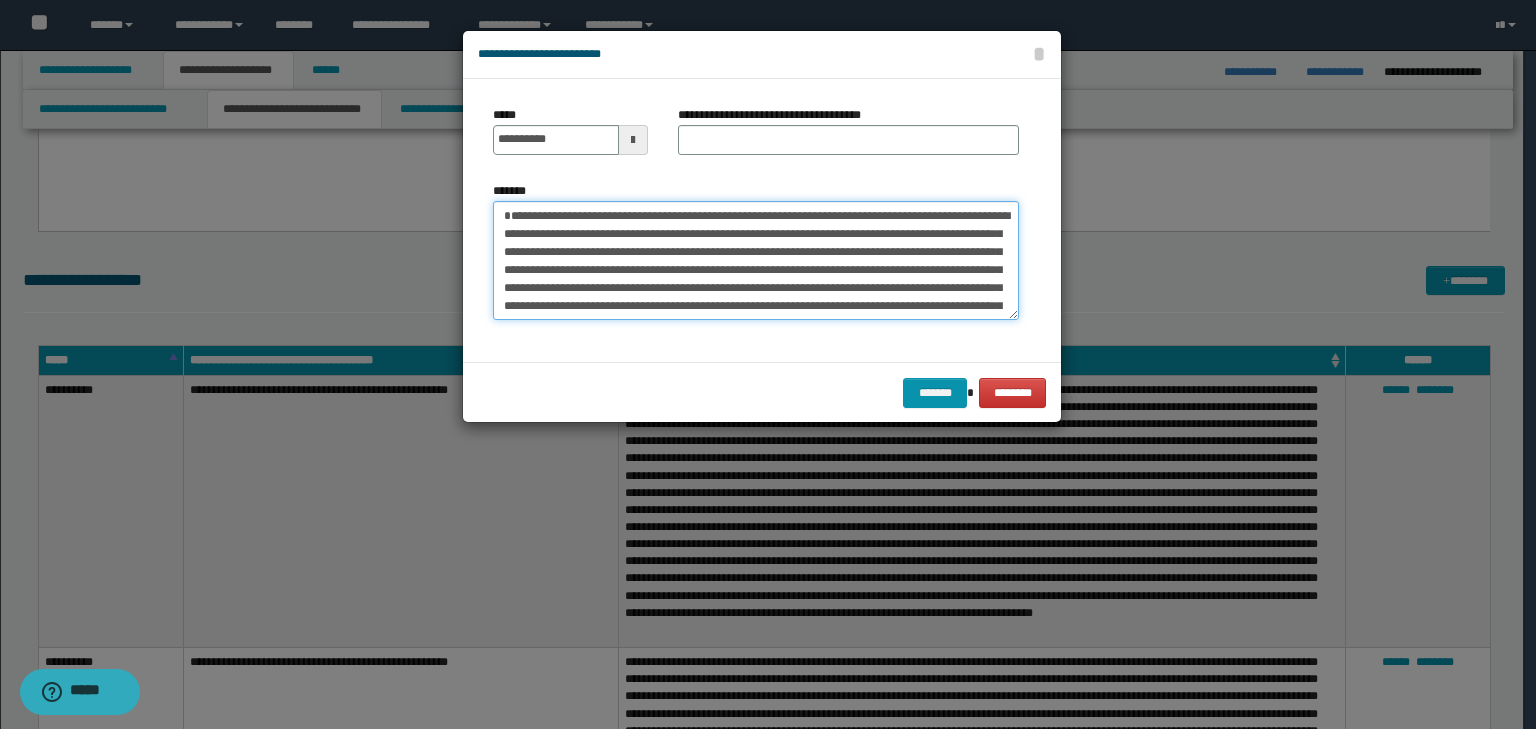 type on "**********" 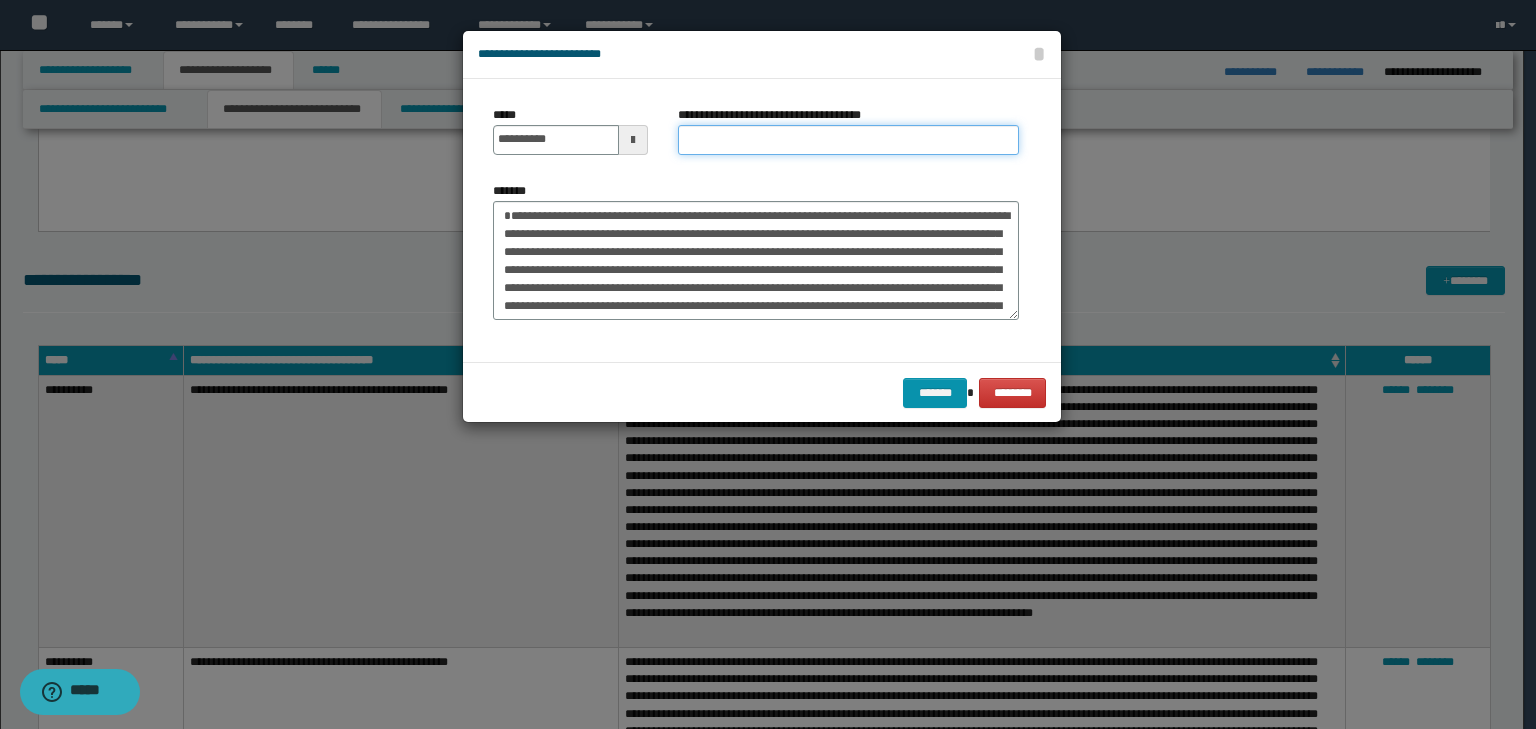 click on "**********" at bounding box center (848, 140) 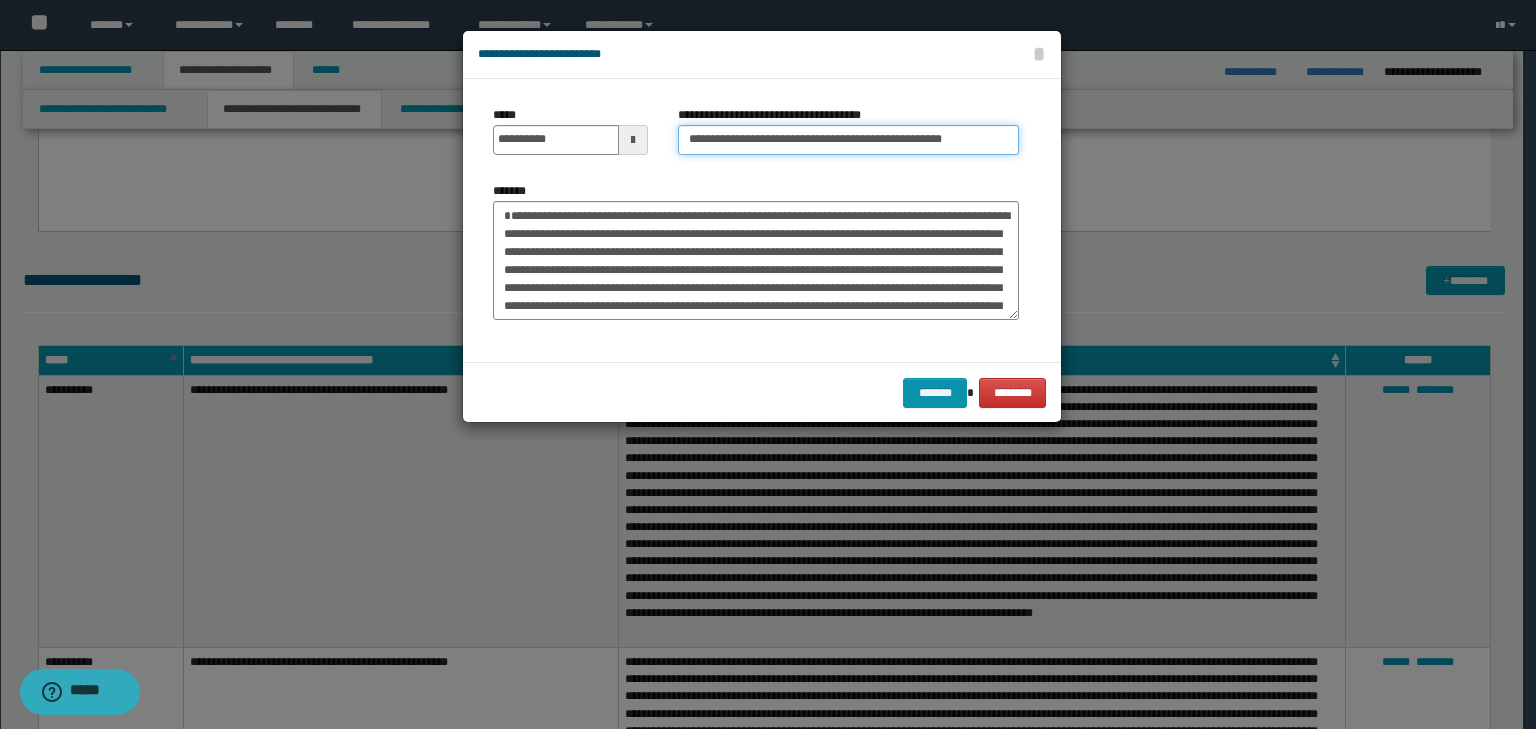 scroll, scrollTop: 0, scrollLeft: 2, axis: horizontal 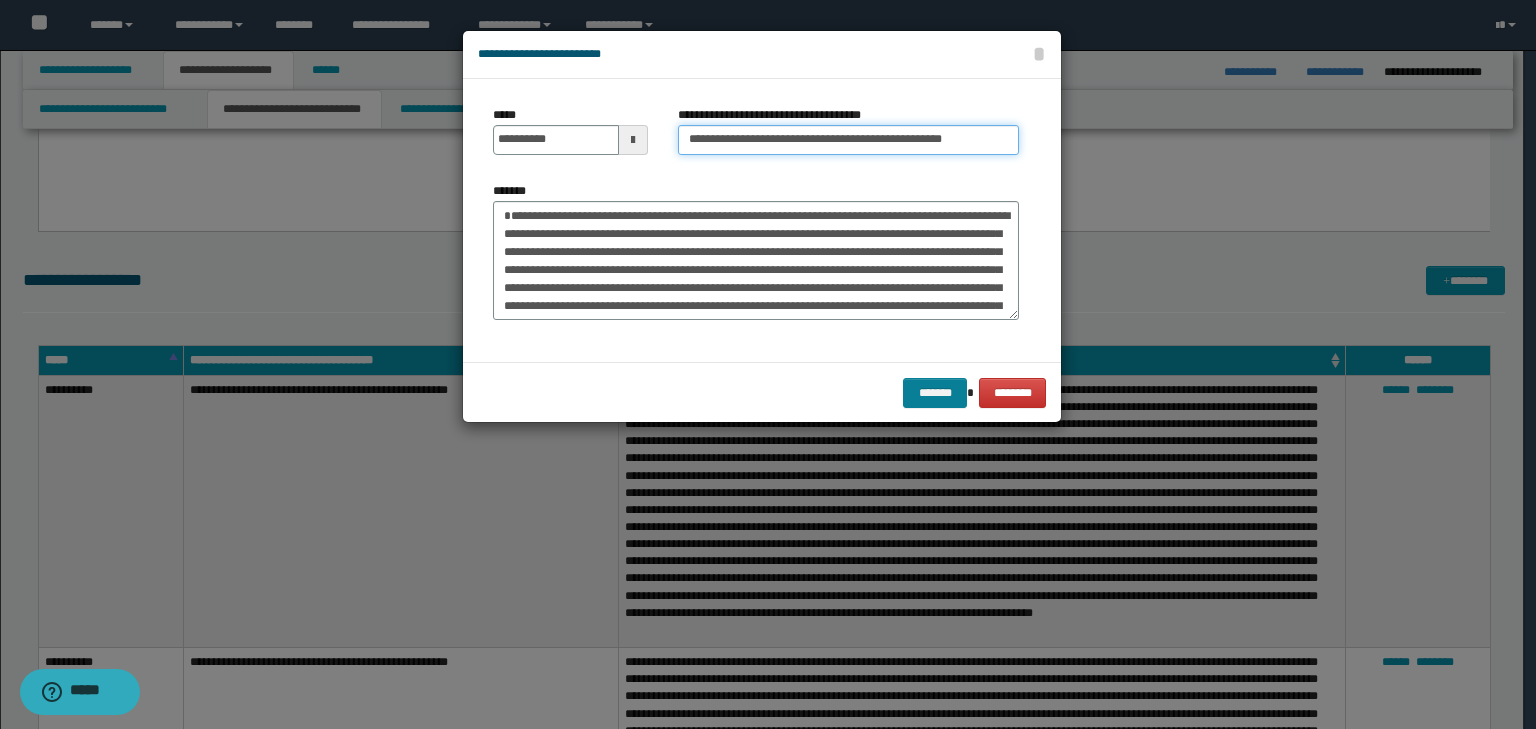 type on "**********" 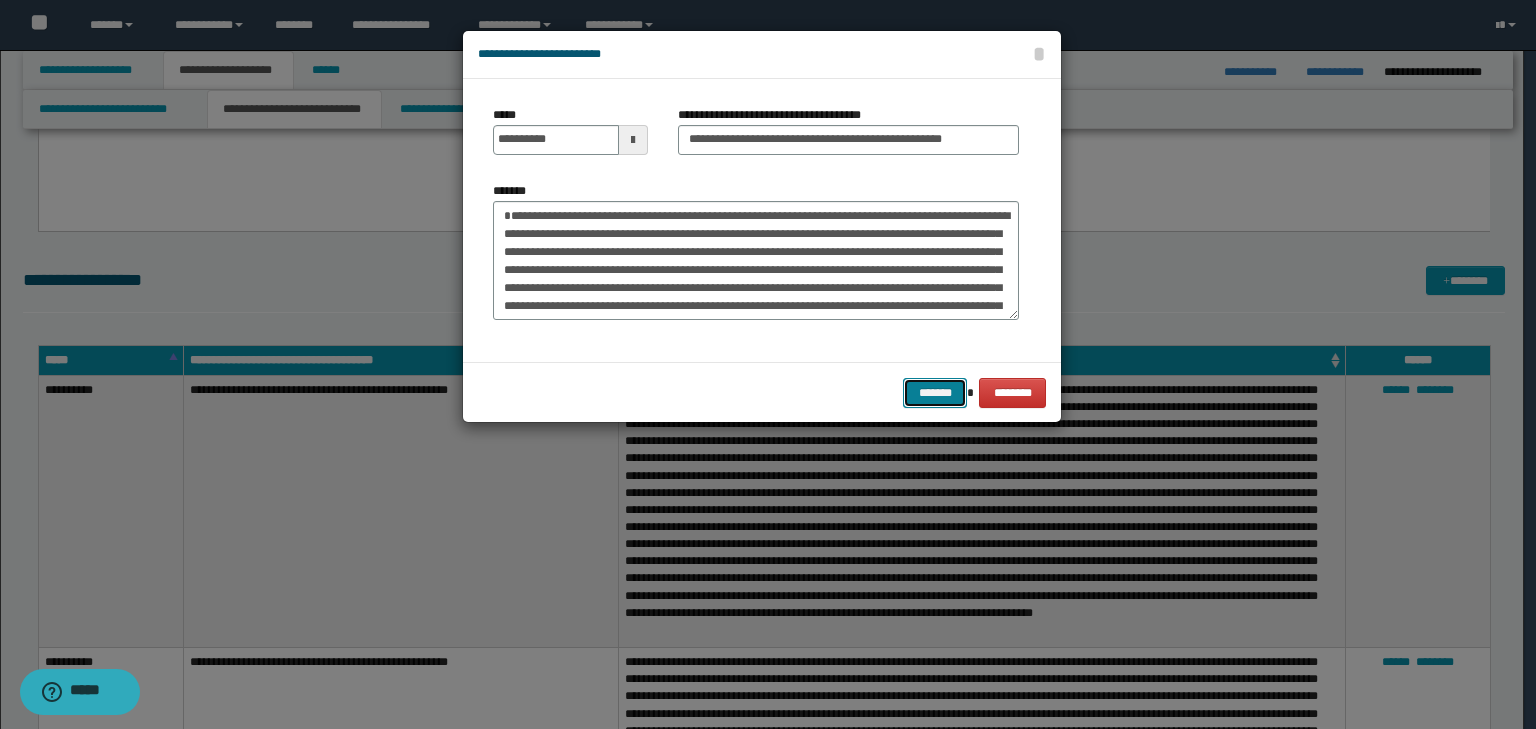 click on "*******" at bounding box center (935, 393) 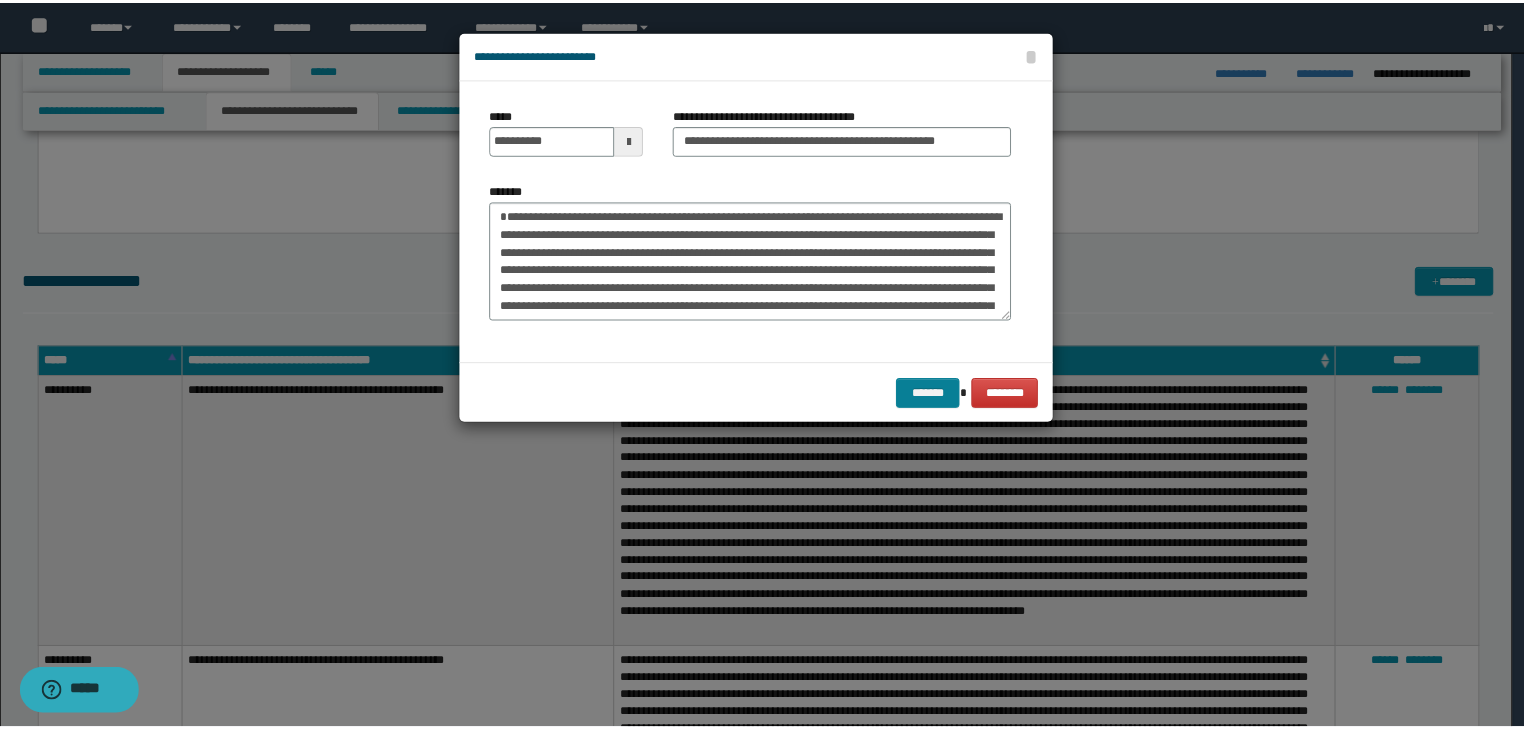 scroll, scrollTop: 0, scrollLeft: 0, axis: both 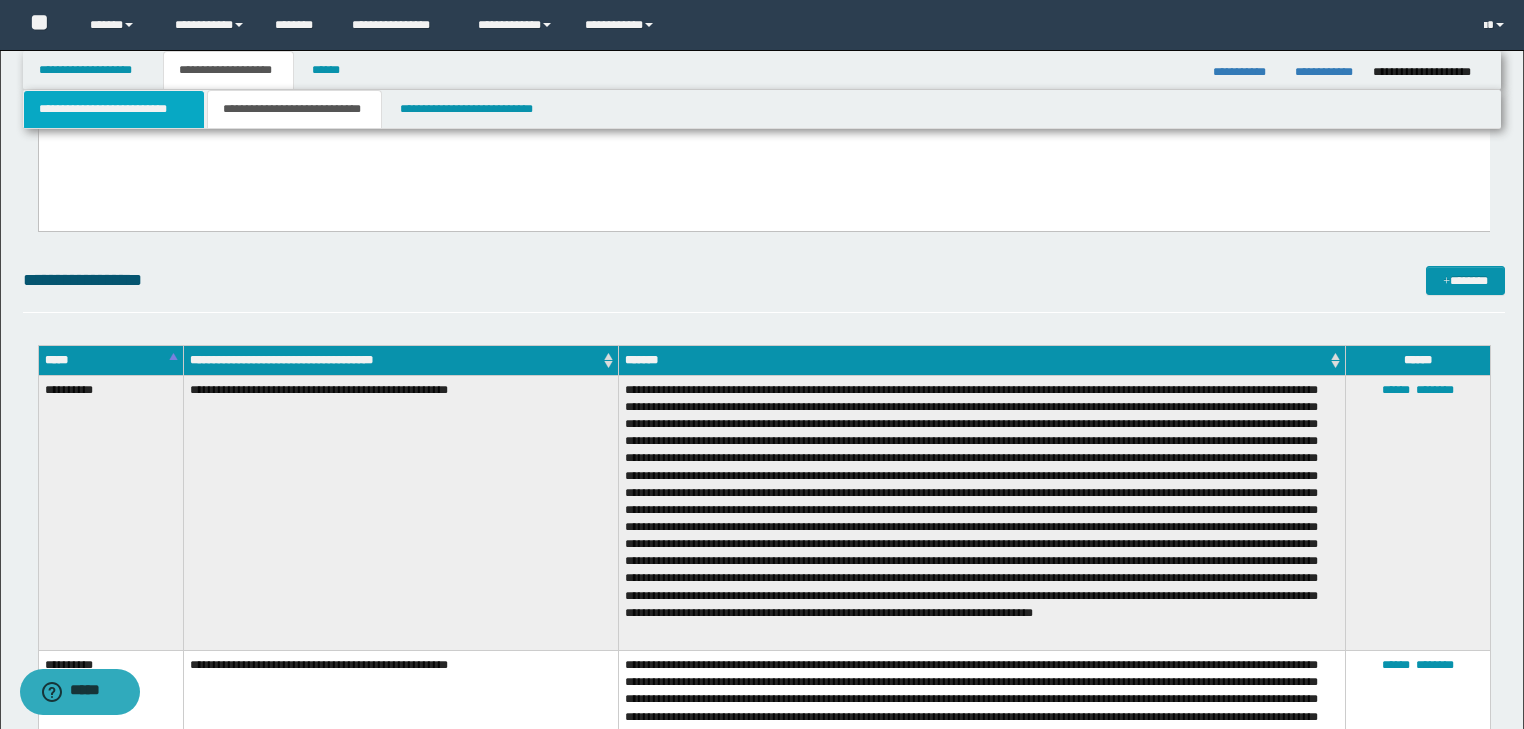 click on "**********" at bounding box center [114, 109] 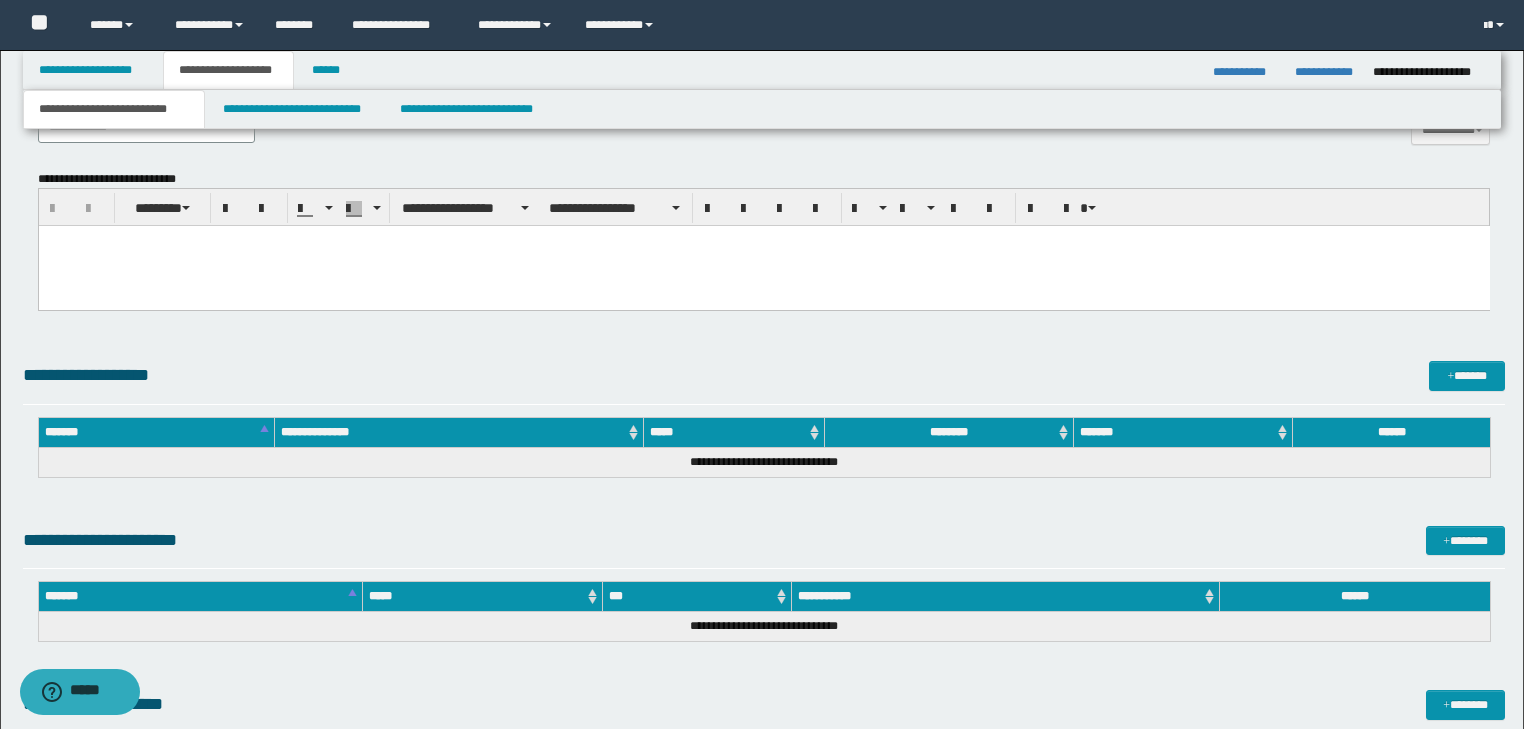 scroll, scrollTop: 781, scrollLeft: 0, axis: vertical 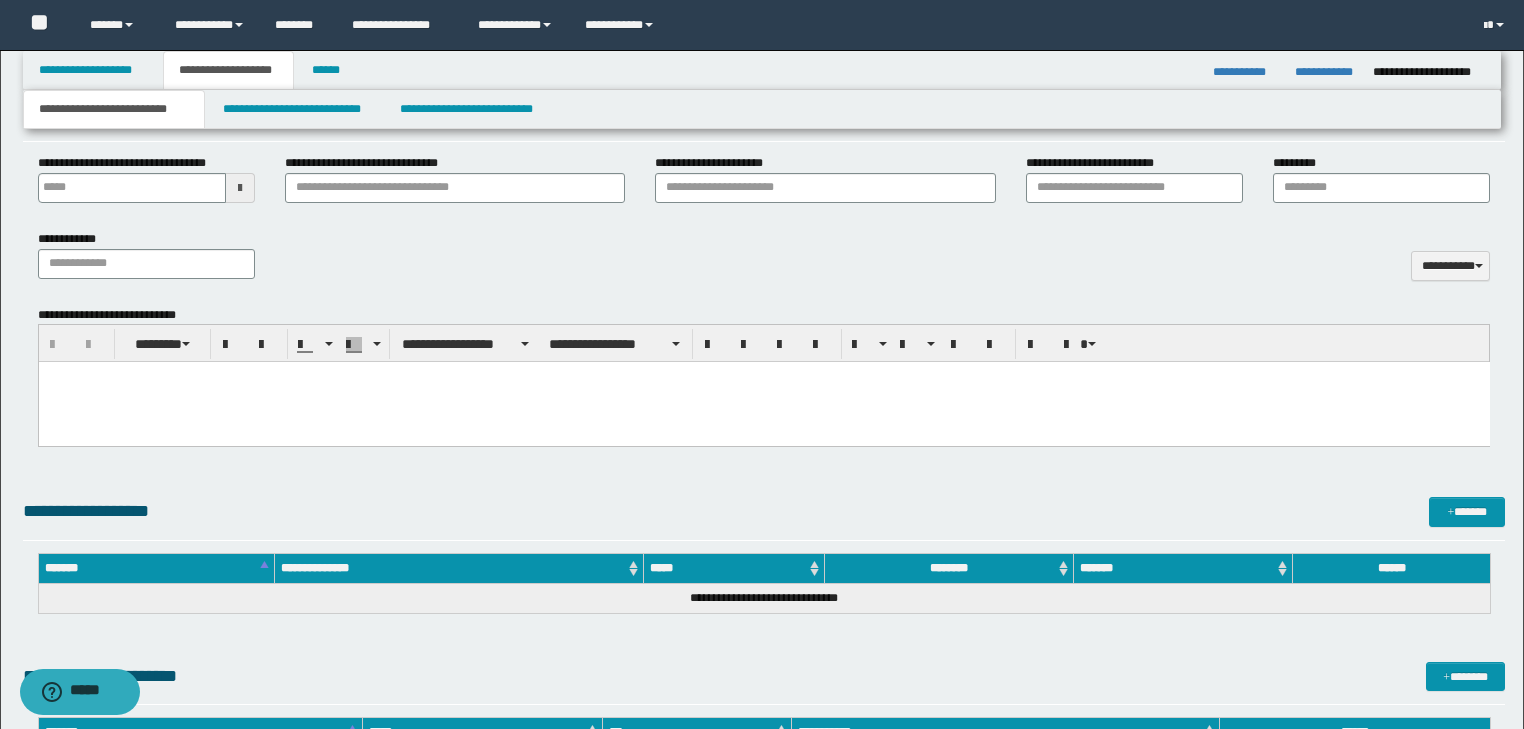 click at bounding box center [763, 377] 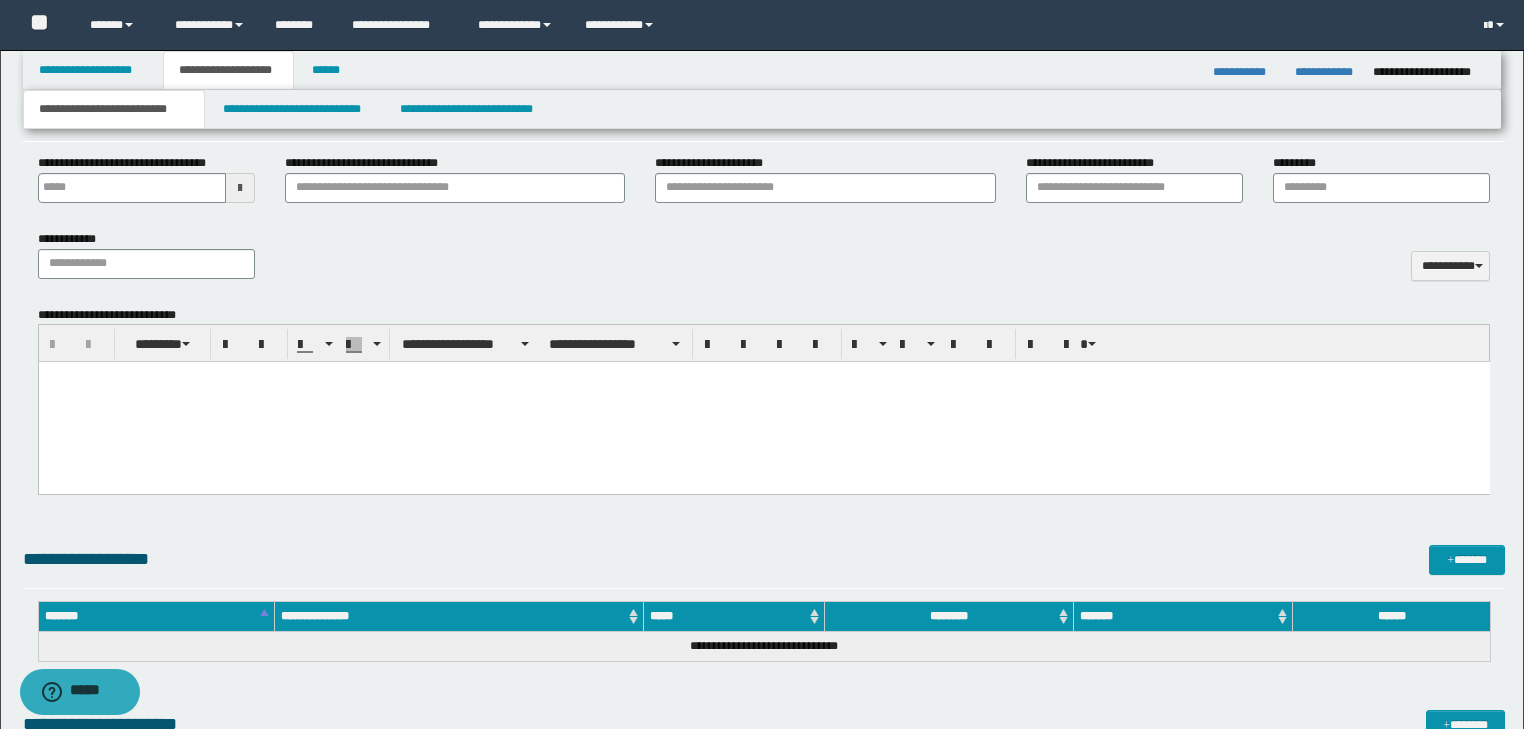 type 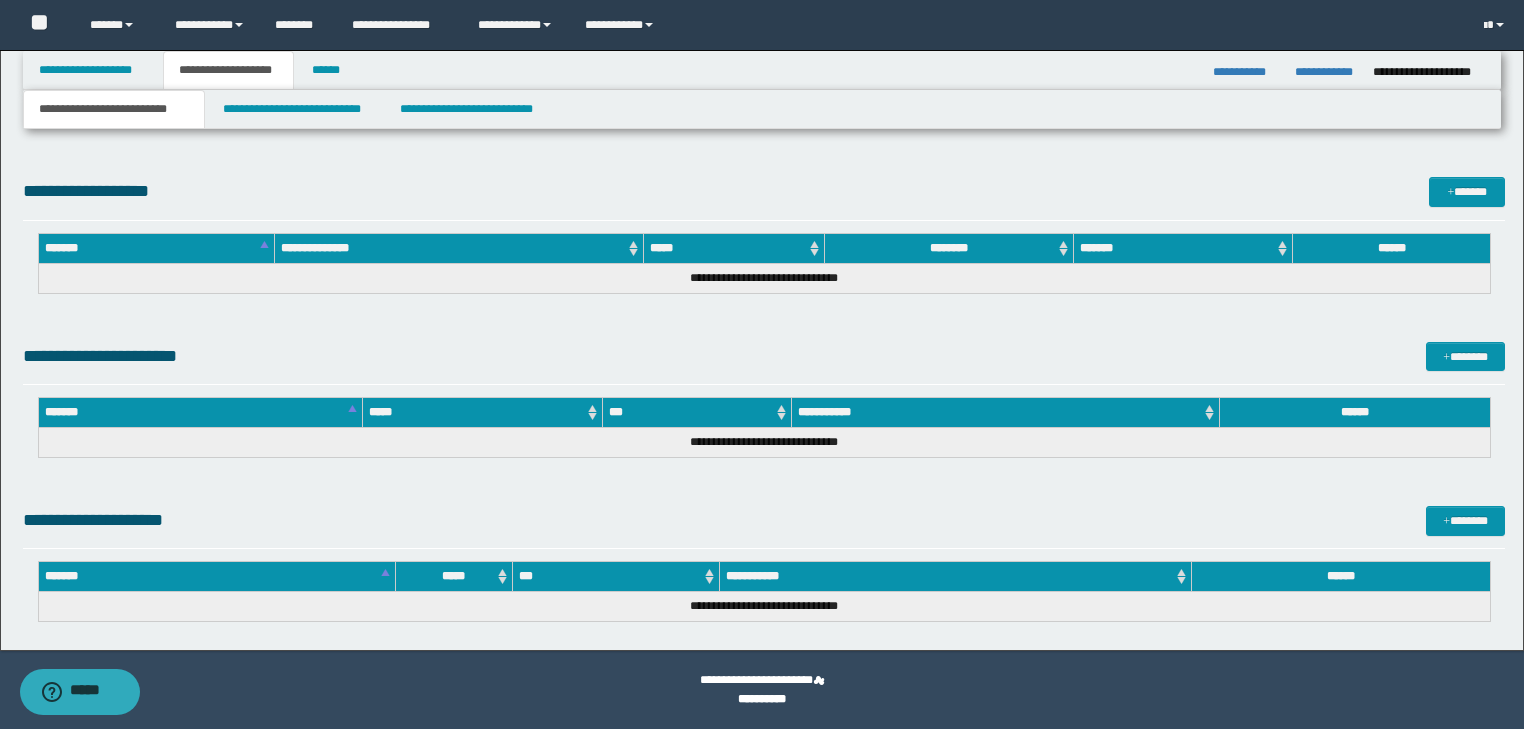 drag, startPoint x: 47, startPoint y: -3067, endPoint x: 374, endPoint y: 730, distance: 3811.0547 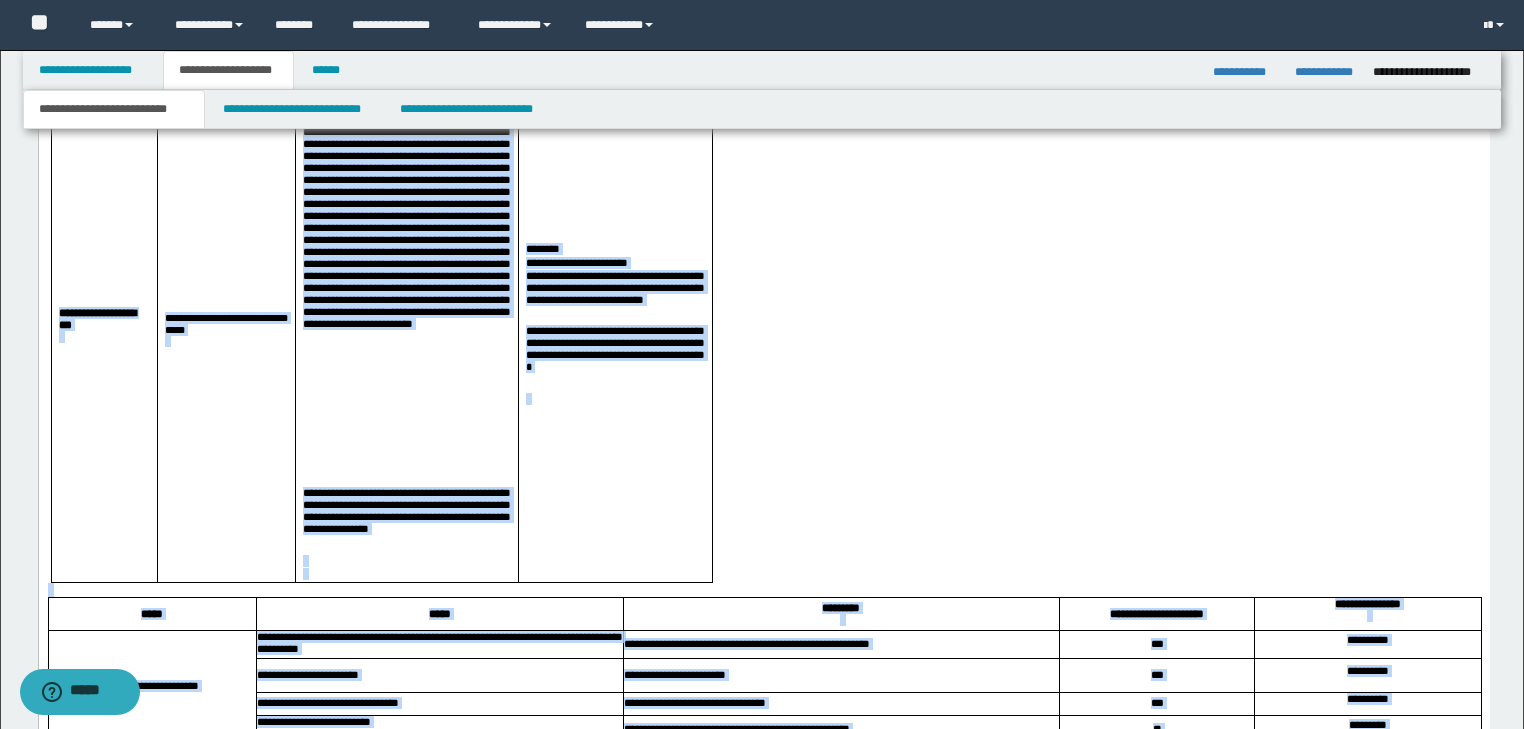 scroll, scrollTop: 2469, scrollLeft: 0, axis: vertical 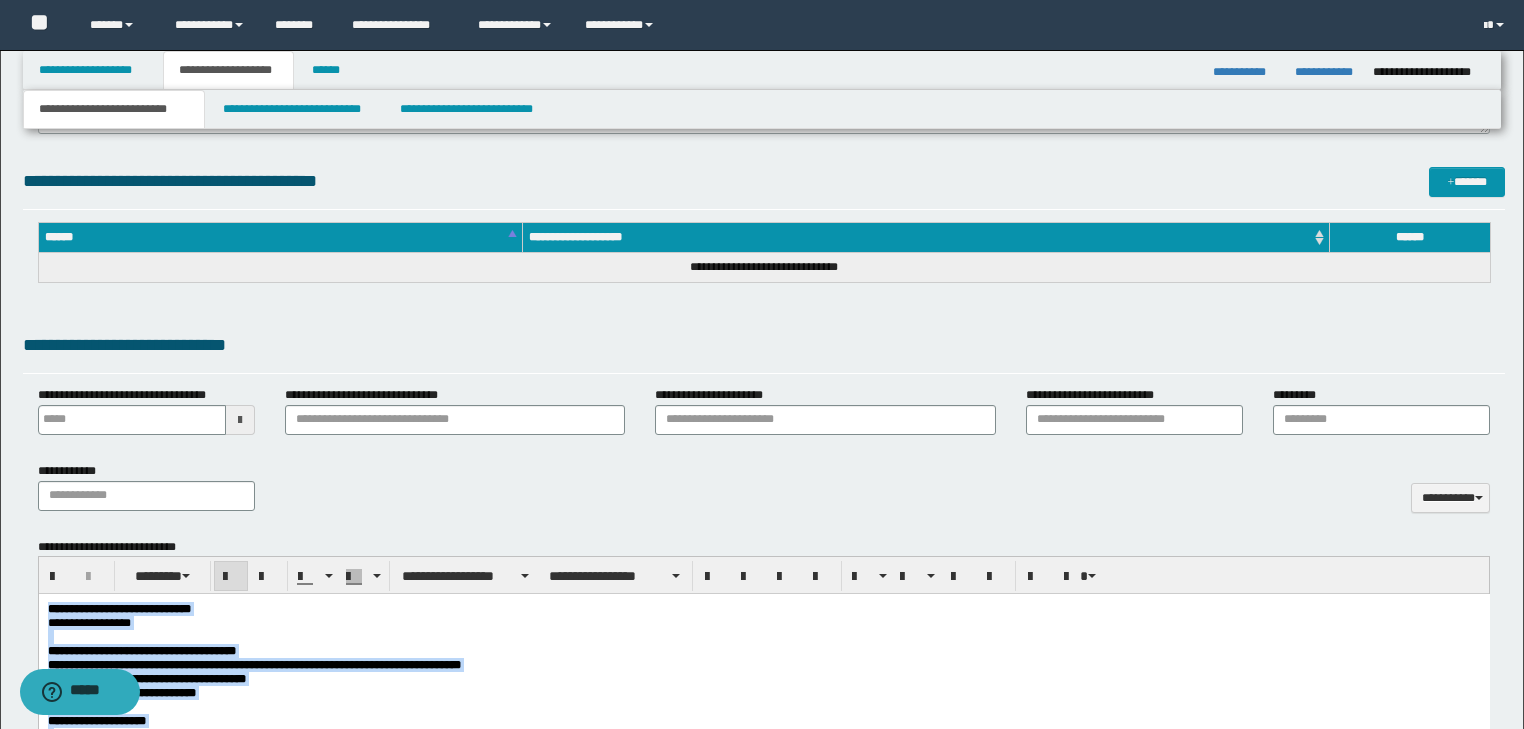 type 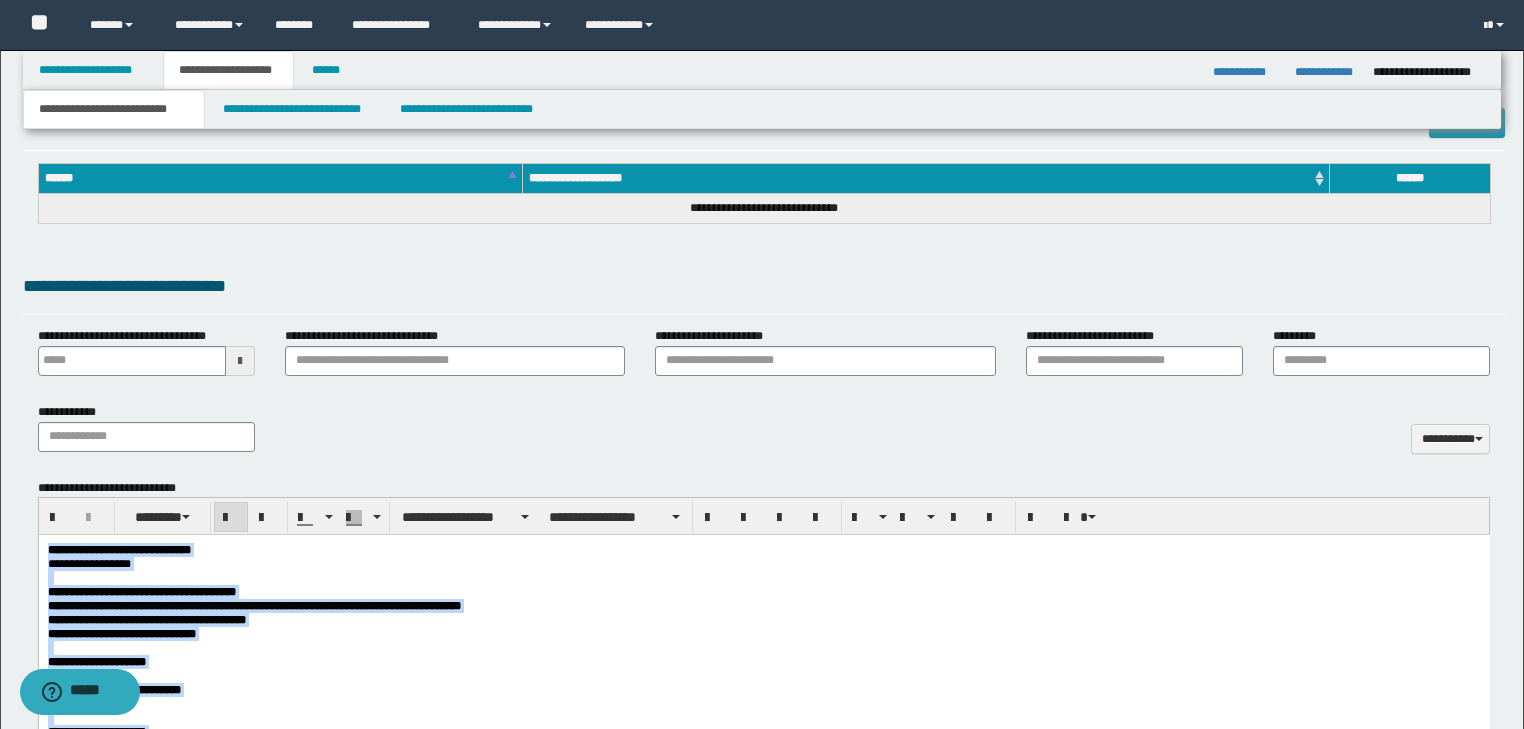 scroll, scrollTop: 709, scrollLeft: 0, axis: vertical 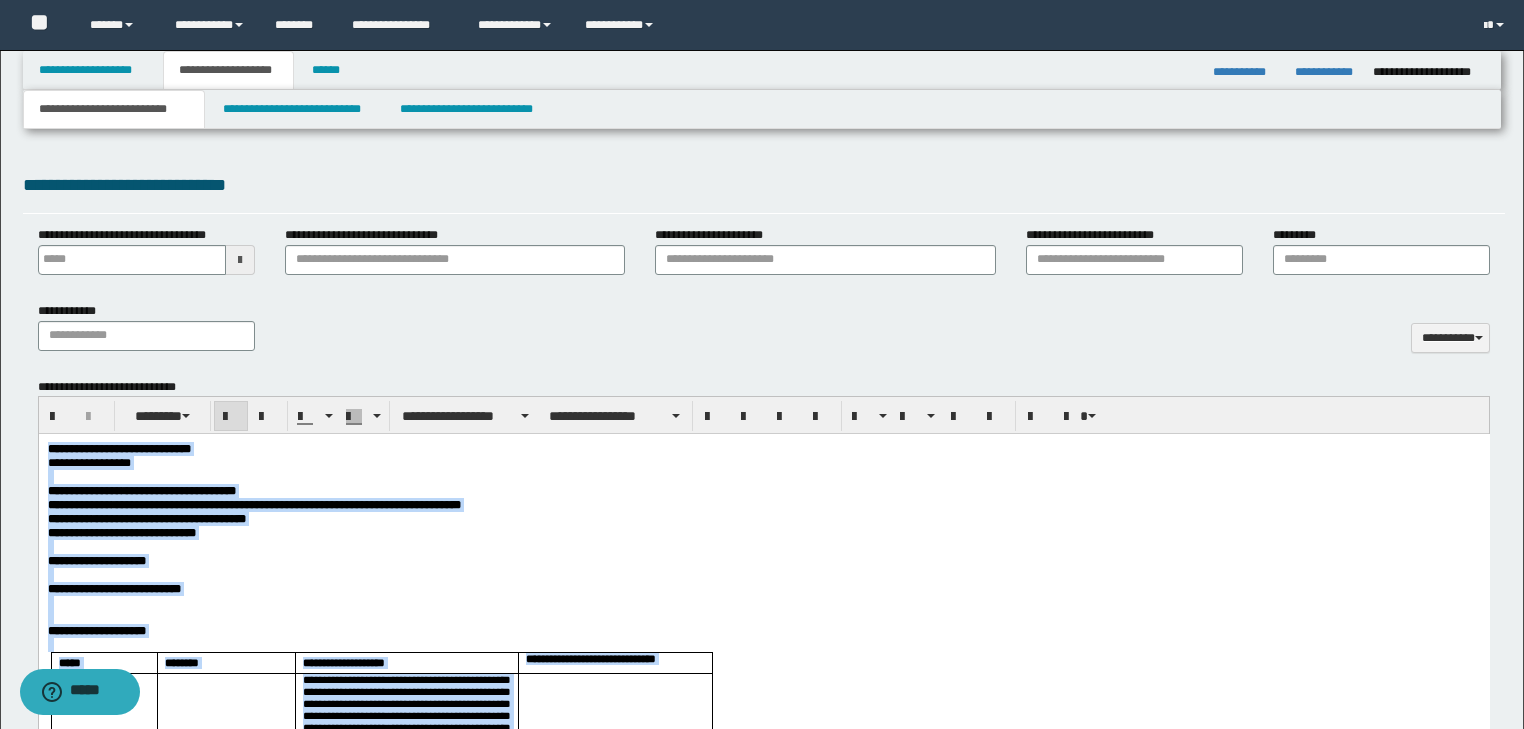 click on "**********" at bounding box center (88, 463) 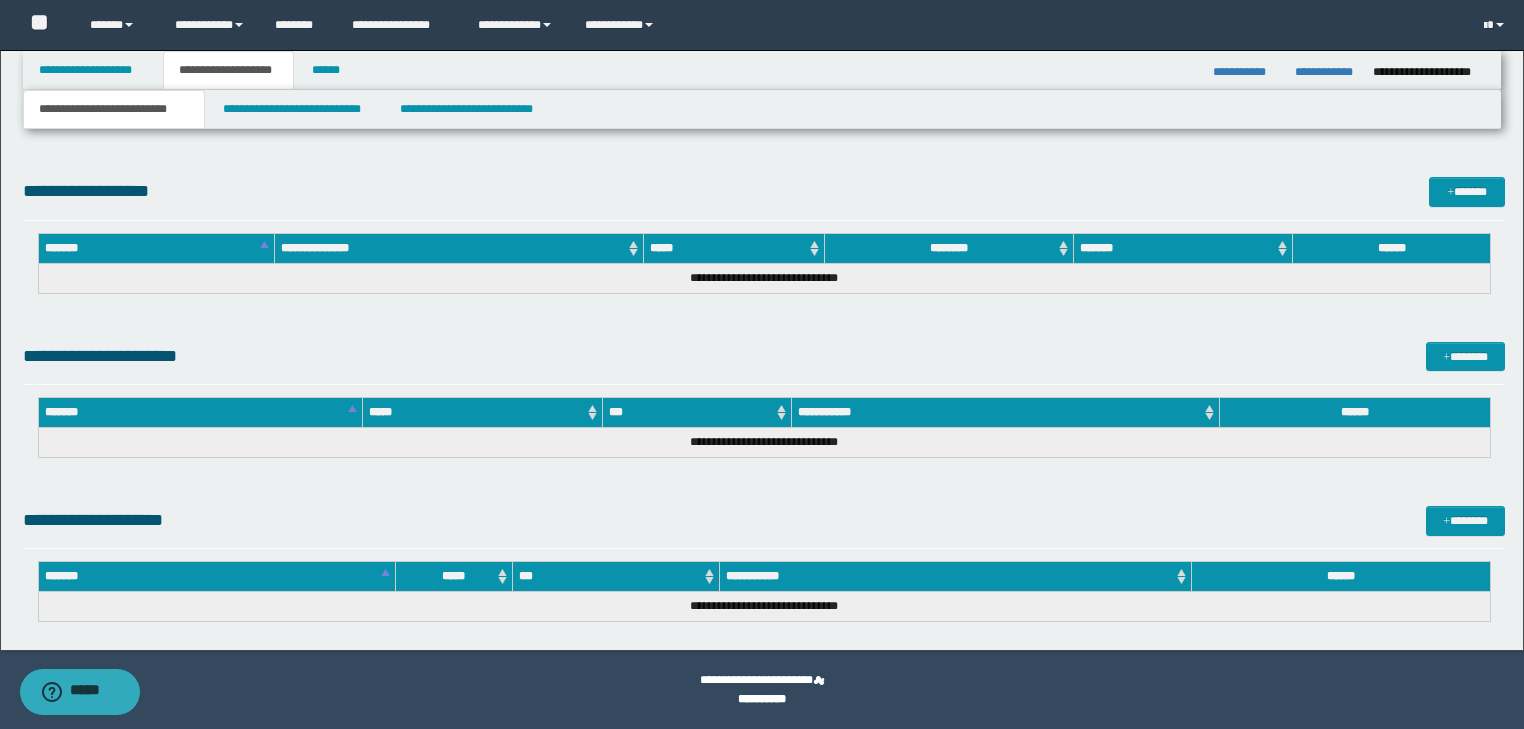 drag, startPoint x: 48, startPoint y: -3073, endPoint x: 420, endPoint y: 726, distance: 3817.1697 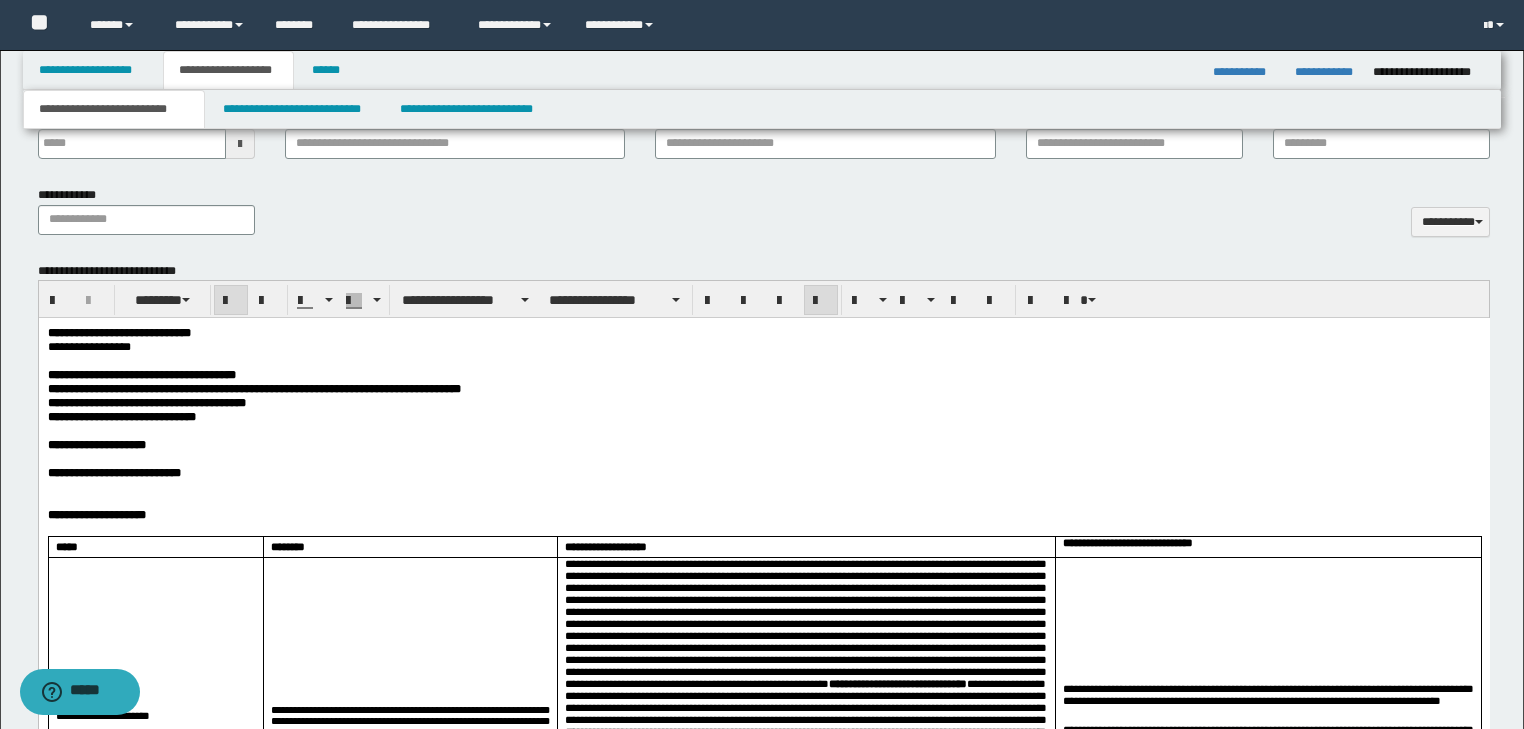 scroll, scrollTop: 1069, scrollLeft: 0, axis: vertical 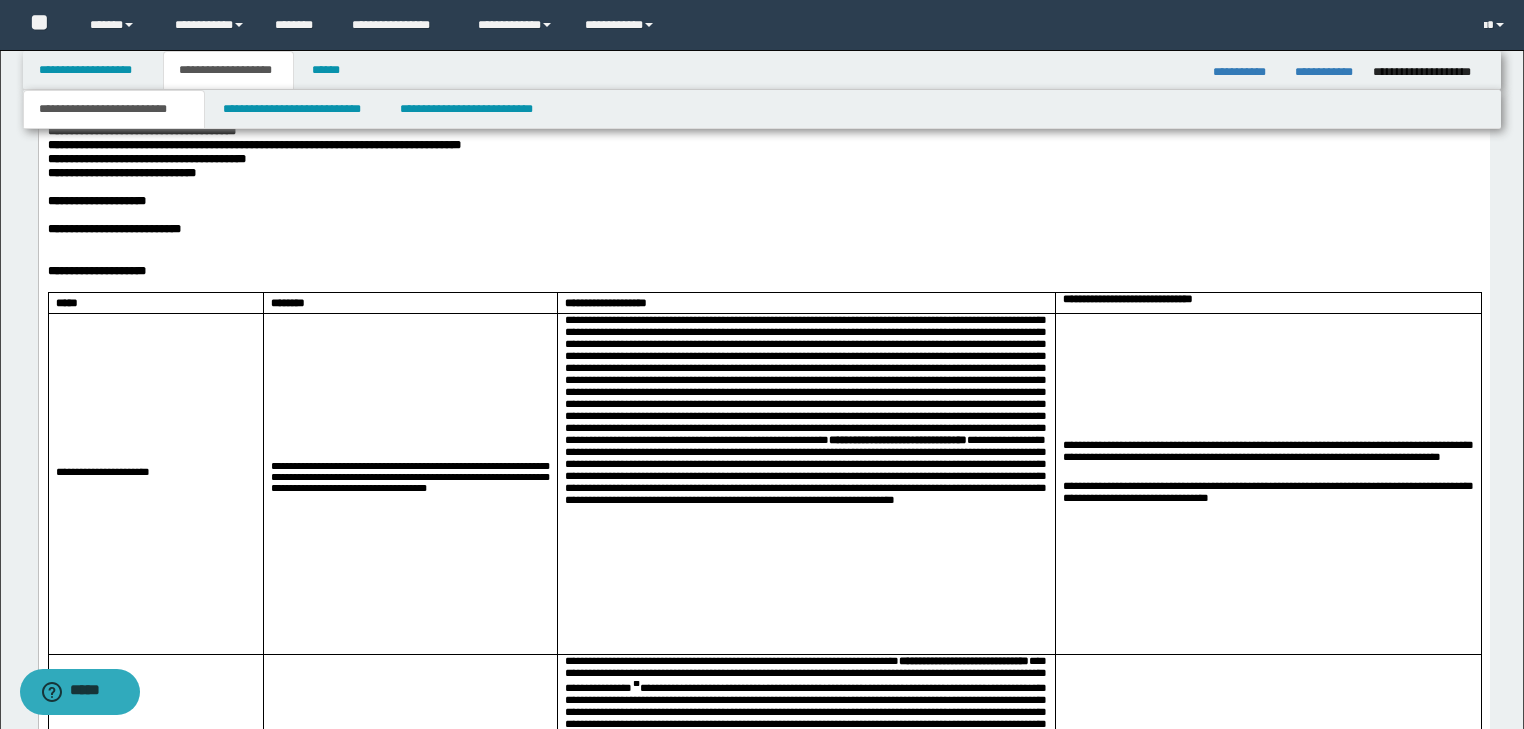 click on "**********" at bounding box center (763, 229) 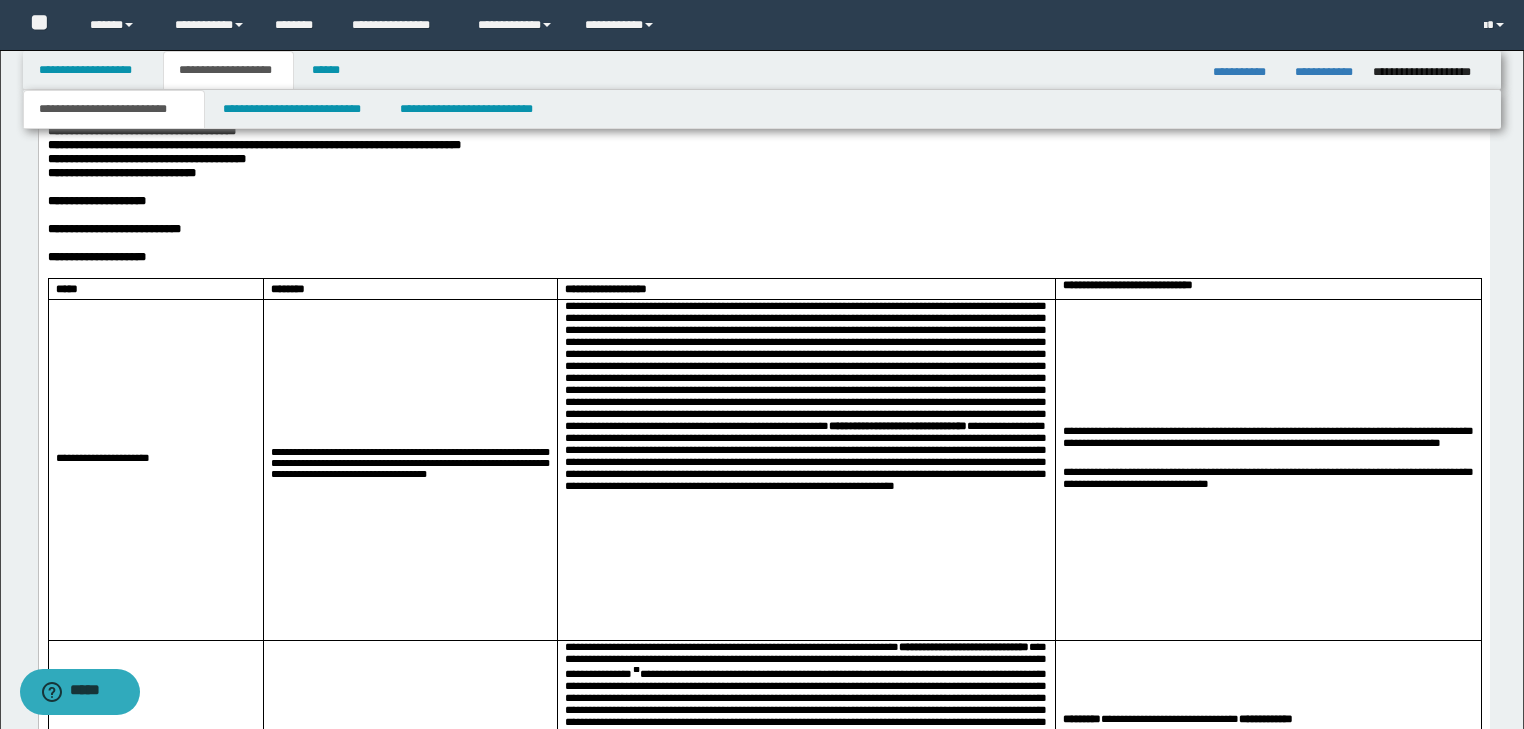 click on "**********" at bounding box center [763, 257] 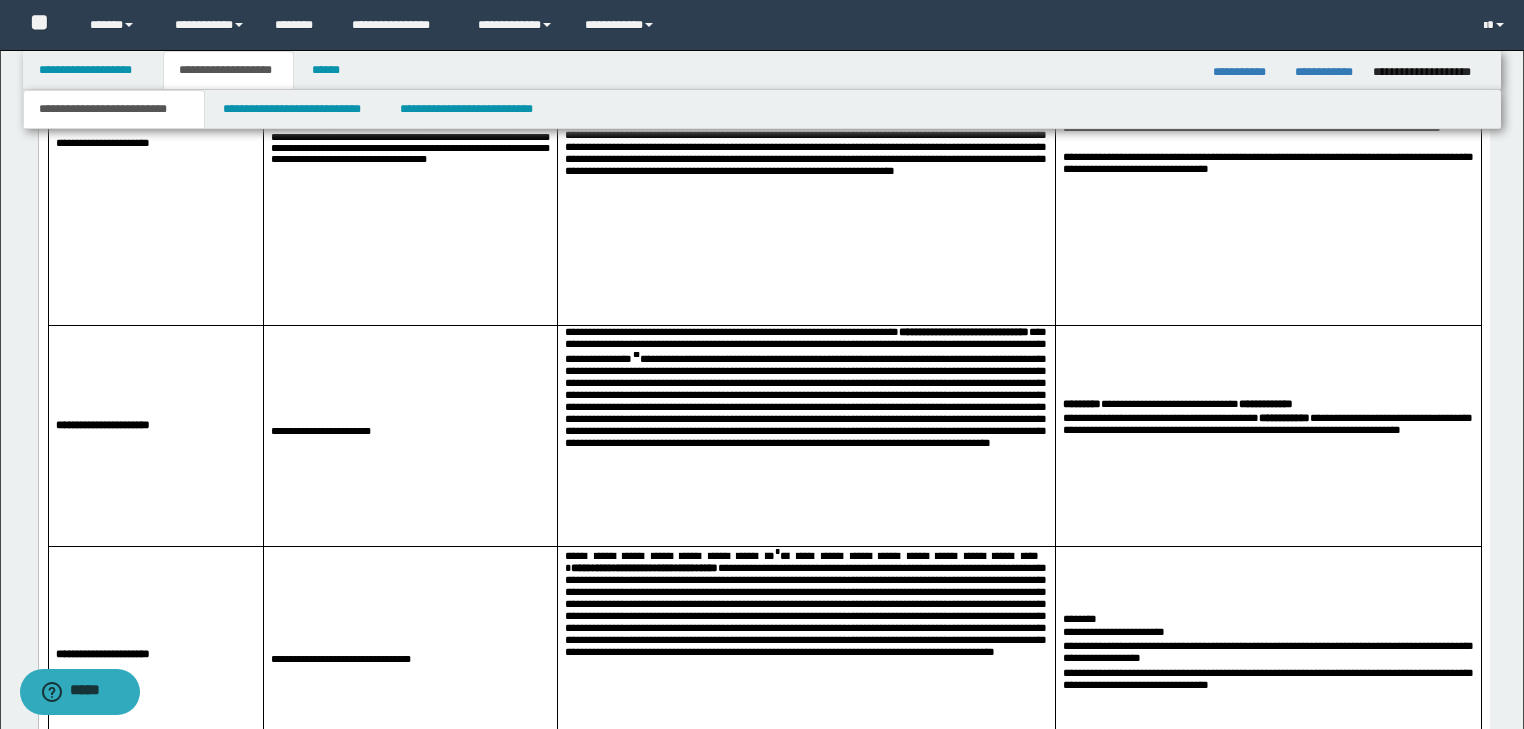 scroll, scrollTop: 1229, scrollLeft: 0, axis: vertical 